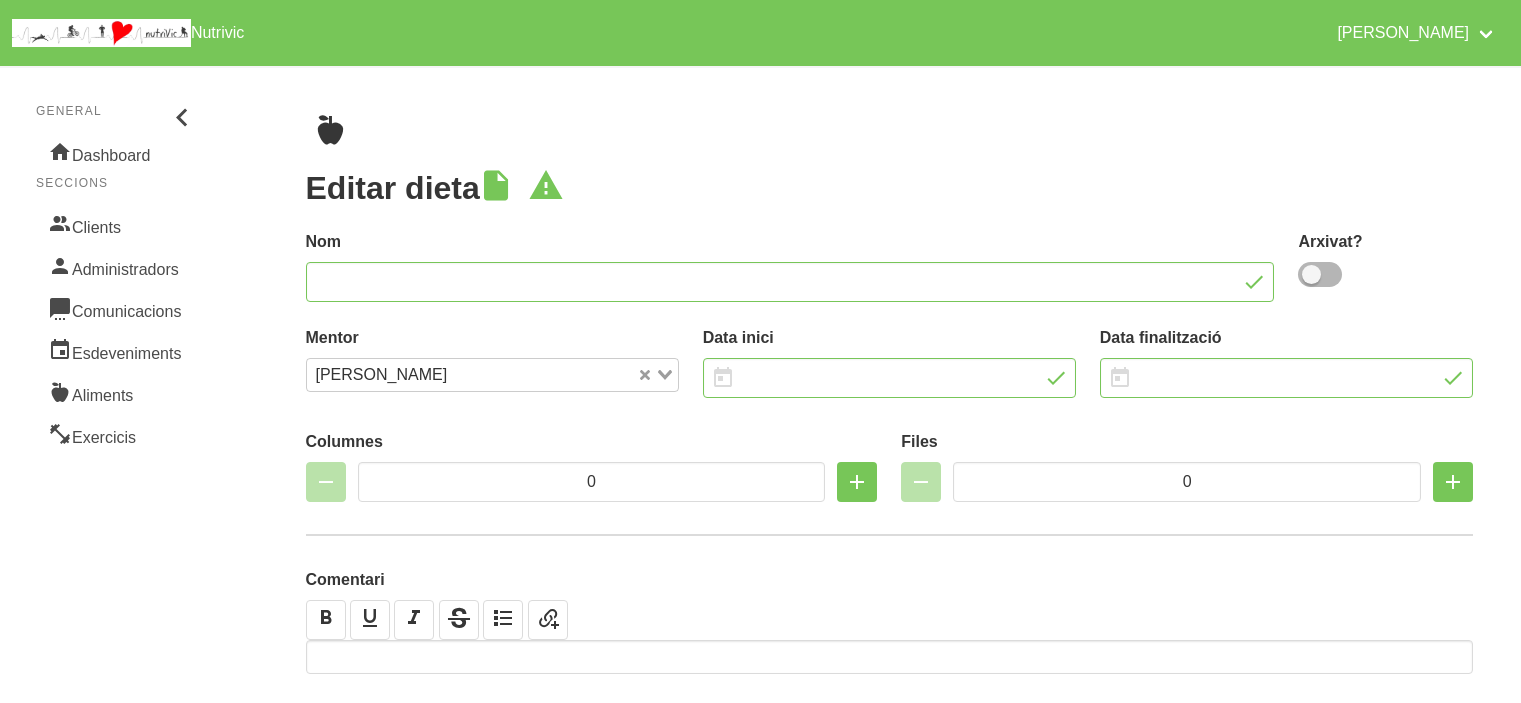 scroll, scrollTop: 0, scrollLeft: 0, axis: both 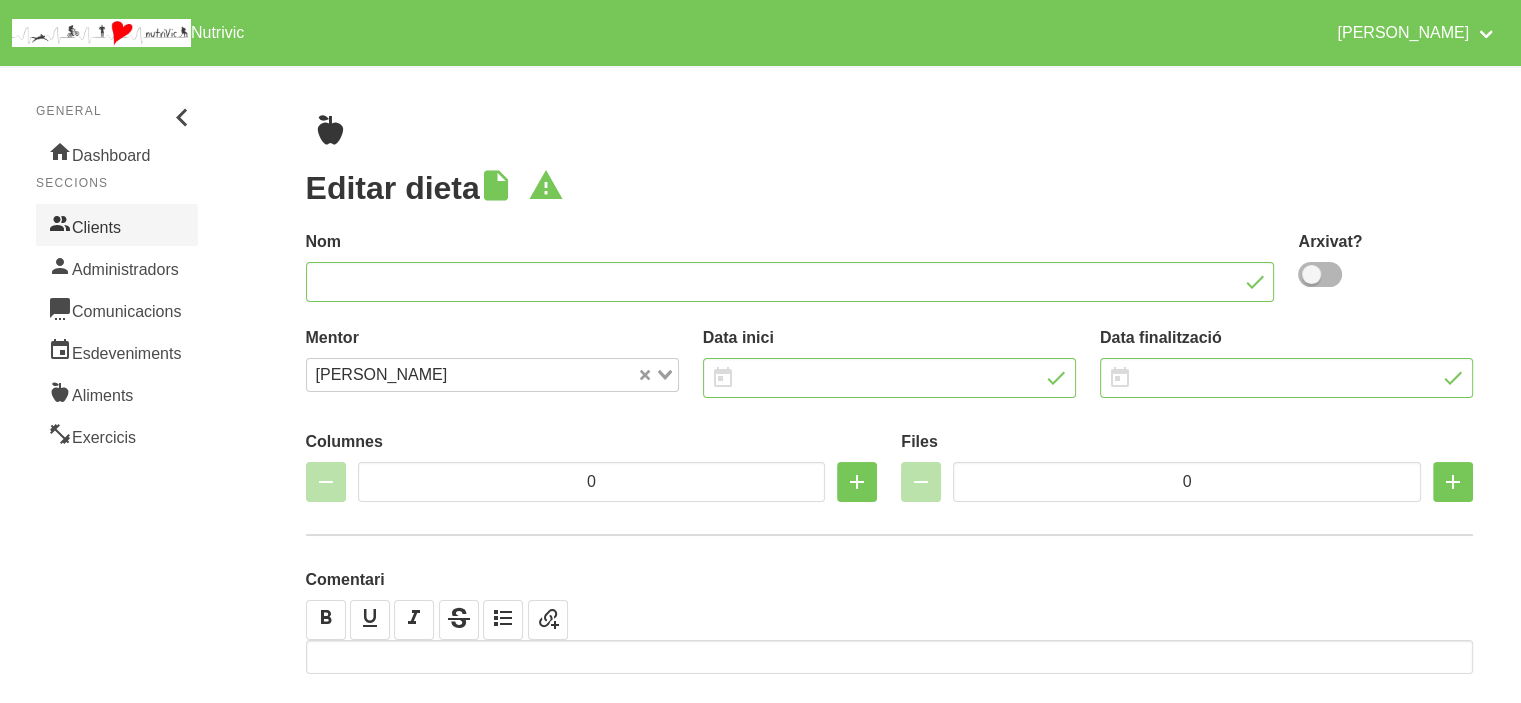 click on "Clients" at bounding box center (117, 225) 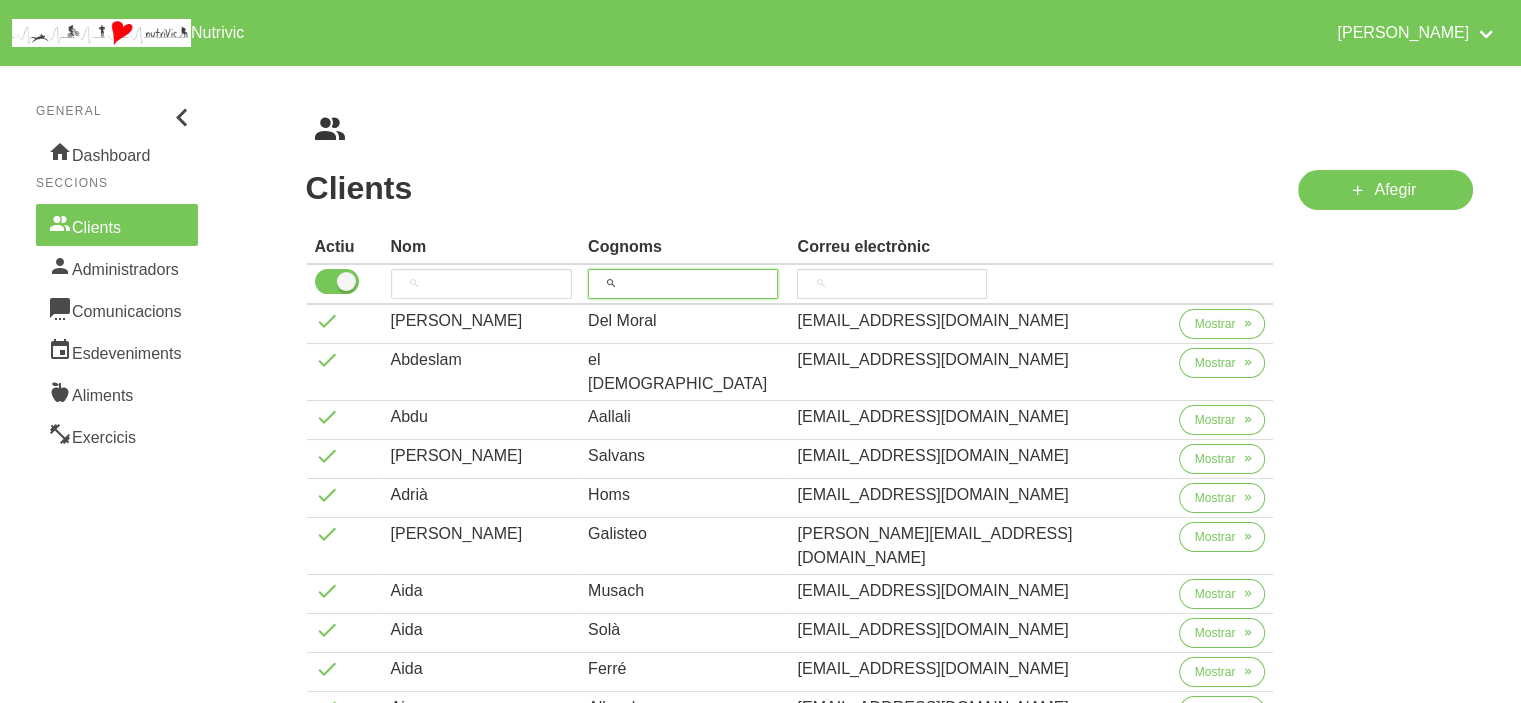 click at bounding box center [683, 284] 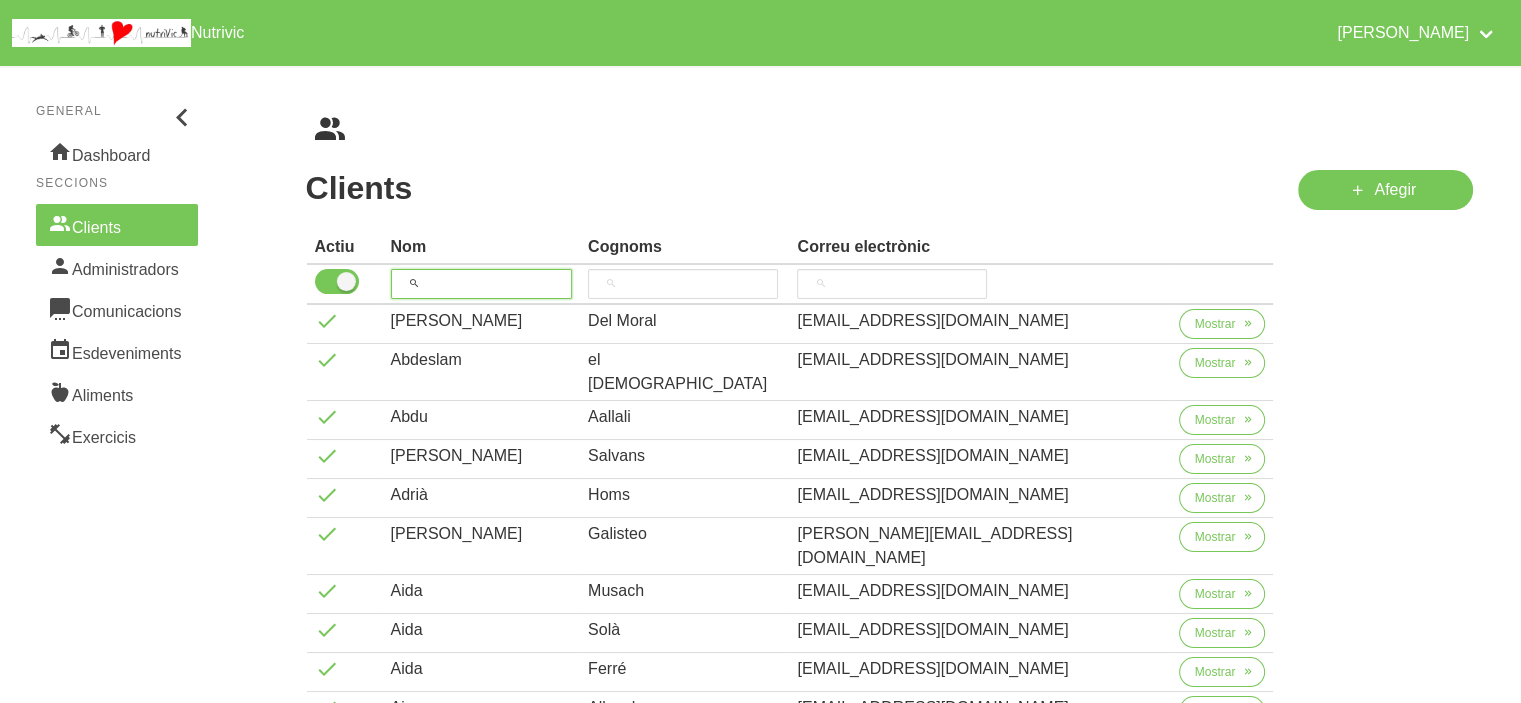 click at bounding box center (482, 284) 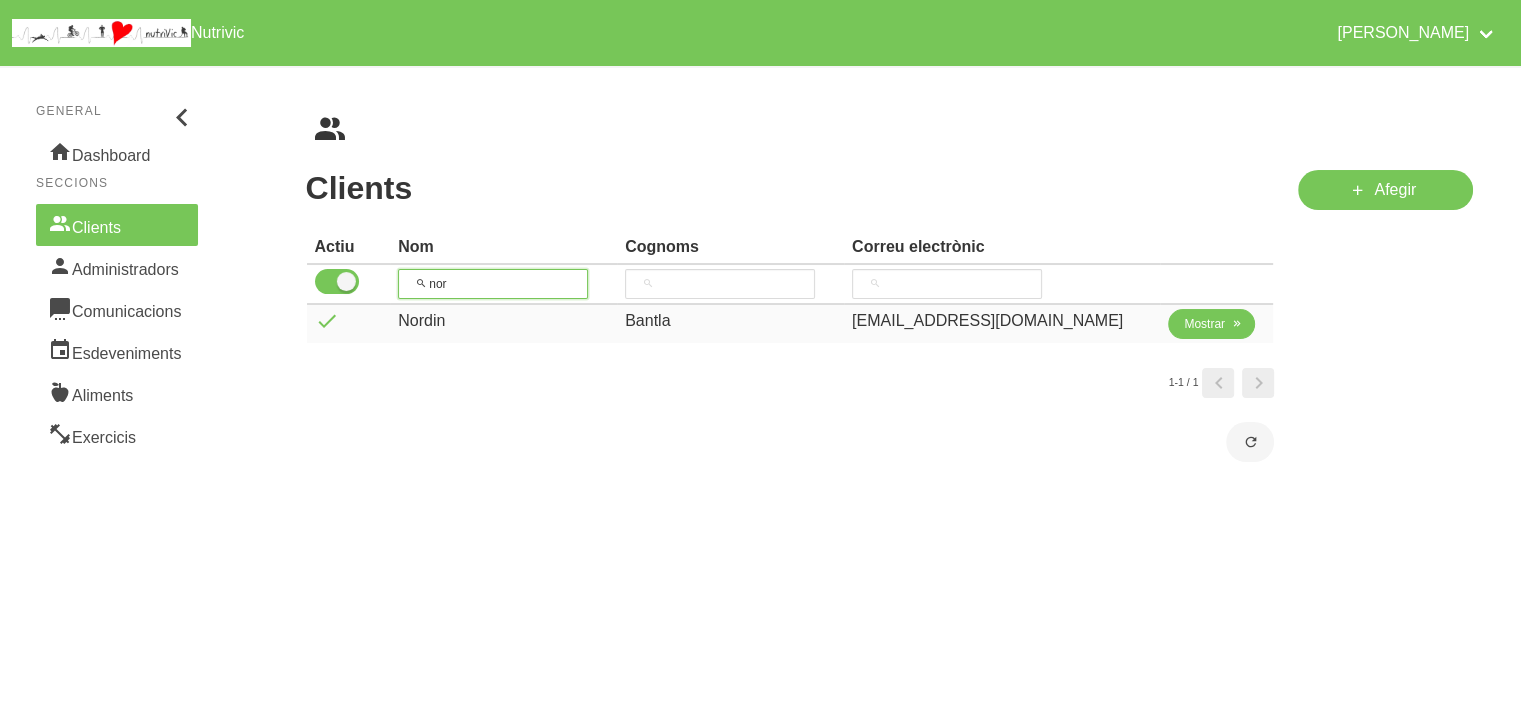 type on "nor" 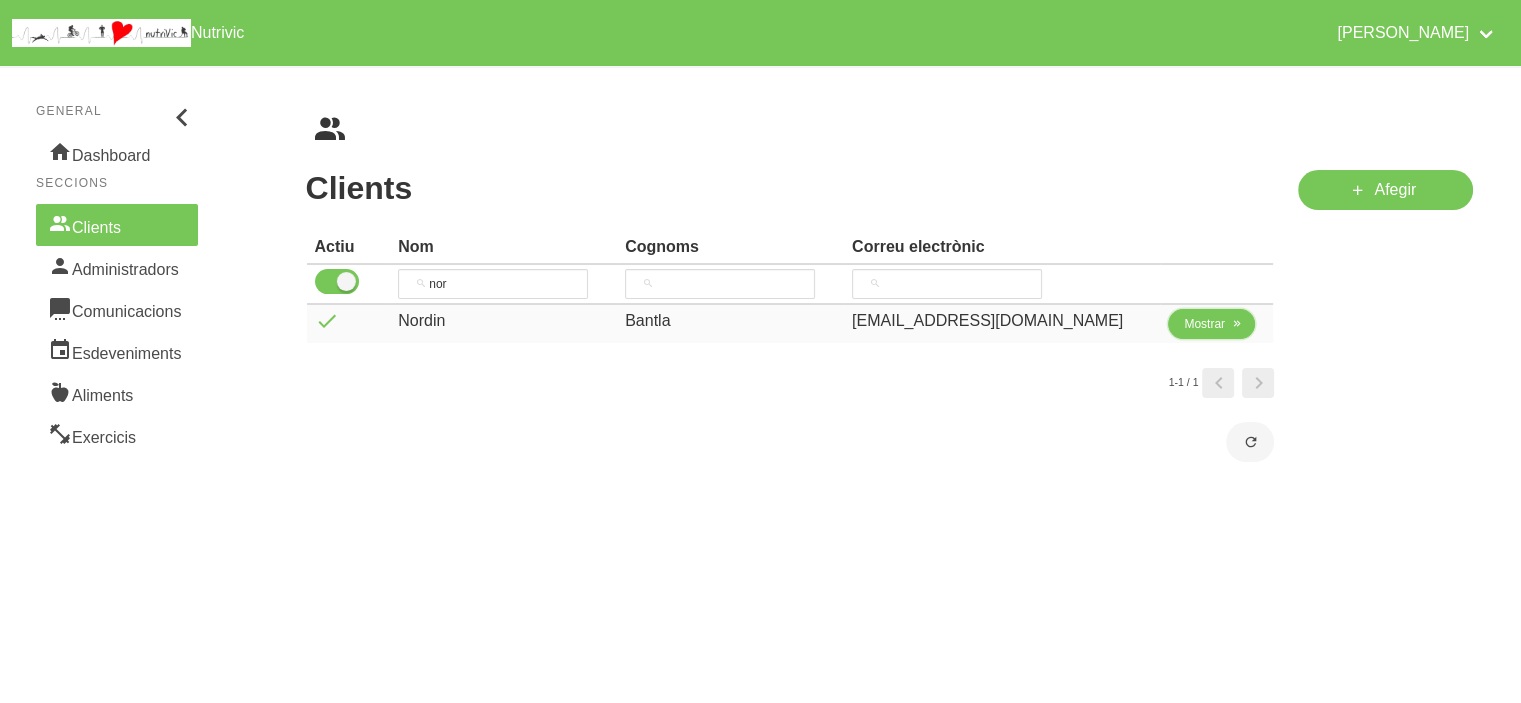 click on "Mostrar" at bounding box center [1211, 324] 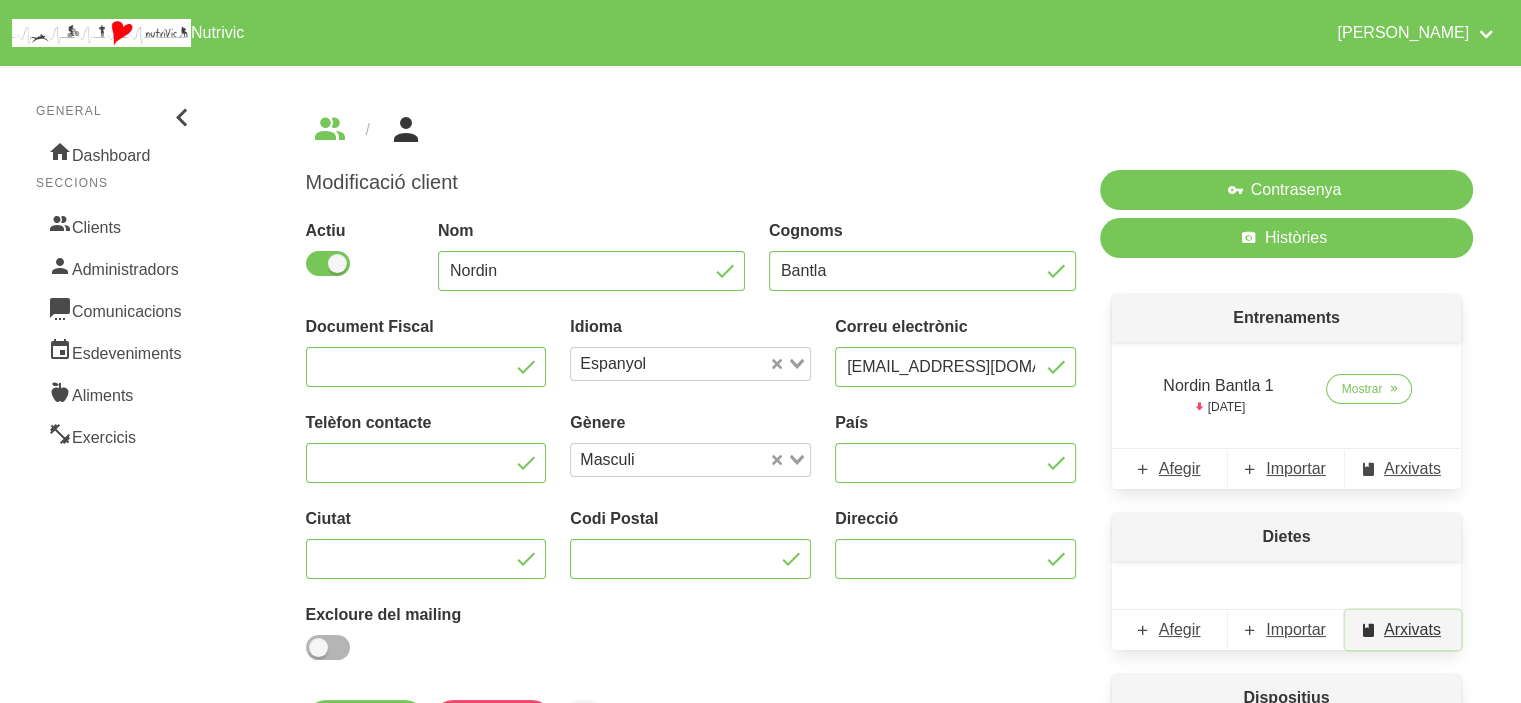click on "Arxivats" at bounding box center [1412, 630] 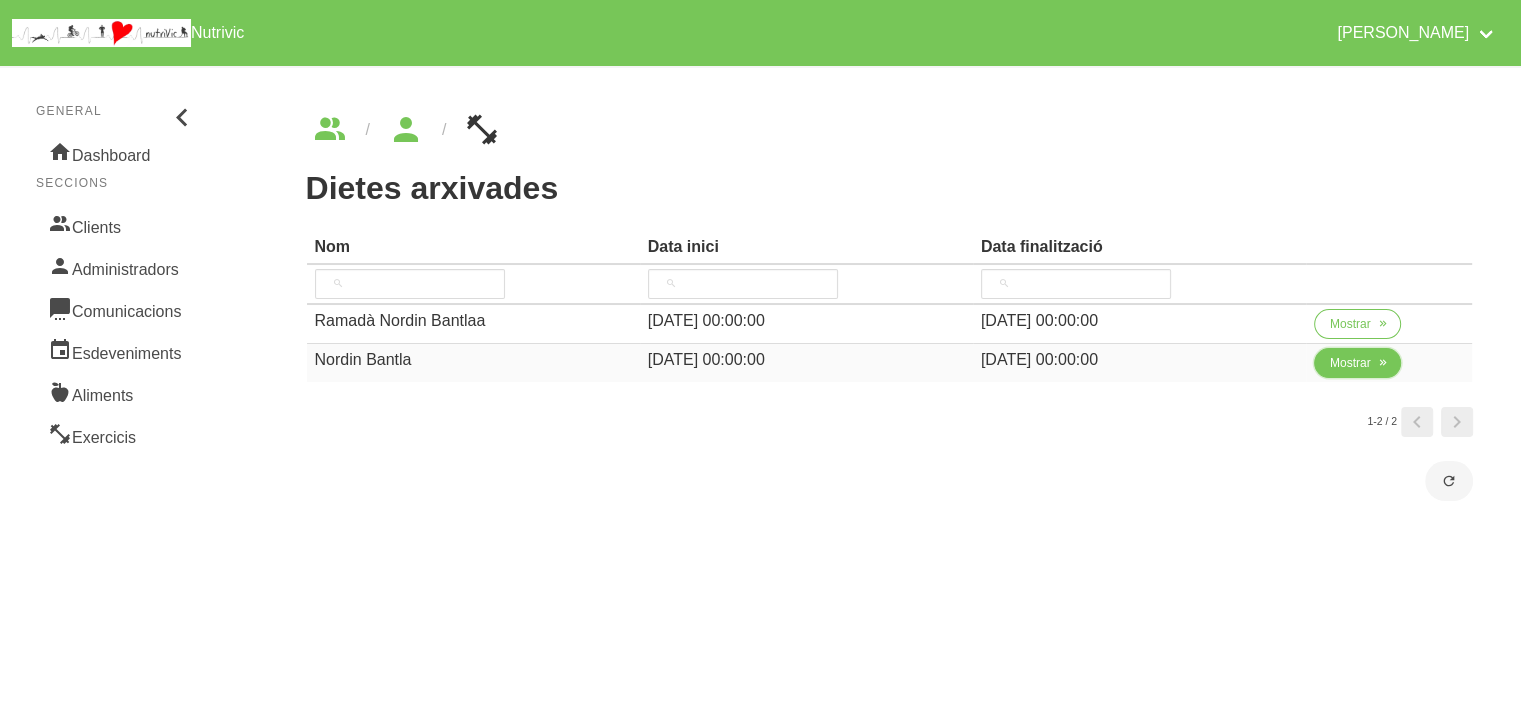 click on "Mostrar" at bounding box center [1357, 363] 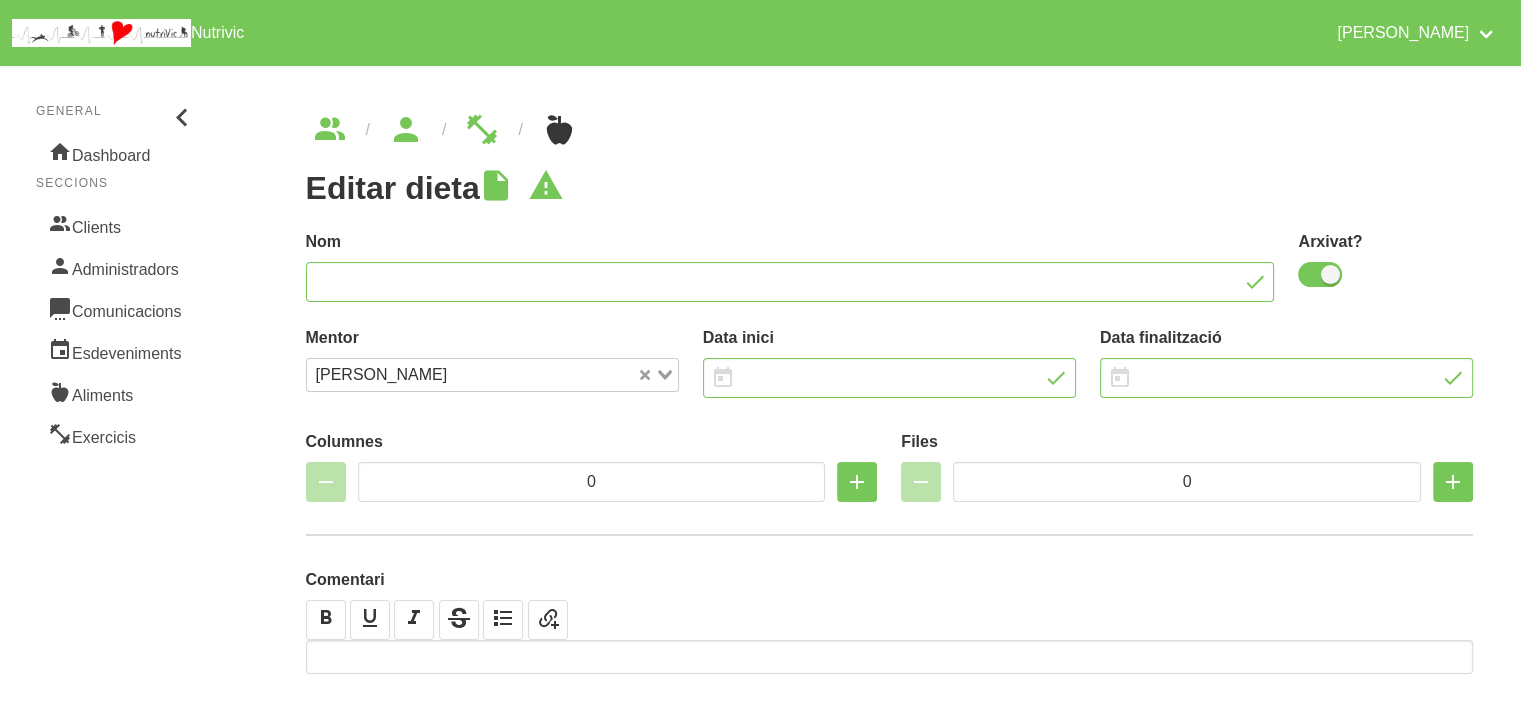 type on "Nordin Bantla" 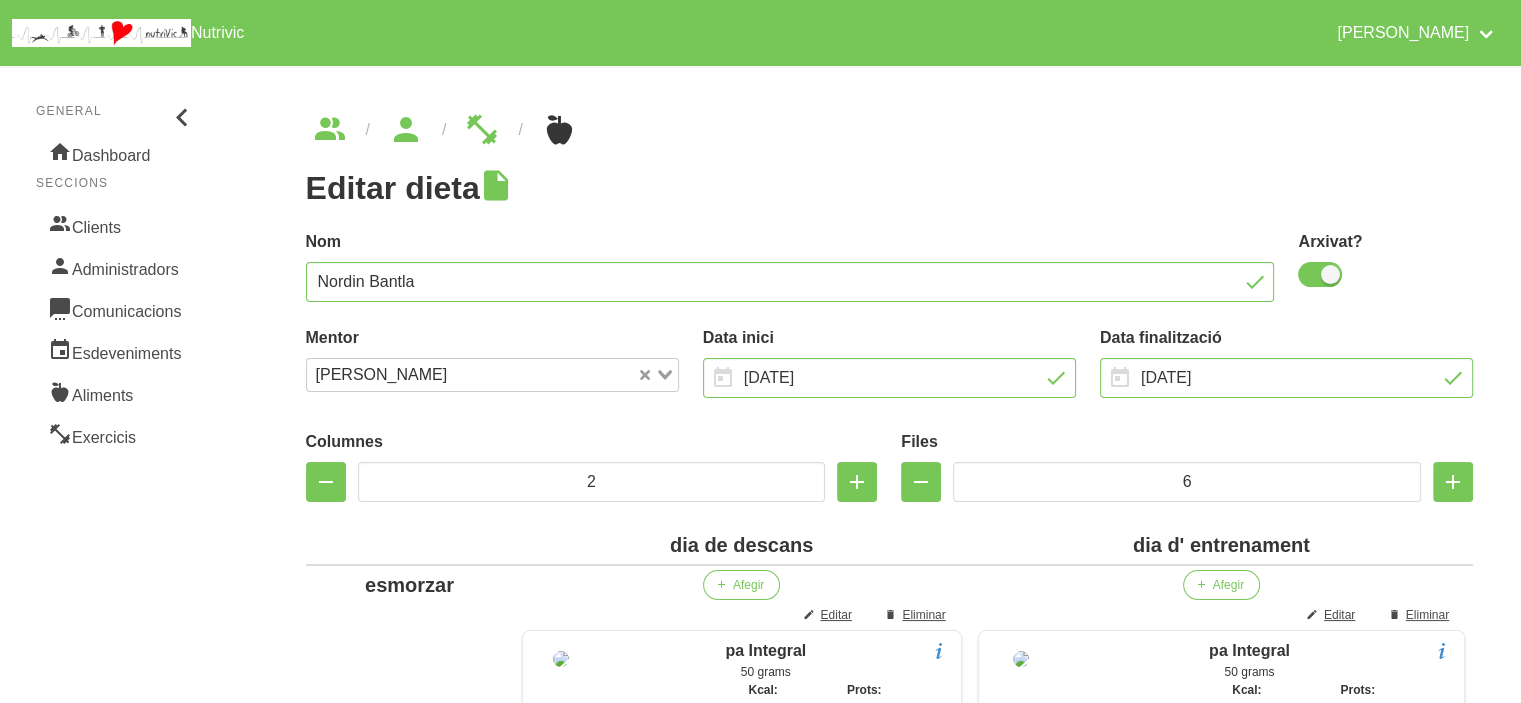 click on "Editar dieta" at bounding box center [890, 188] 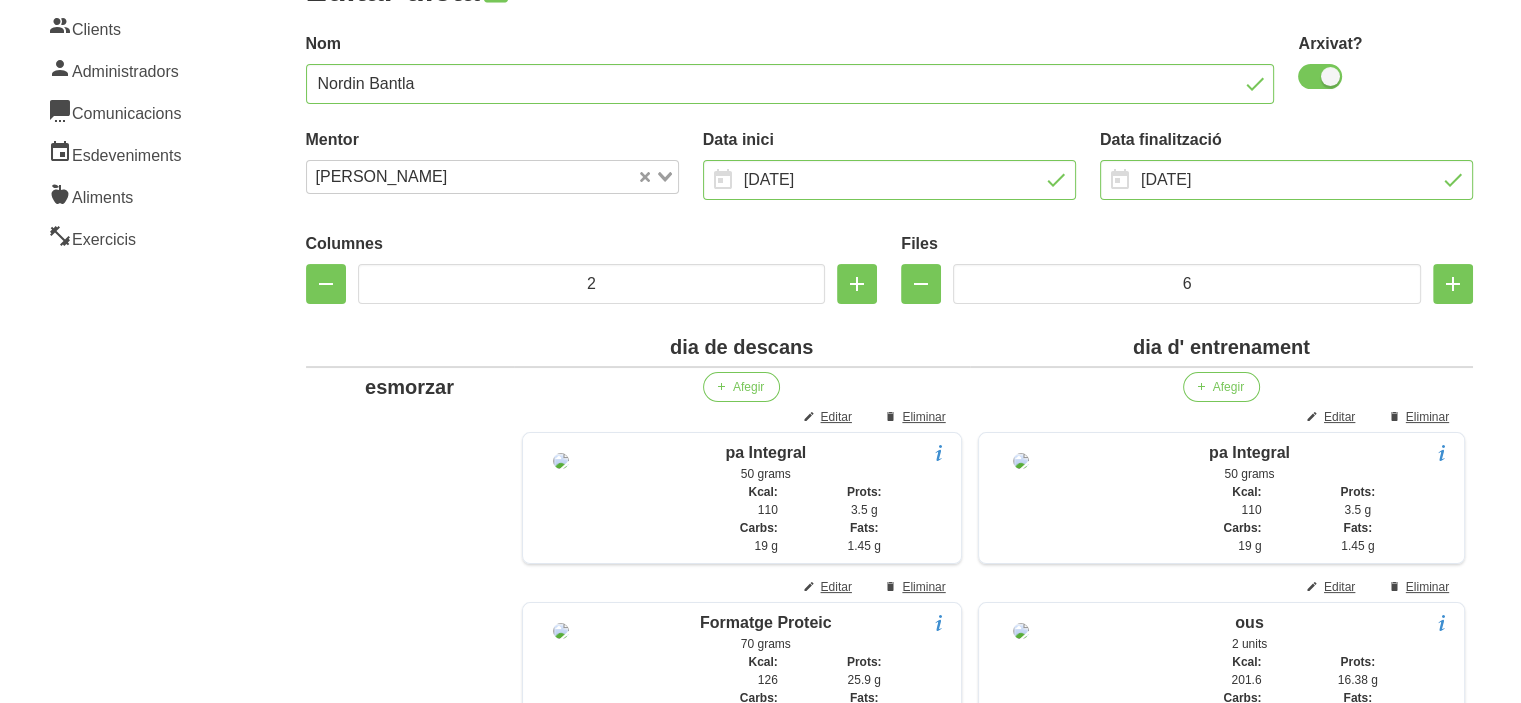 scroll, scrollTop: 200, scrollLeft: 0, axis: vertical 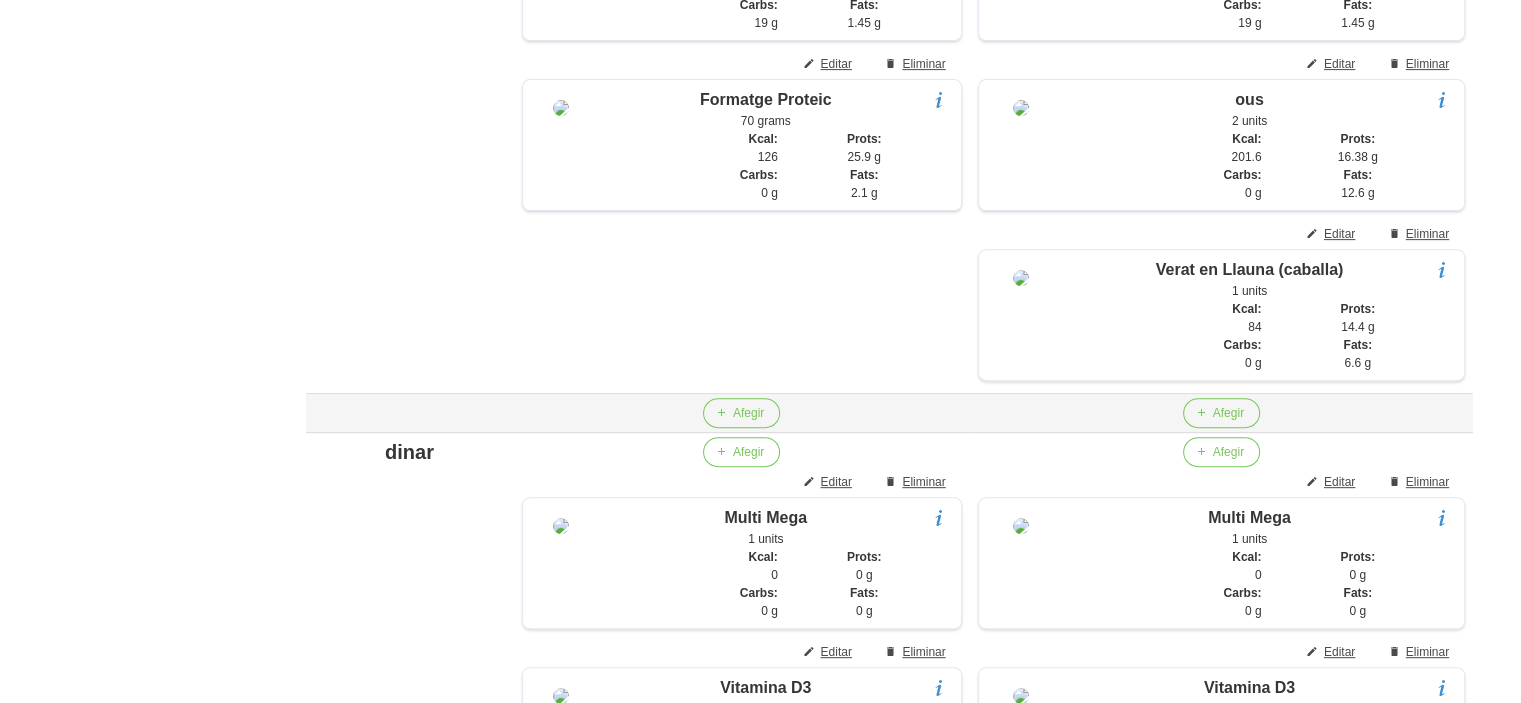 click at bounding box center (410, 413) 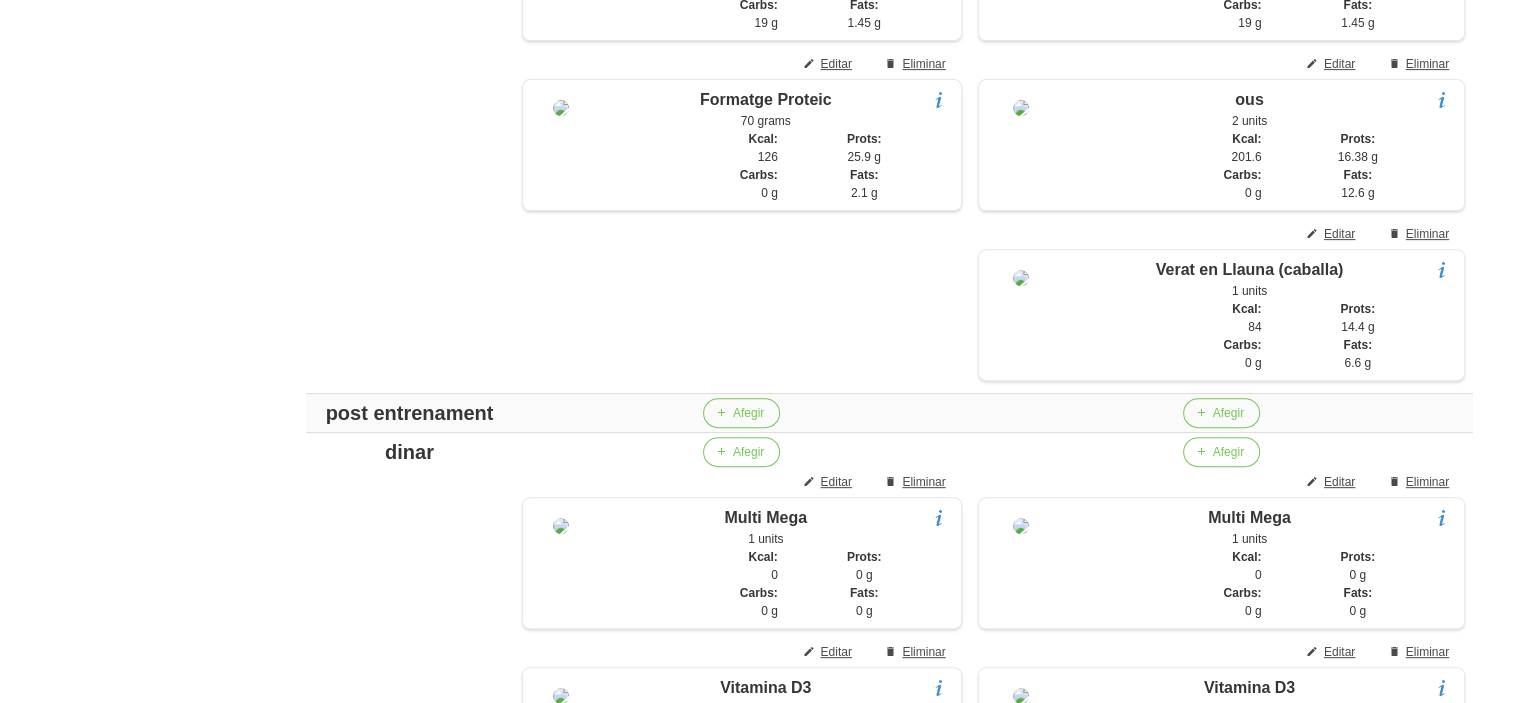 click on "Editar dieta
false
8ffbf7d0-373c-4ea6-a4c8-2c2dd8f187e2
[GEOGRAPHIC_DATA]?
Mentor
[PERSON_NAME]
Loading...
Data inici
[DATE]
January
February
March
April
May" at bounding box center [890, 1329] 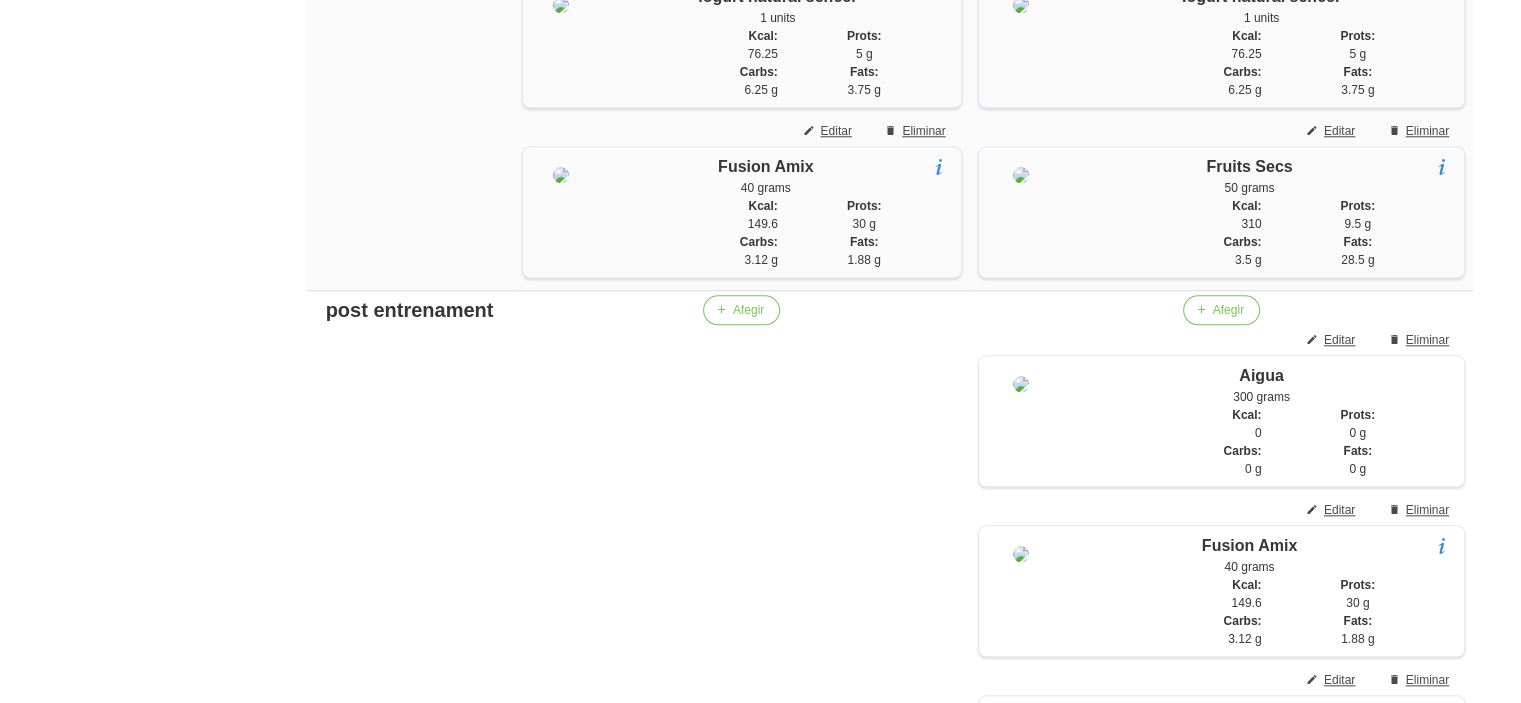 scroll, scrollTop: 2001, scrollLeft: 0, axis: vertical 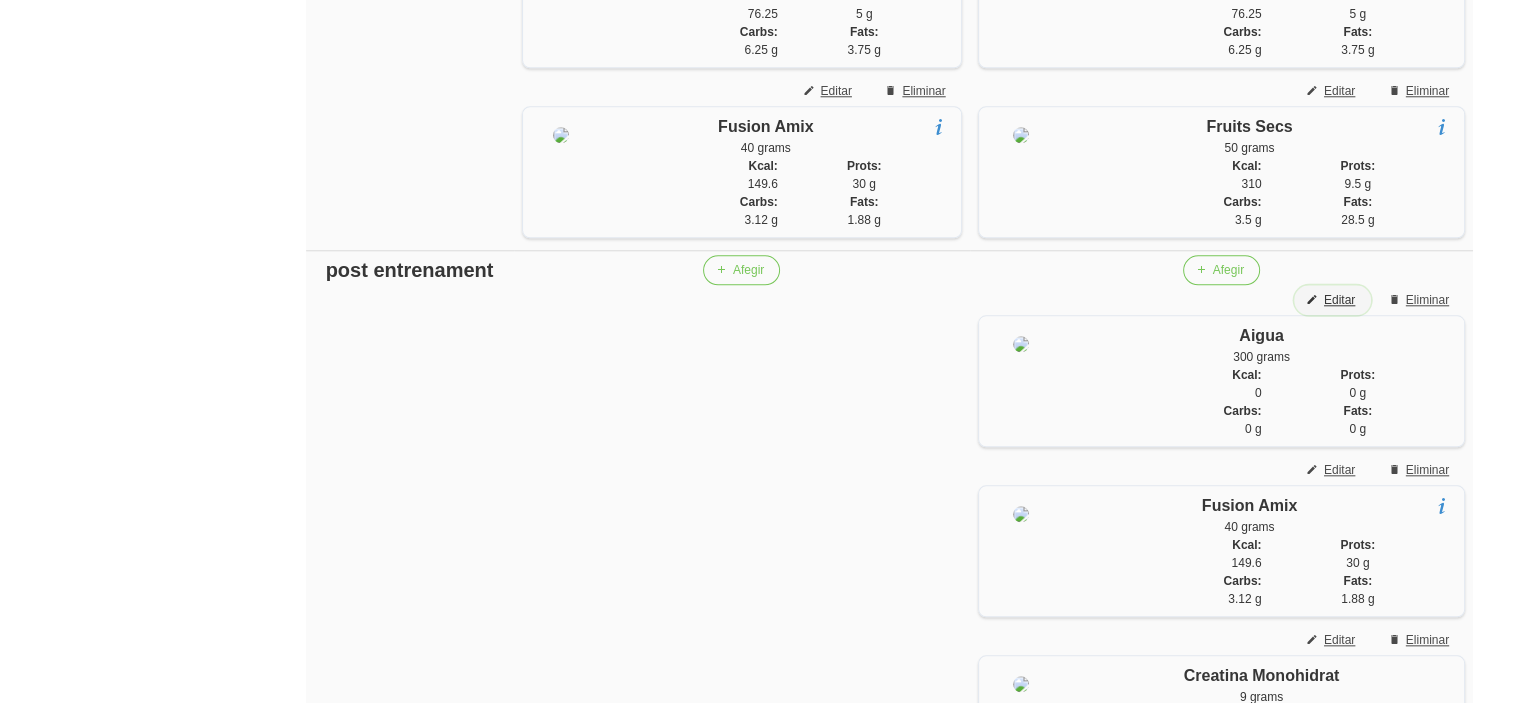 click on "Editar" at bounding box center (1339, 300) 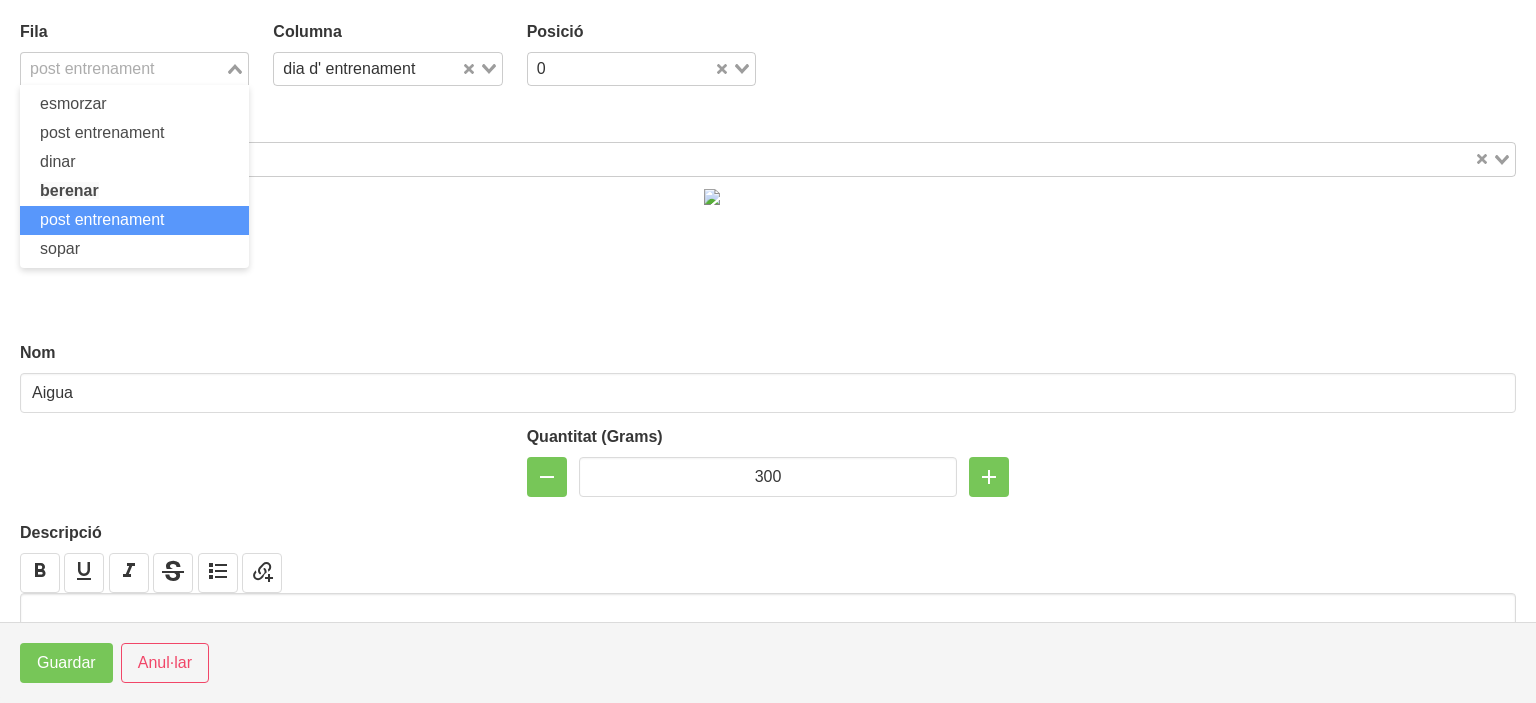 click on "post entrenament" at bounding box center (123, 67) 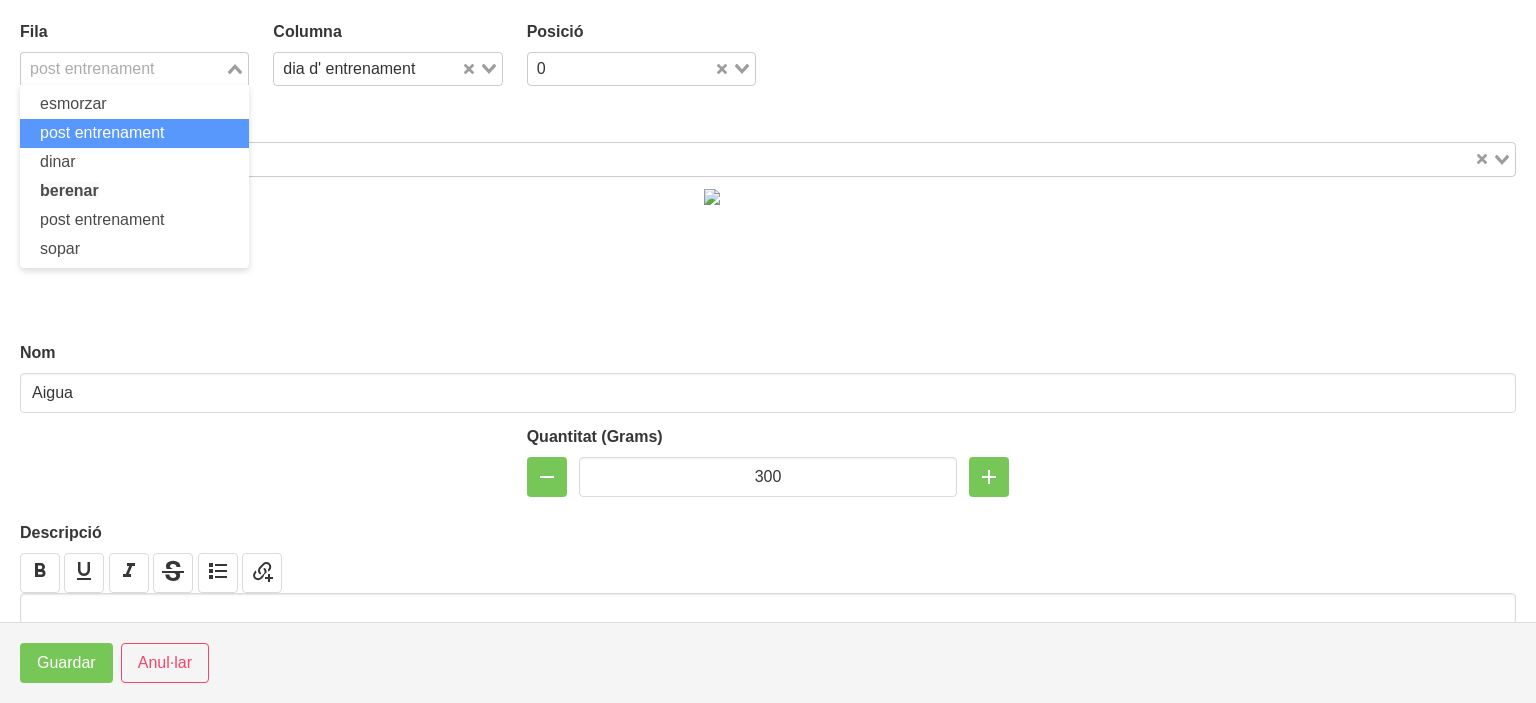 click on "post entrenament" at bounding box center (102, 132) 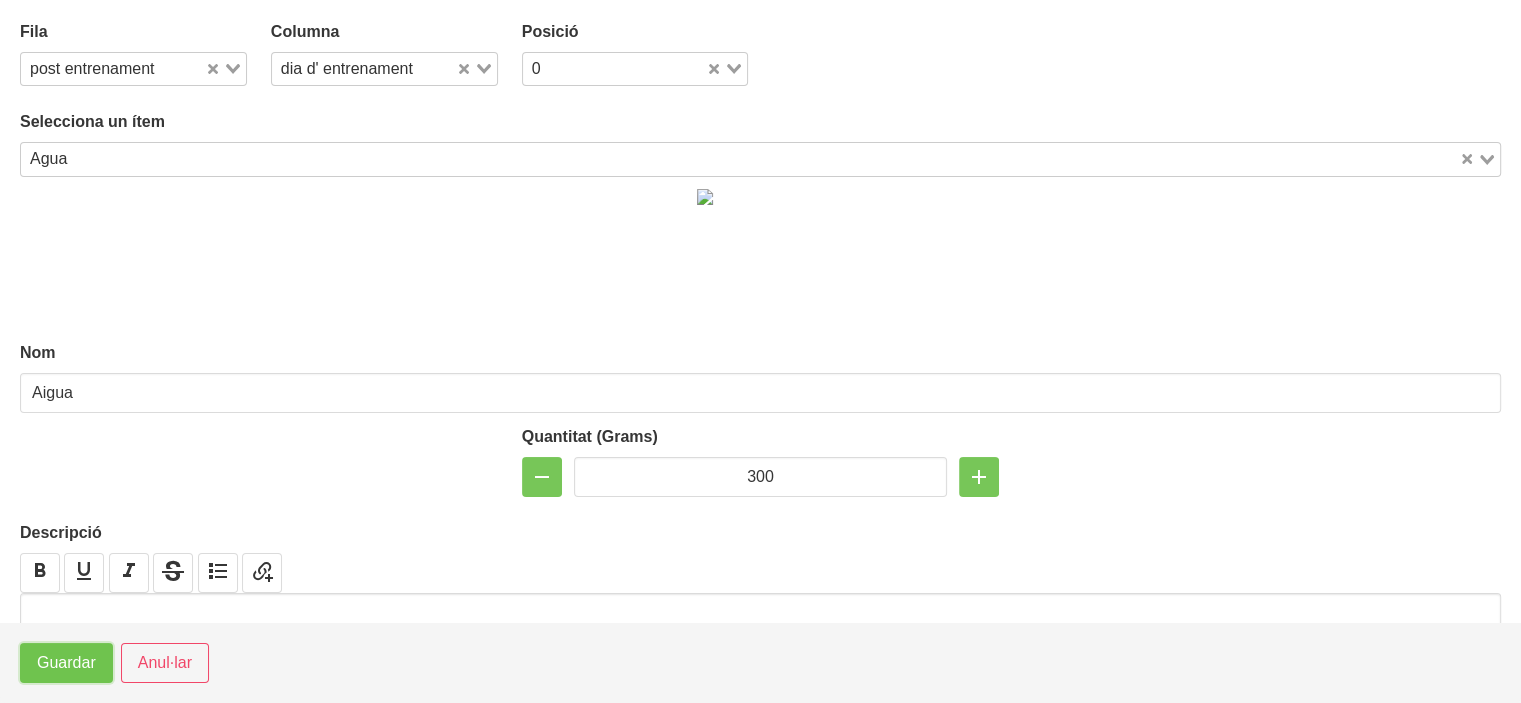 click on "Guardar" at bounding box center [66, 663] 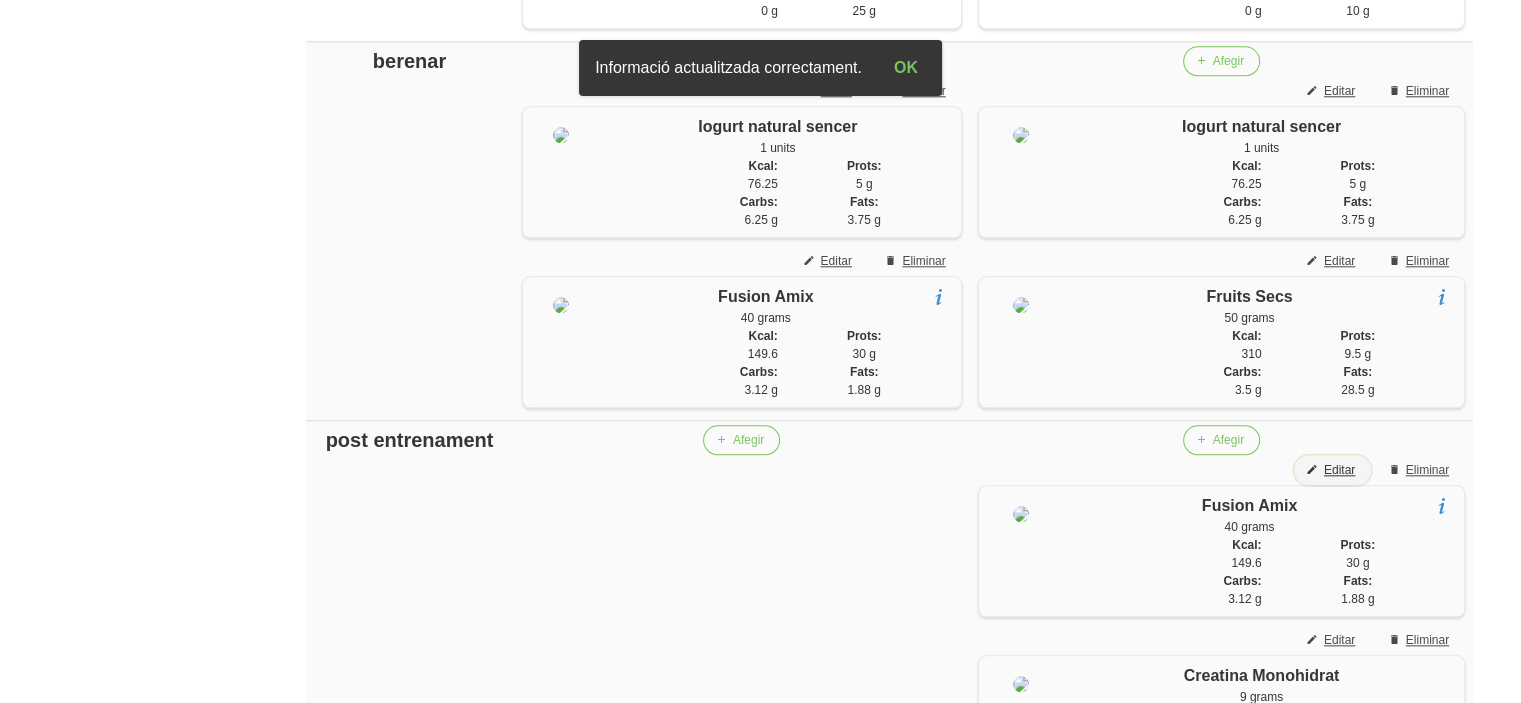 click on "Editar" at bounding box center [1339, 470] 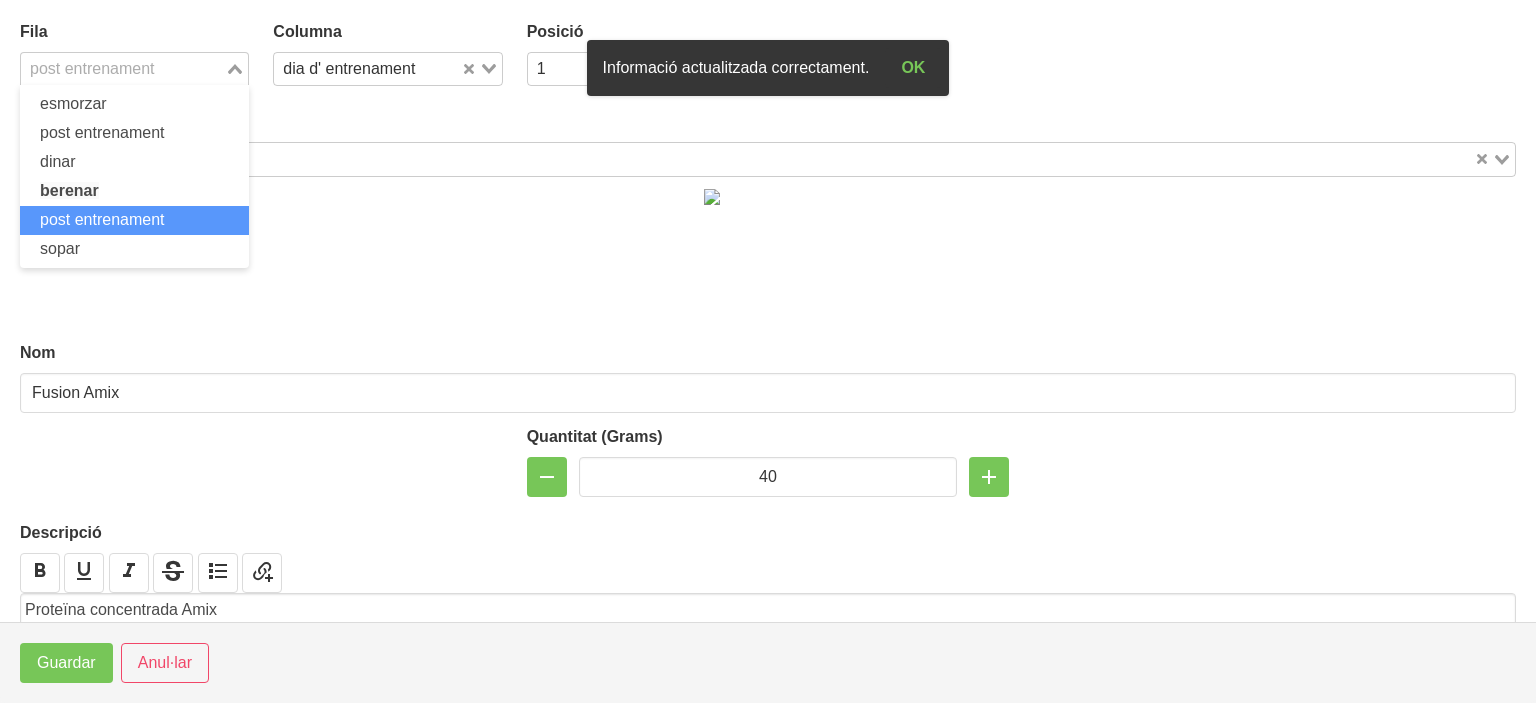 click at bounding box center [123, 69] 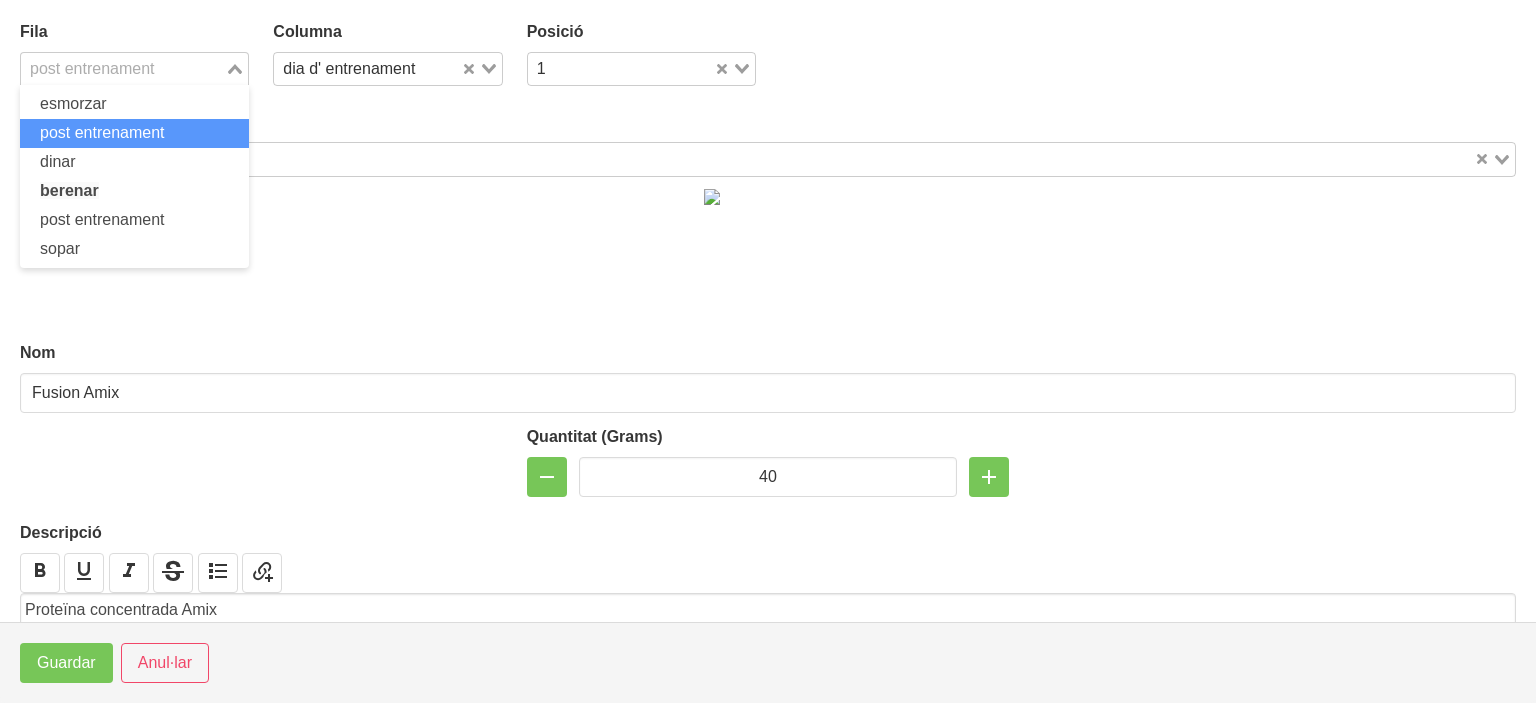 click on "post entrenament" at bounding box center (102, 132) 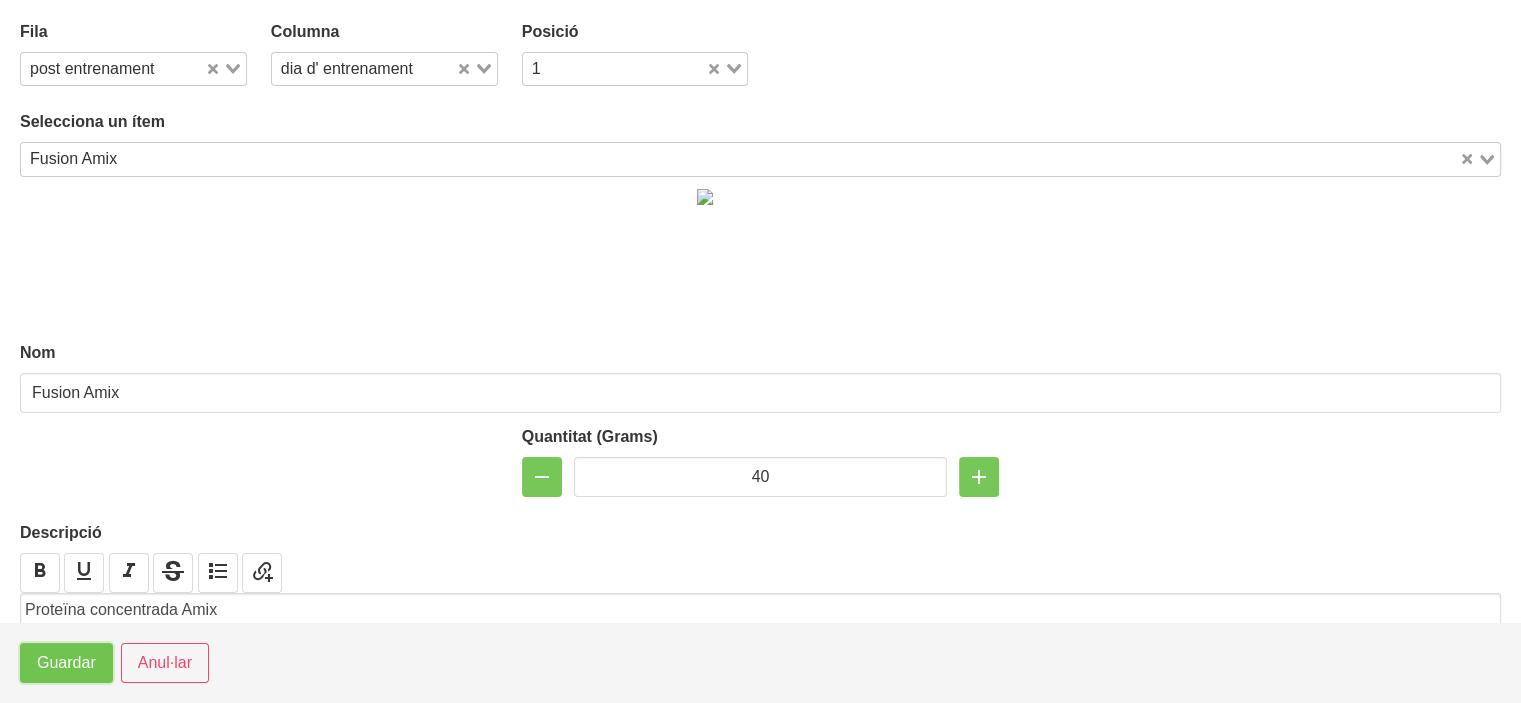 click on "Guardar" at bounding box center [66, 663] 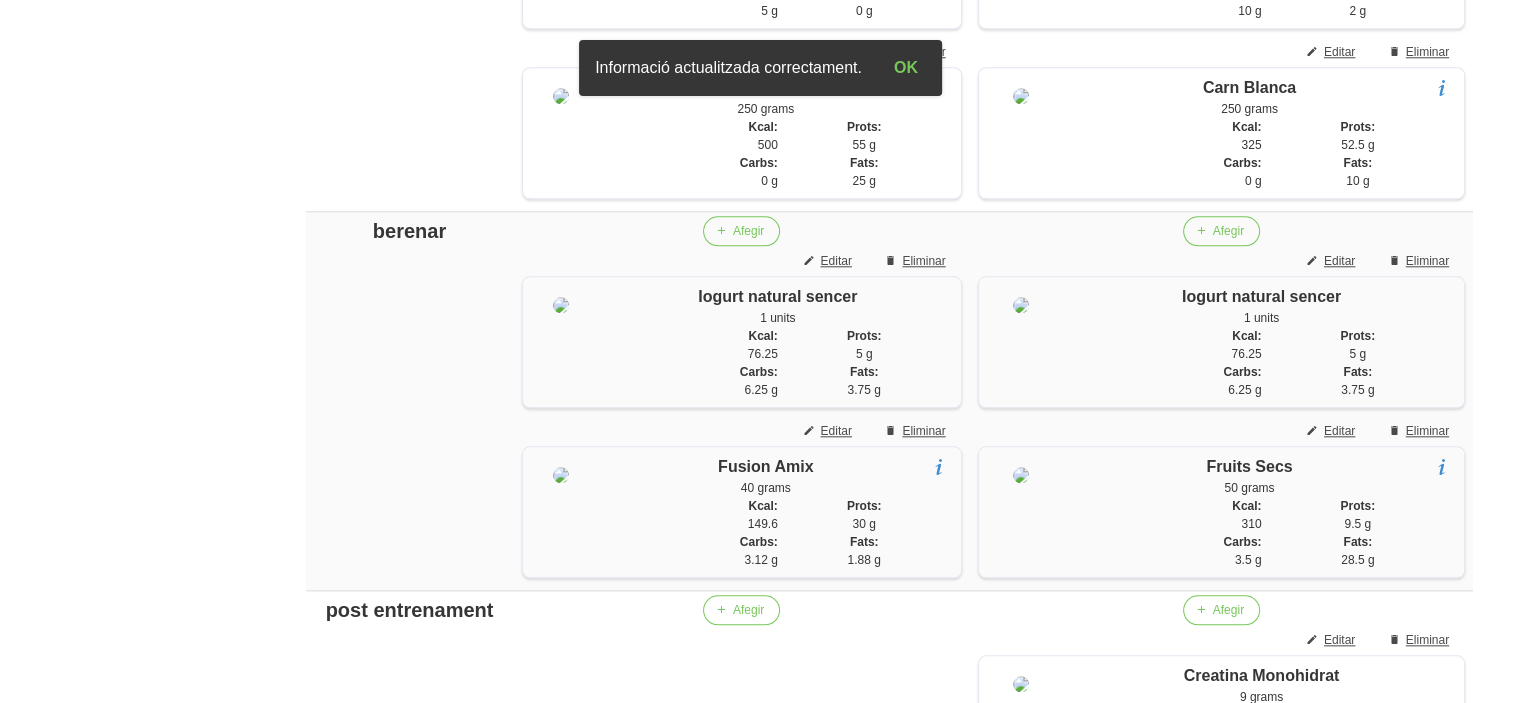 click on "General
Dashboard
Seccions
Clients
Administradors
Comunicacions
Esdeveniments
Aliments
Exercicis" at bounding box center [117, 49] 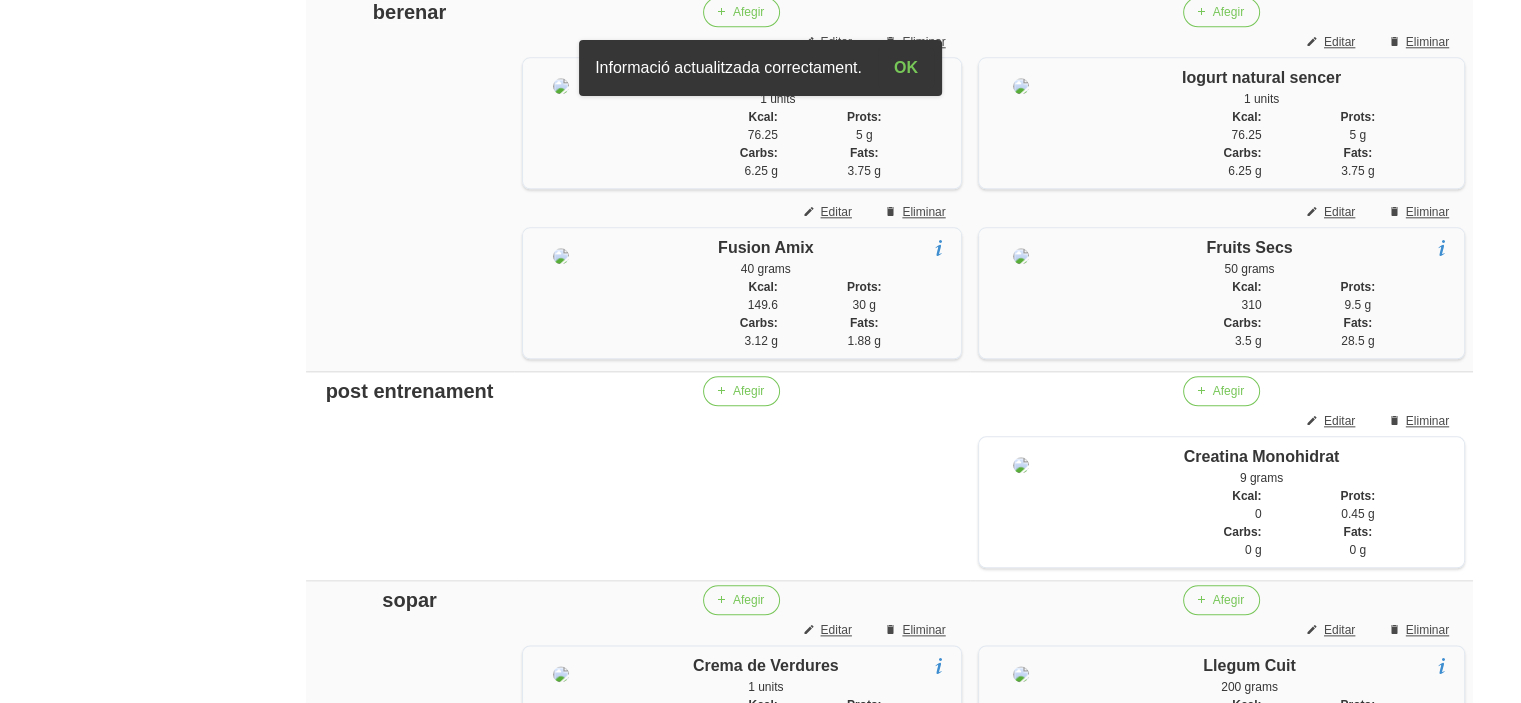 scroll, scrollTop: 2241, scrollLeft: 0, axis: vertical 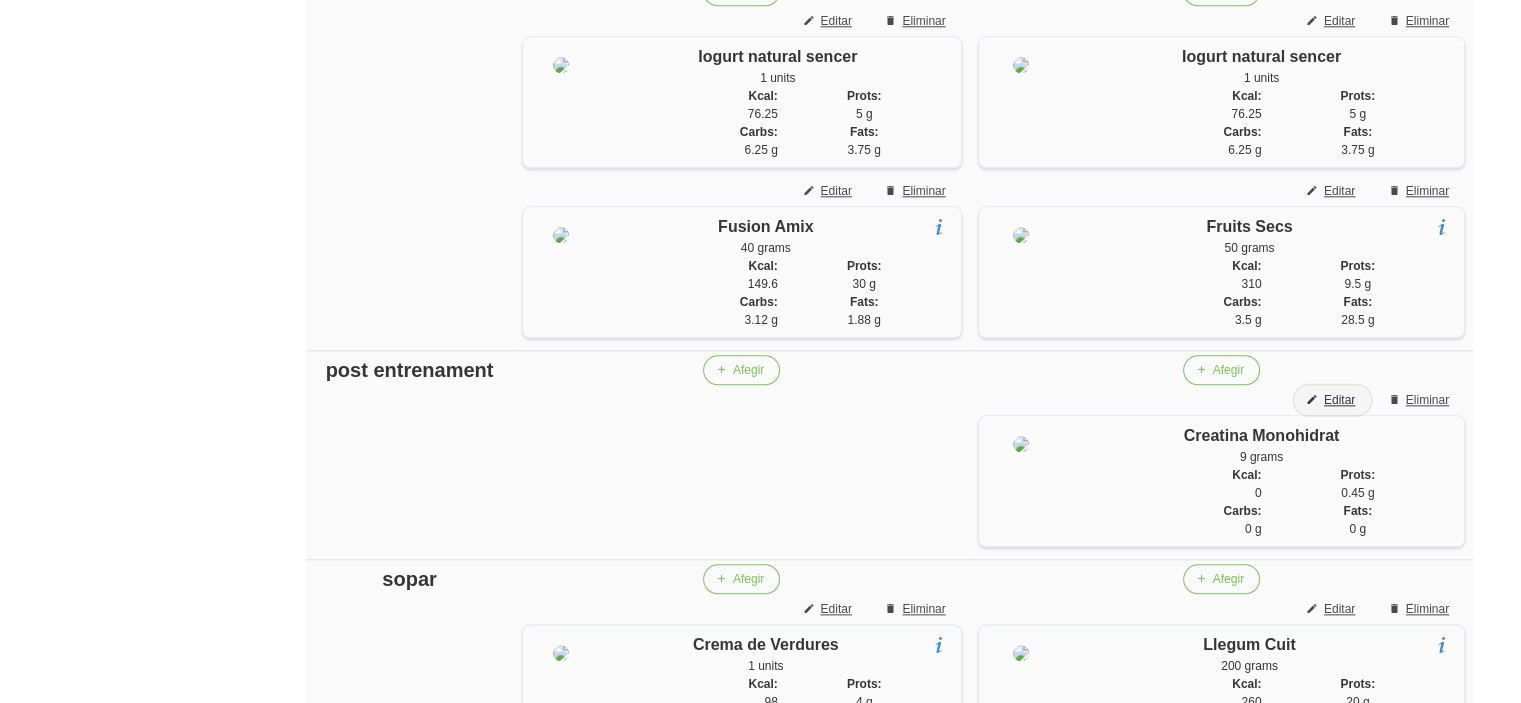 click on "Editar" at bounding box center (1339, 400) 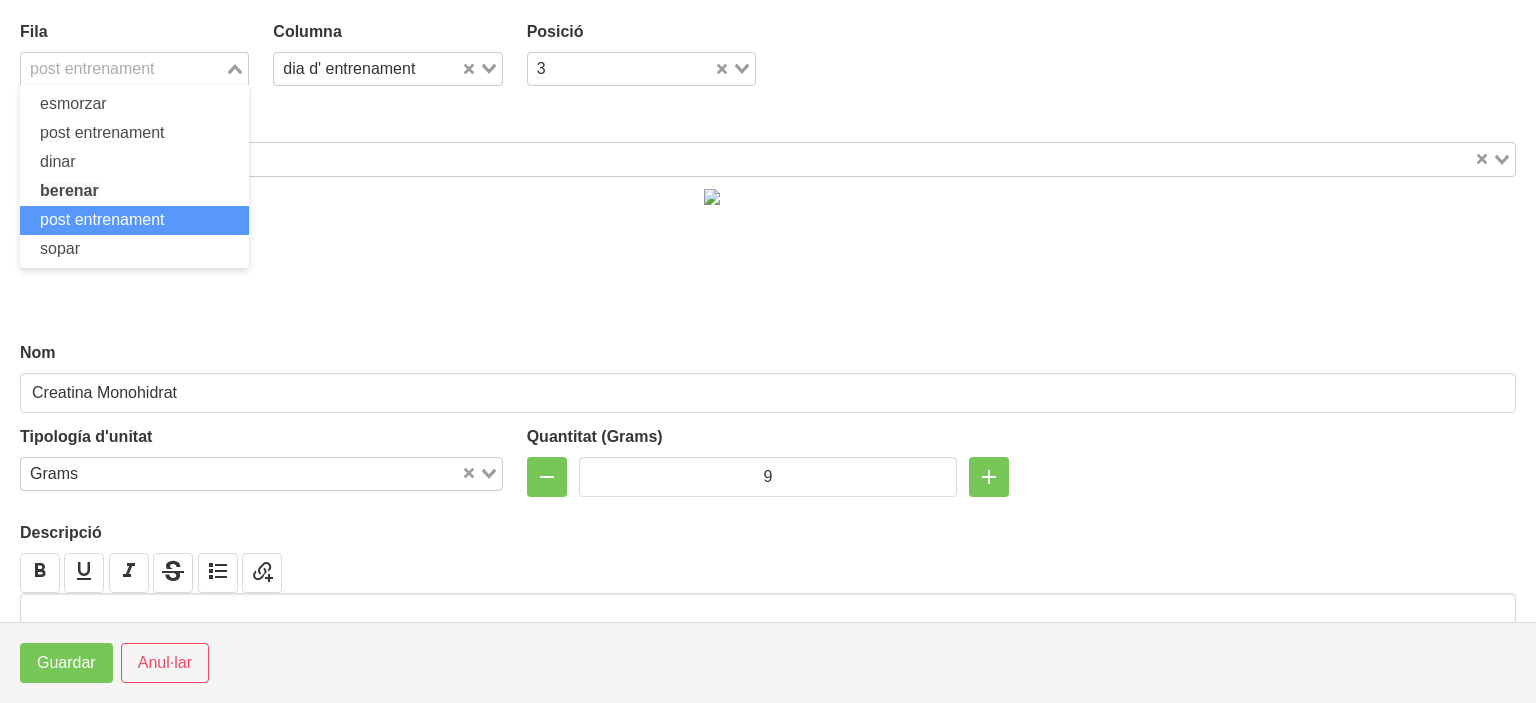 click on "post entrenament" at bounding box center (123, 67) 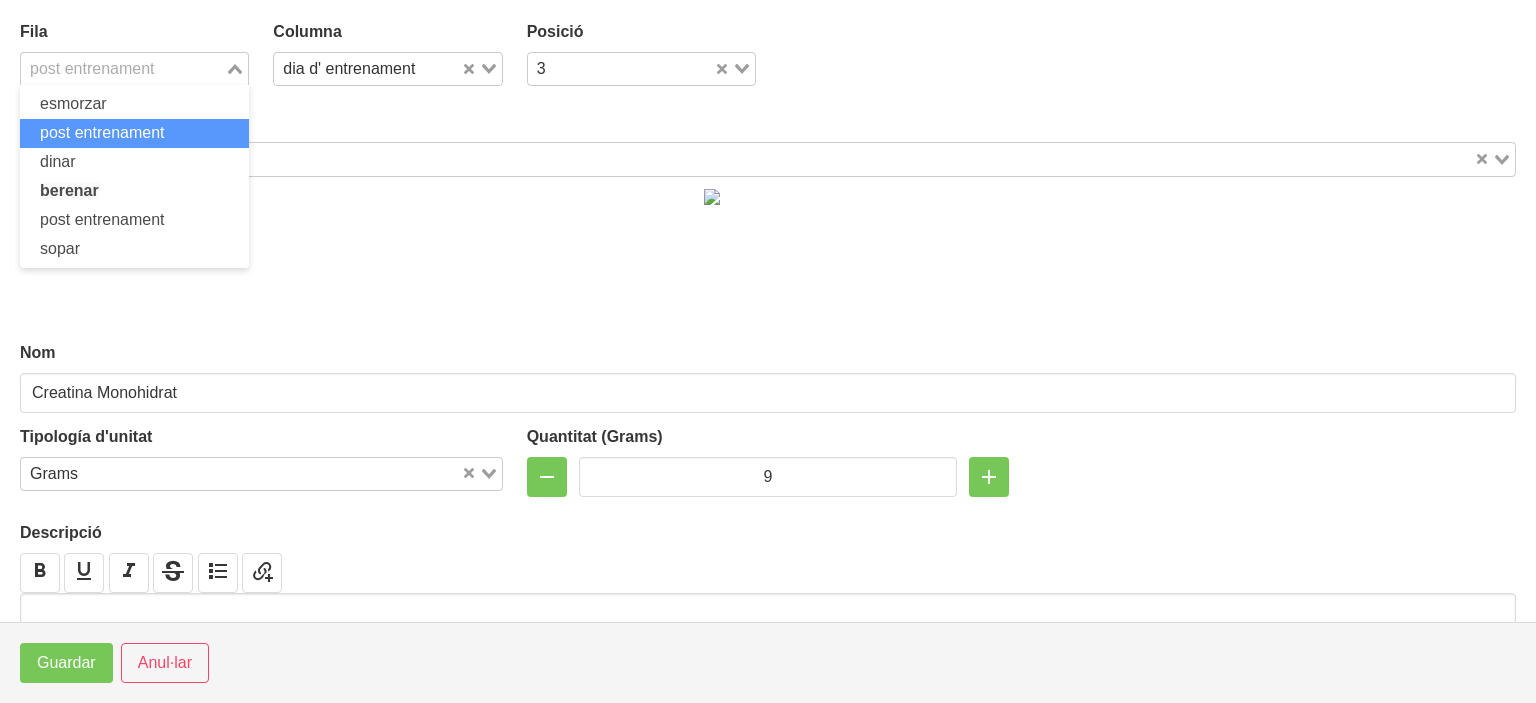click on "post entrenament" at bounding box center (102, 132) 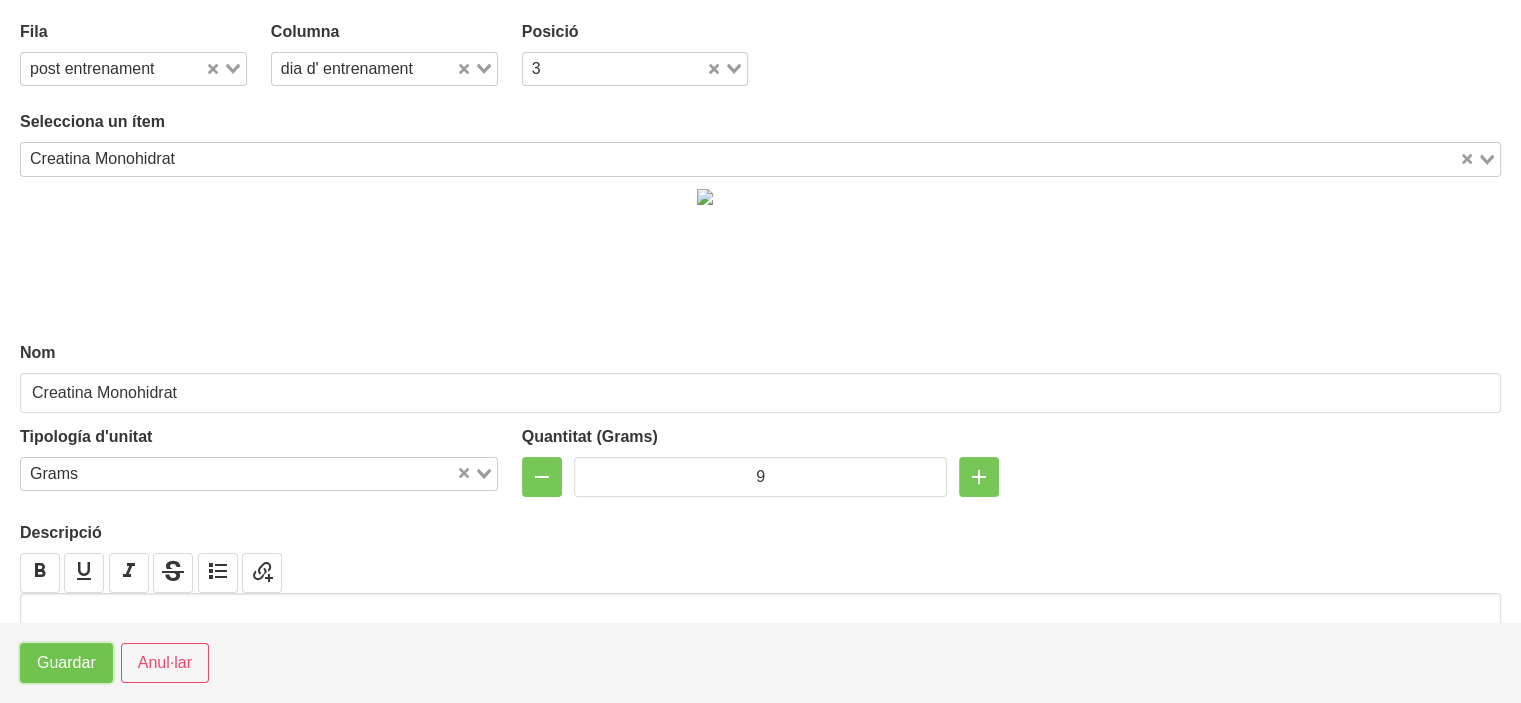 click on "Guardar" at bounding box center [66, 663] 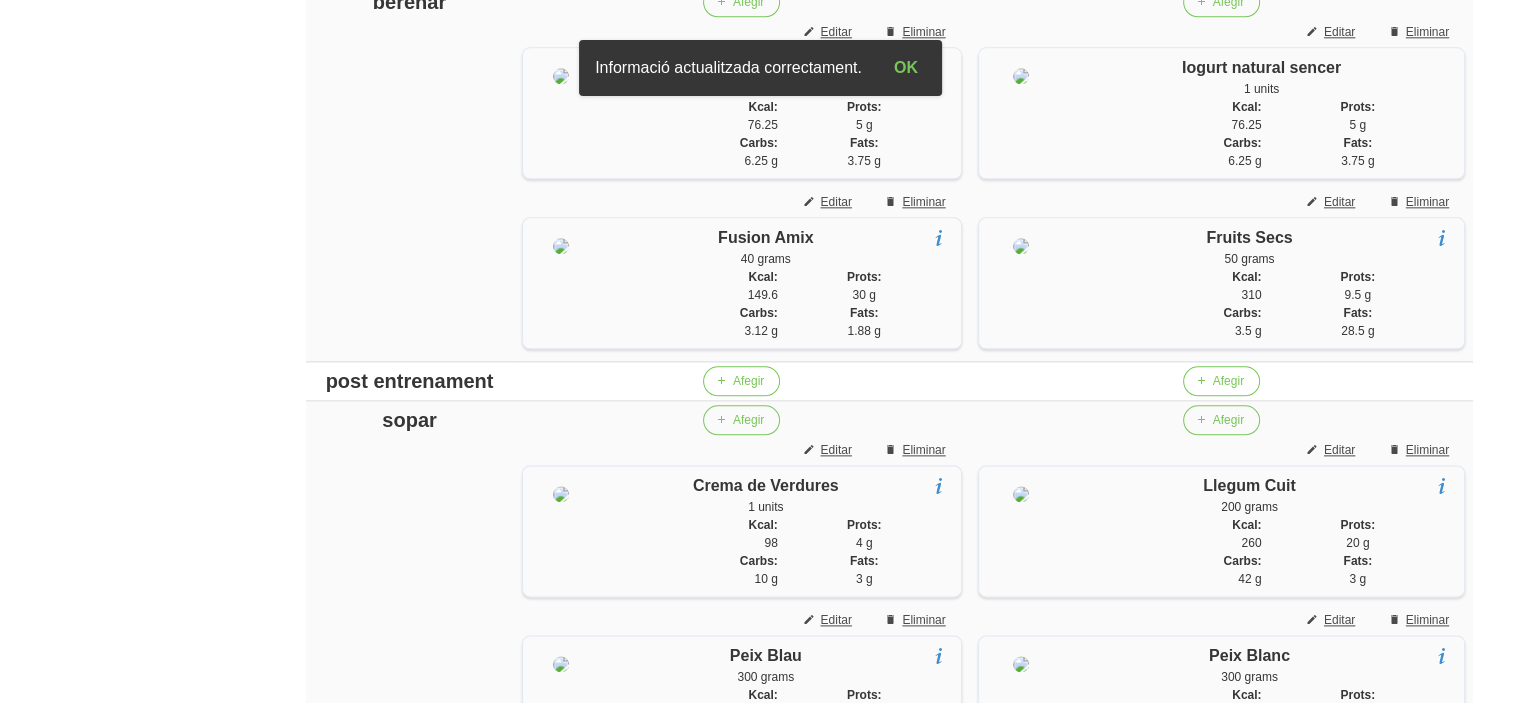 scroll, scrollTop: 2401, scrollLeft: 0, axis: vertical 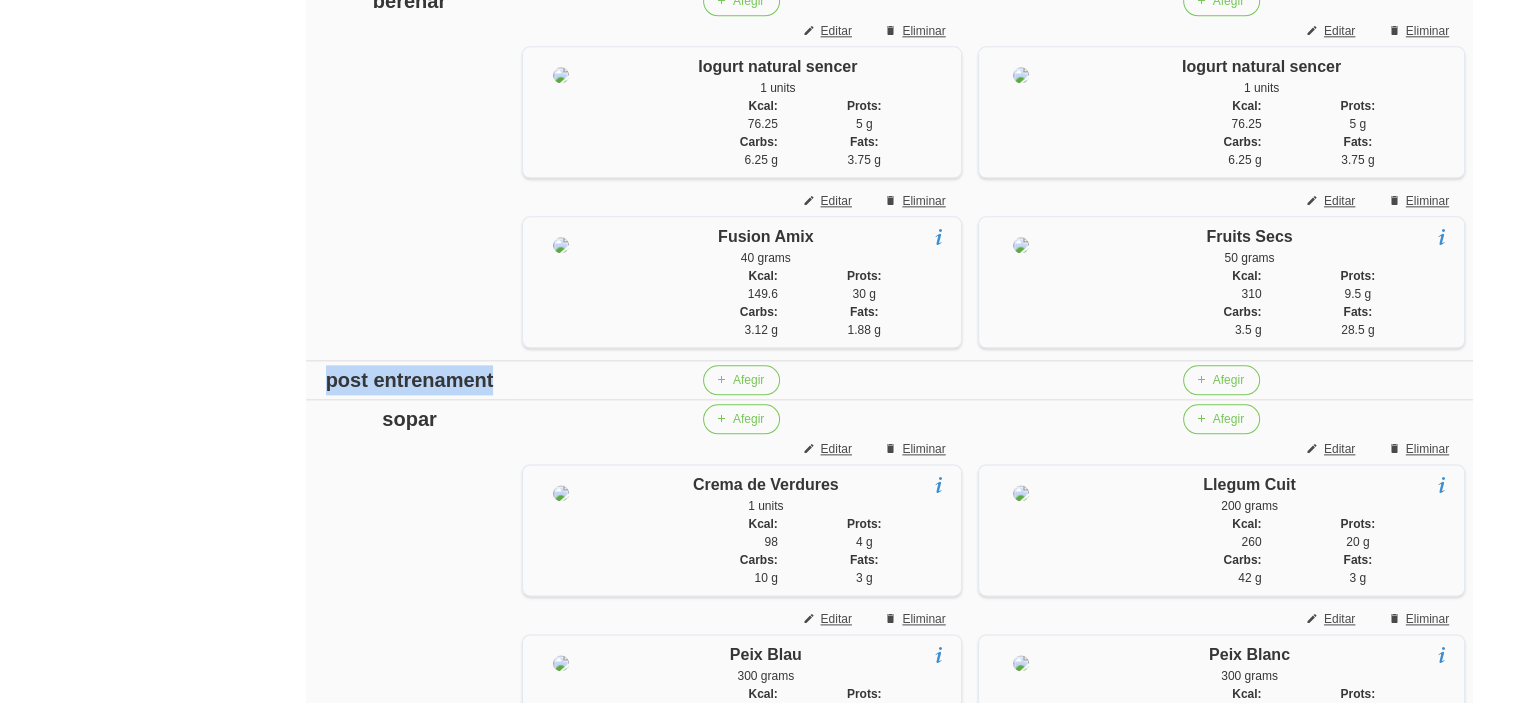 drag, startPoint x: 461, startPoint y: 516, endPoint x: 355, endPoint y: 491, distance: 108.90822 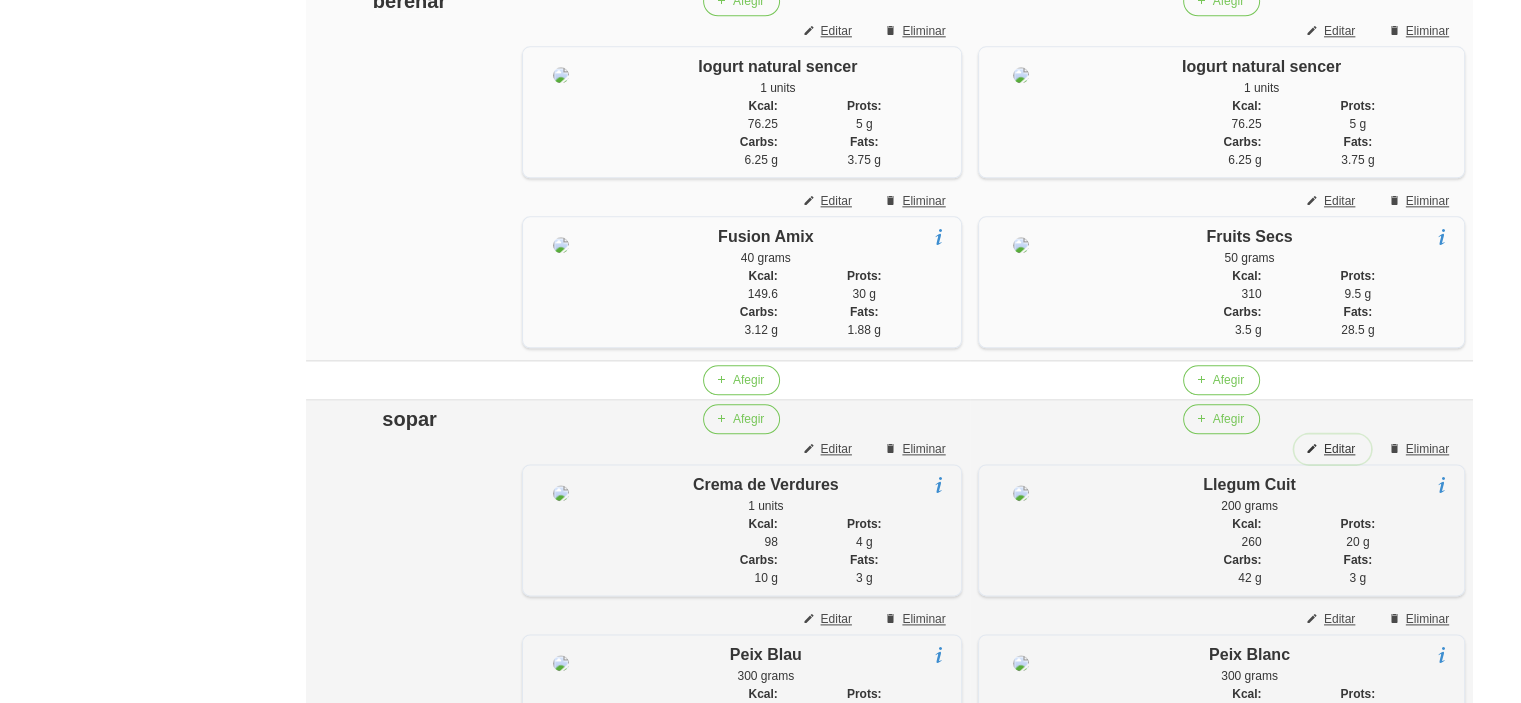 click on "Editar" at bounding box center [1339, 449] 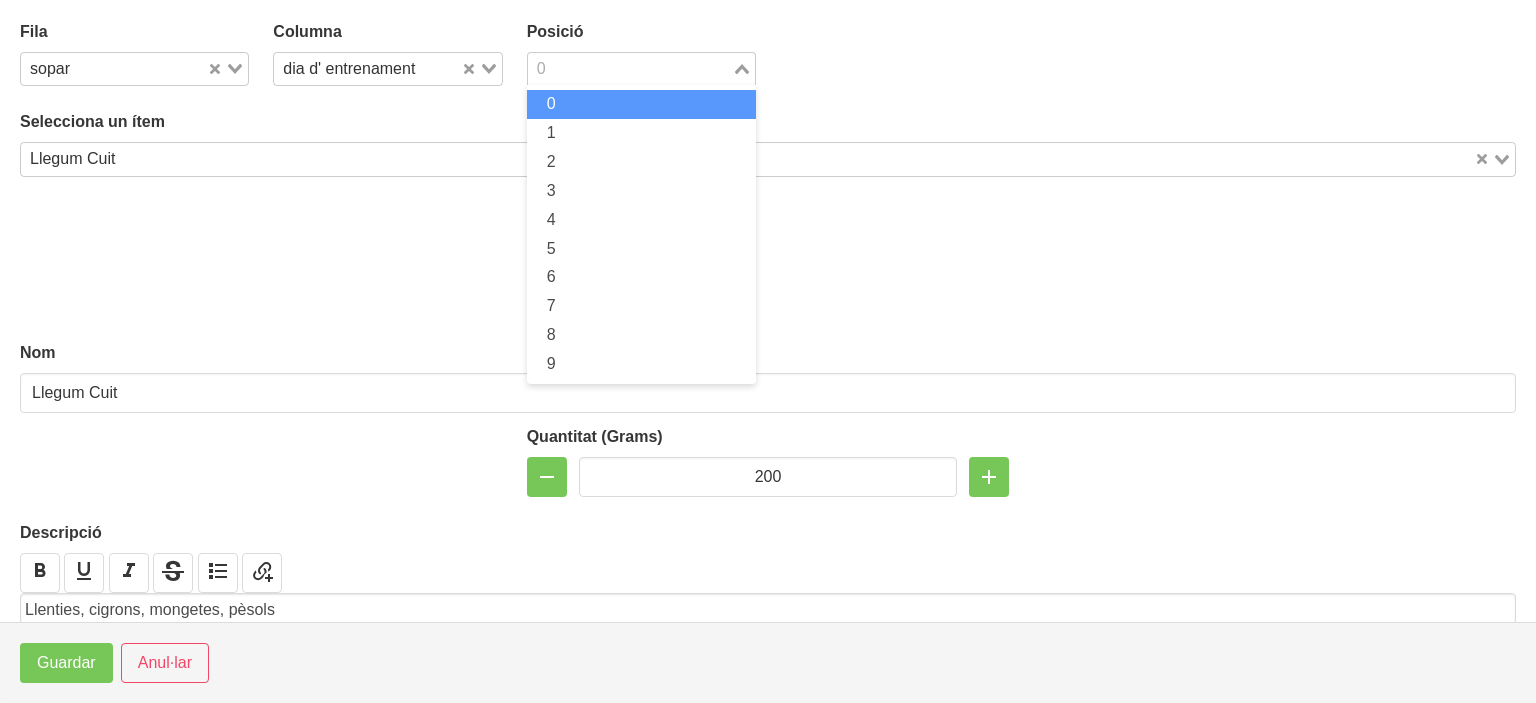 click at bounding box center [630, 69] 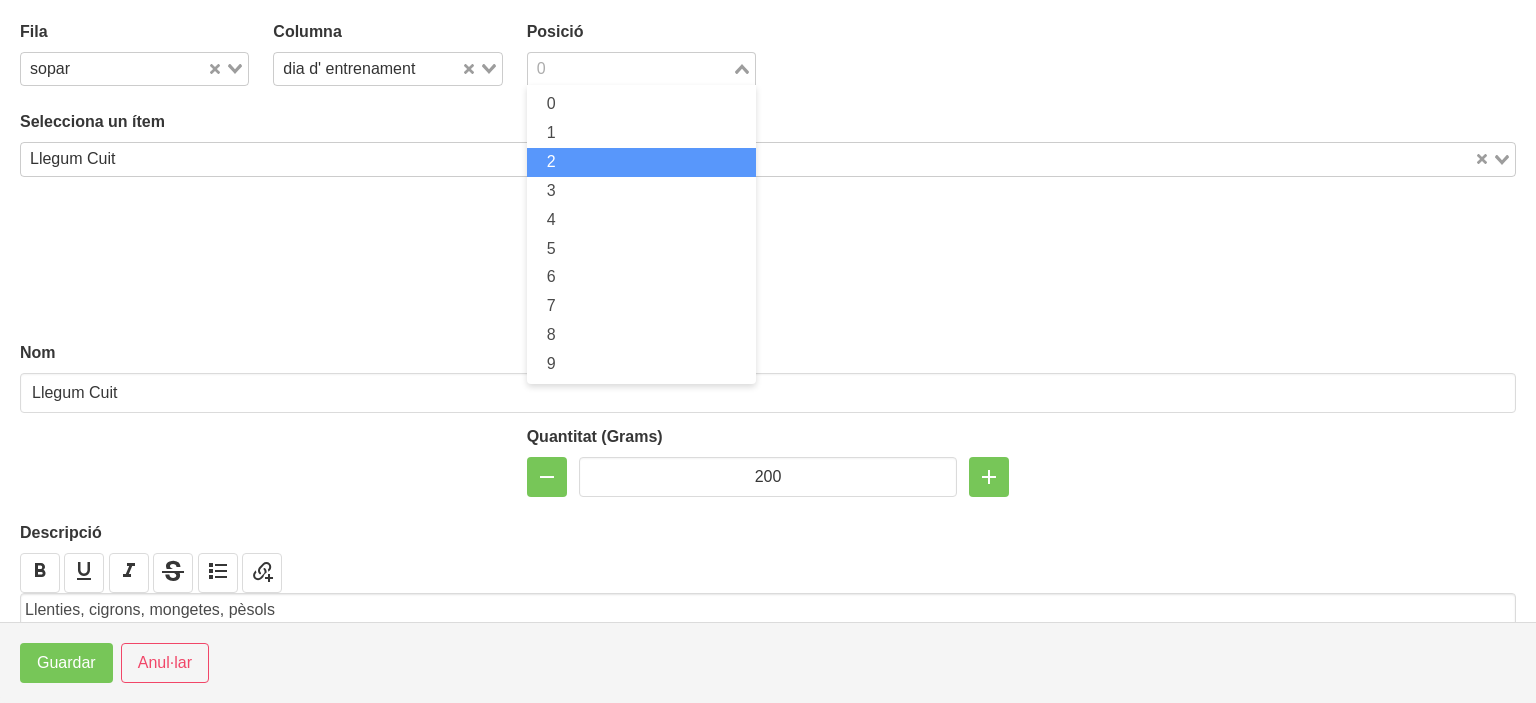 click on "2" at bounding box center [641, 162] 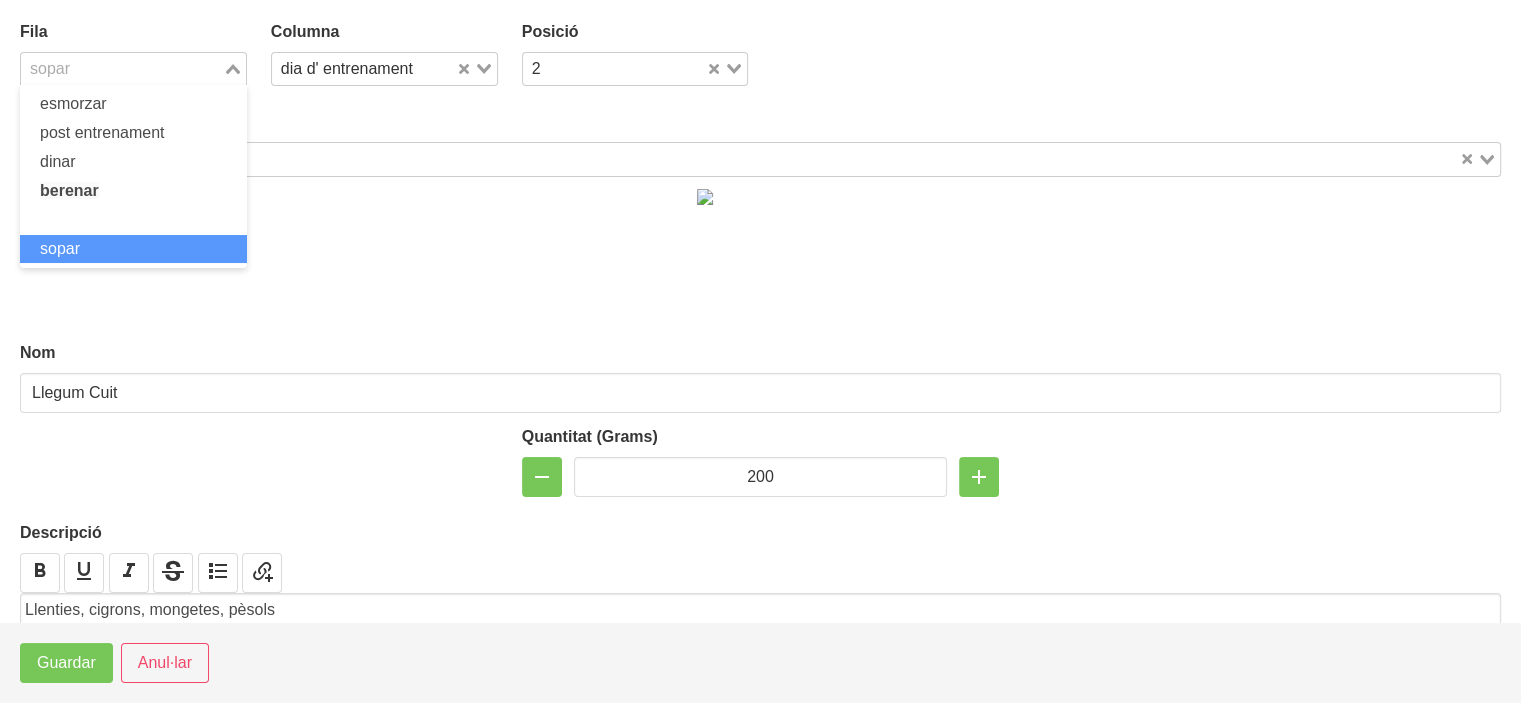 click at bounding box center (122, 69) 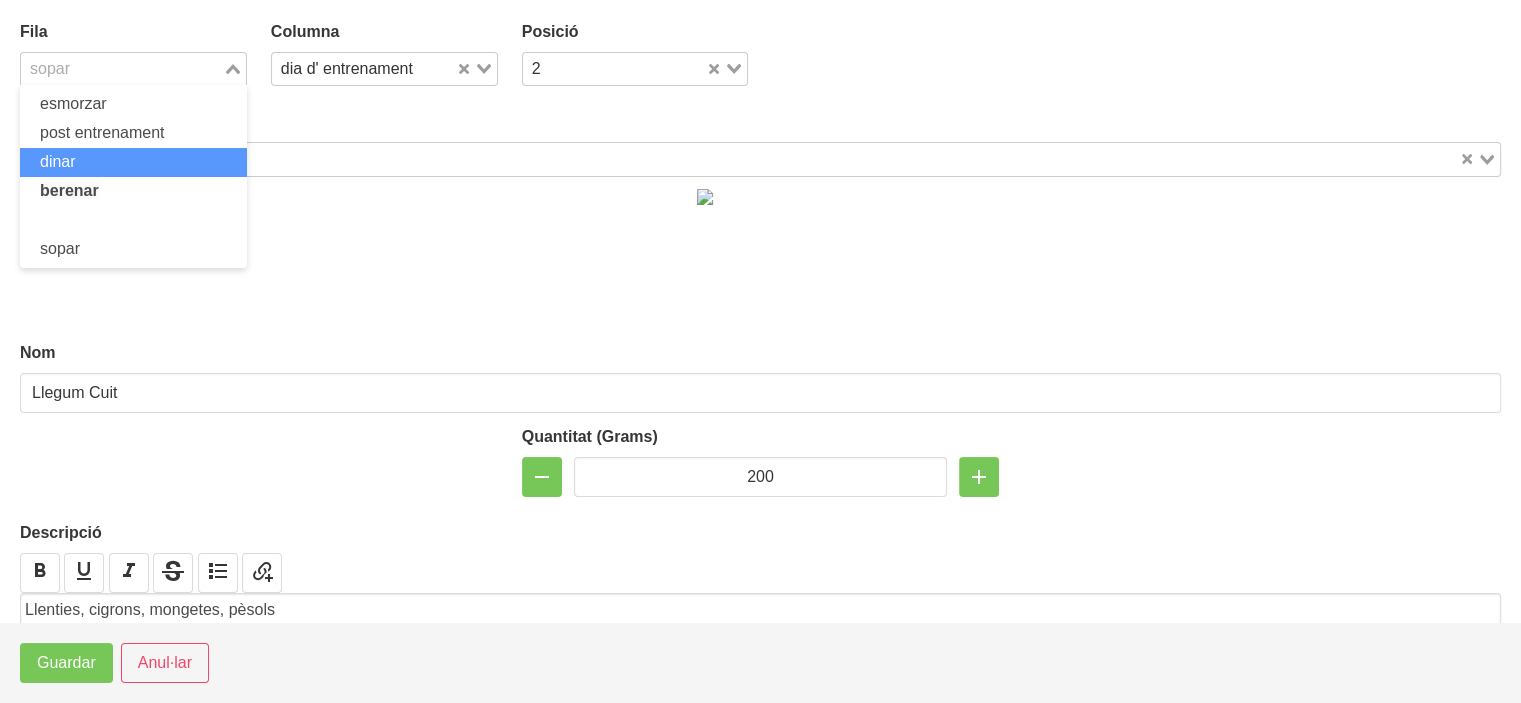click on "dinar" at bounding box center [58, 161] 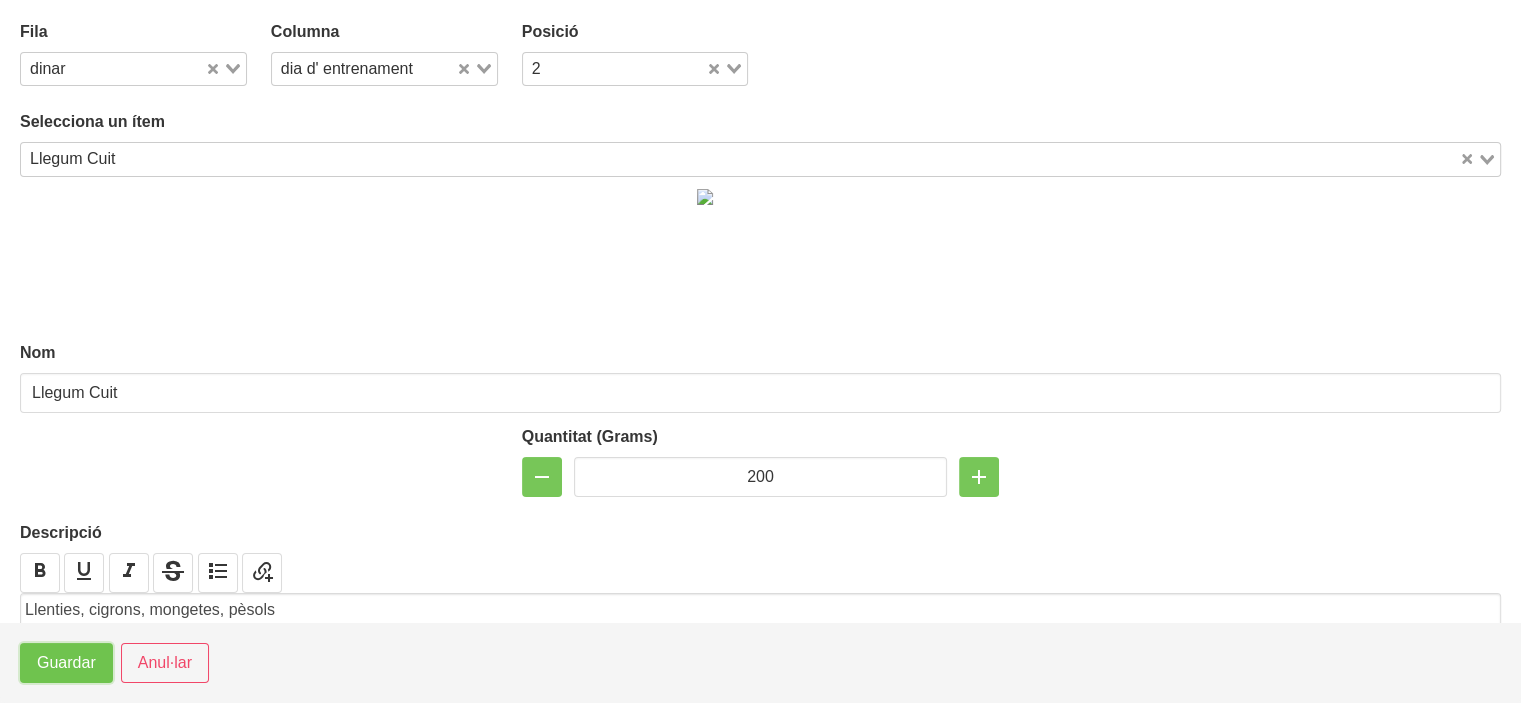 click on "Guardar" at bounding box center (66, 663) 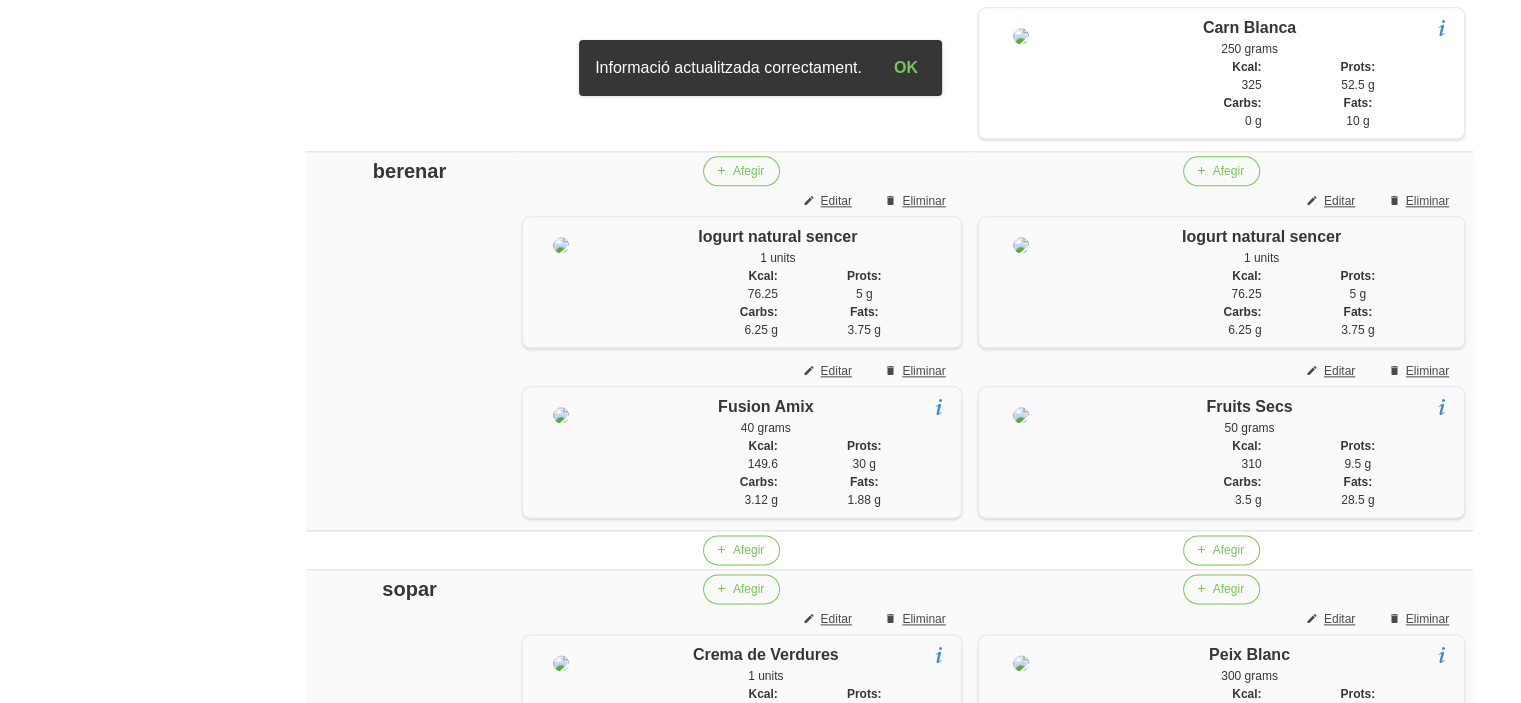 click on "General
Dashboard
Seccions
Clients
Administradors
Comunicacions
Esdeveniments
Aliments
Exercicis" at bounding box center (117, -266) 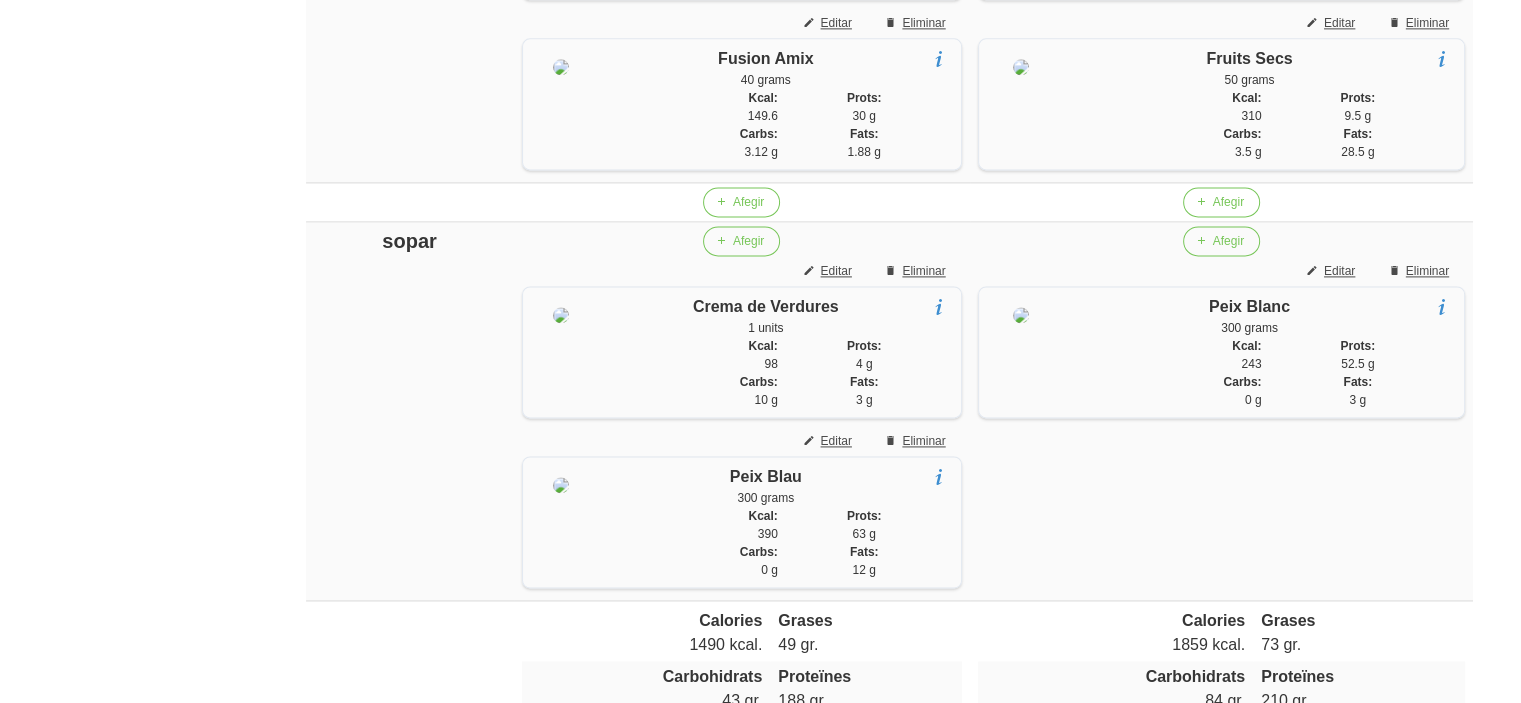 scroll, scrollTop: 2841, scrollLeft: 0, axis: vertical 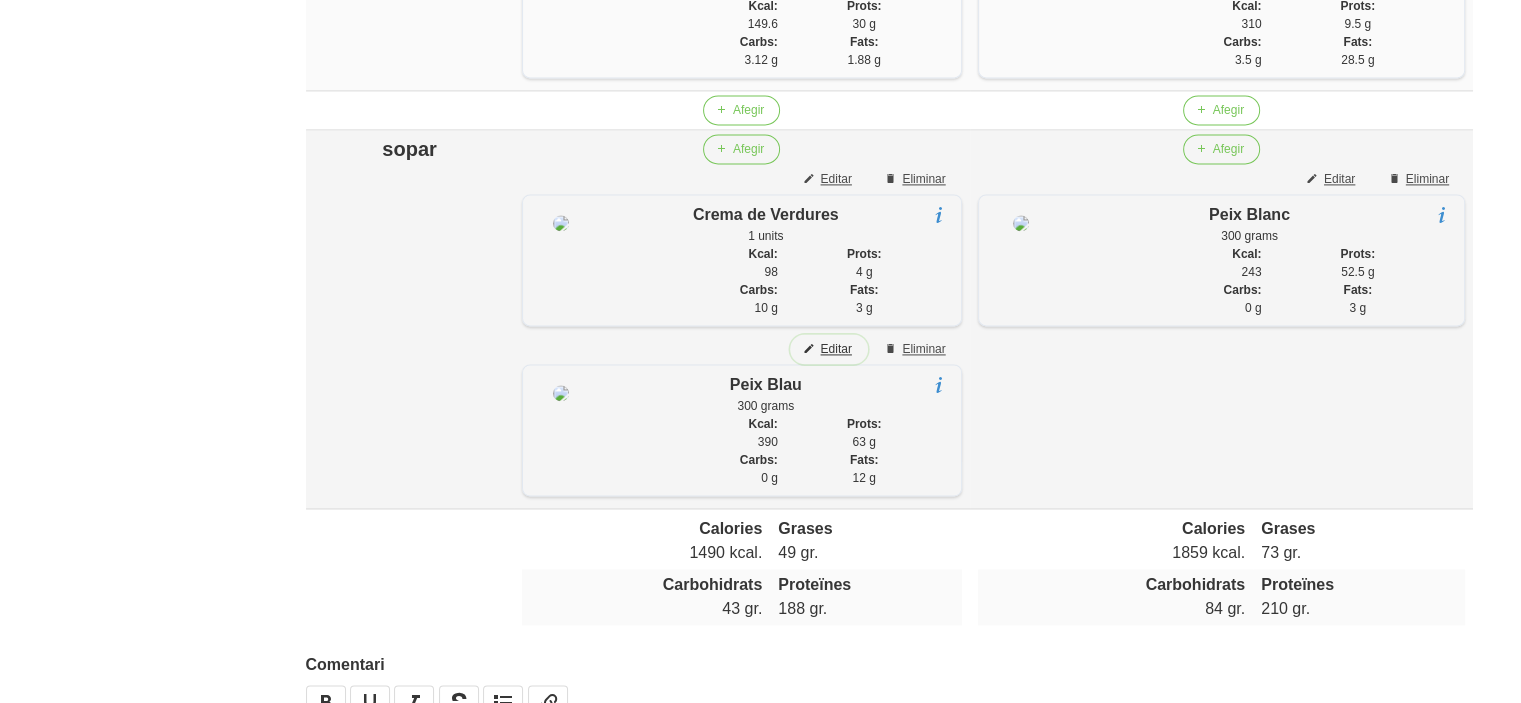 click on "Editar" at bounding box center [835, 349] 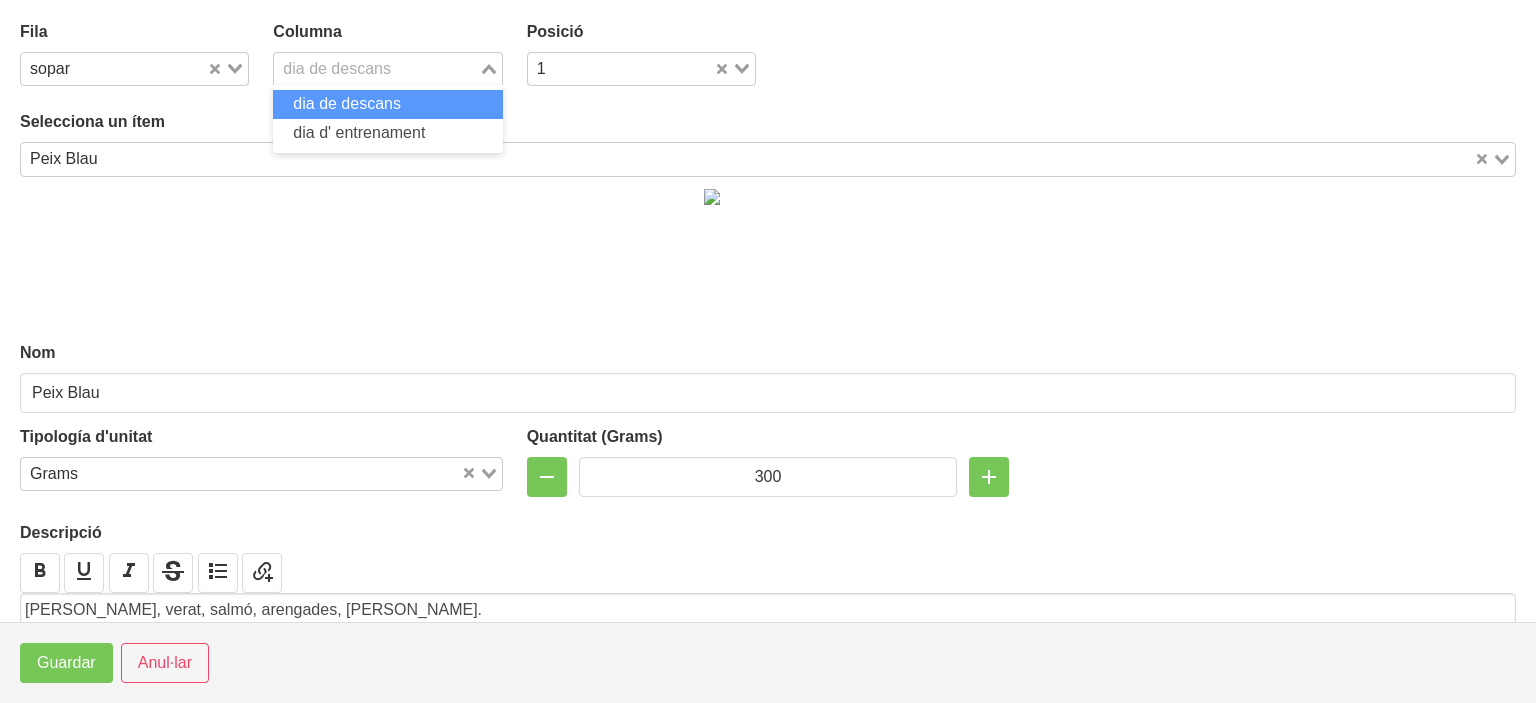 click on "dia de descans" at bounding box center (376, 67) 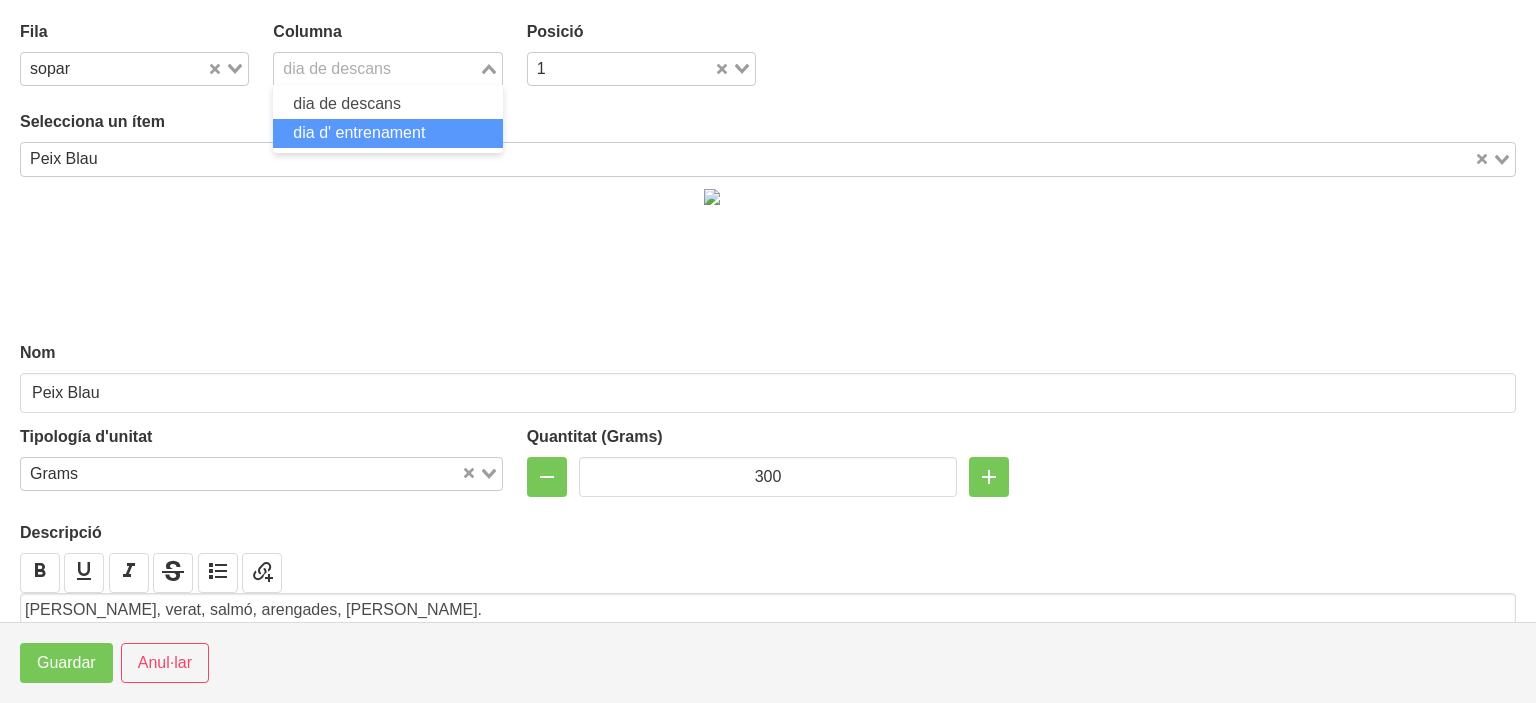 click on "dia d' entrenament" at bounding box center (359, 132) 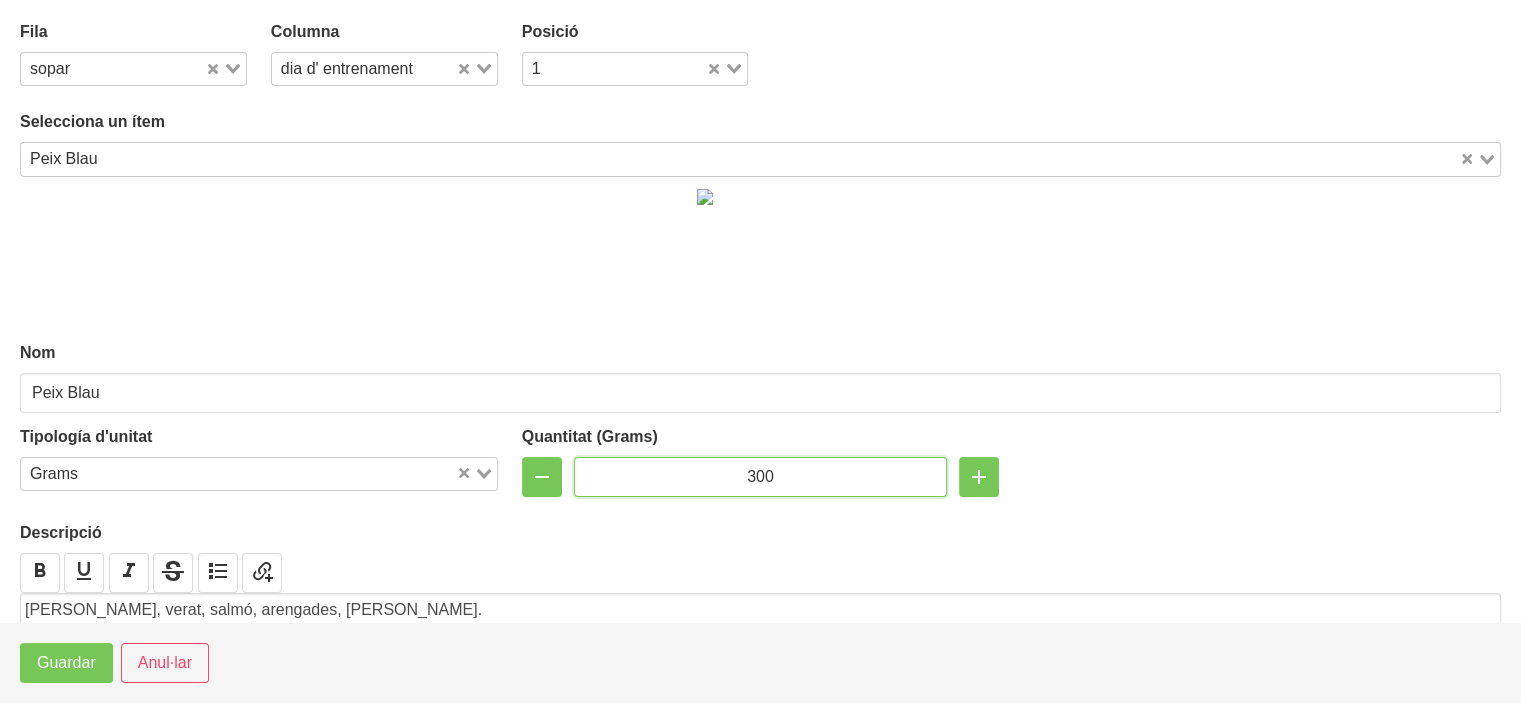 click on "300" at bounding box center (761, 477) 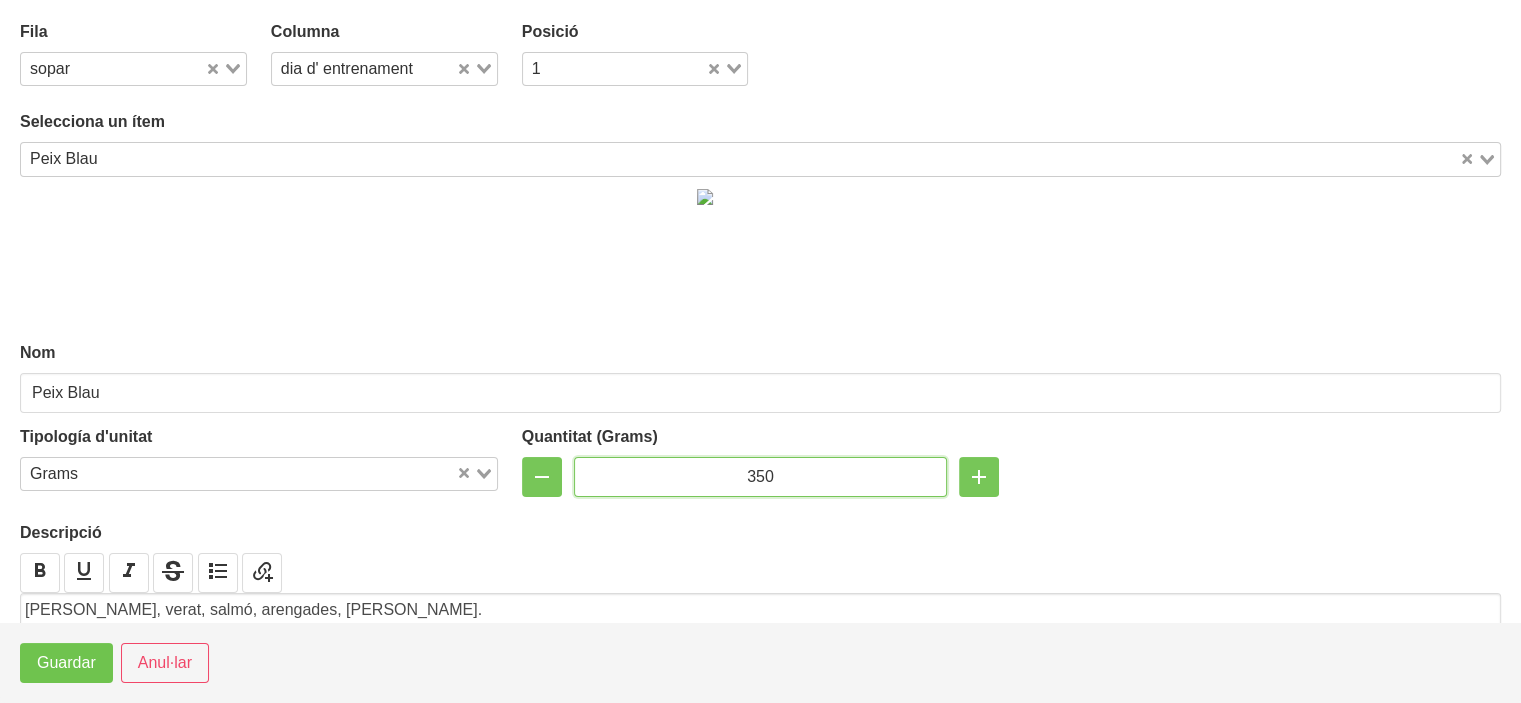 type on "350" 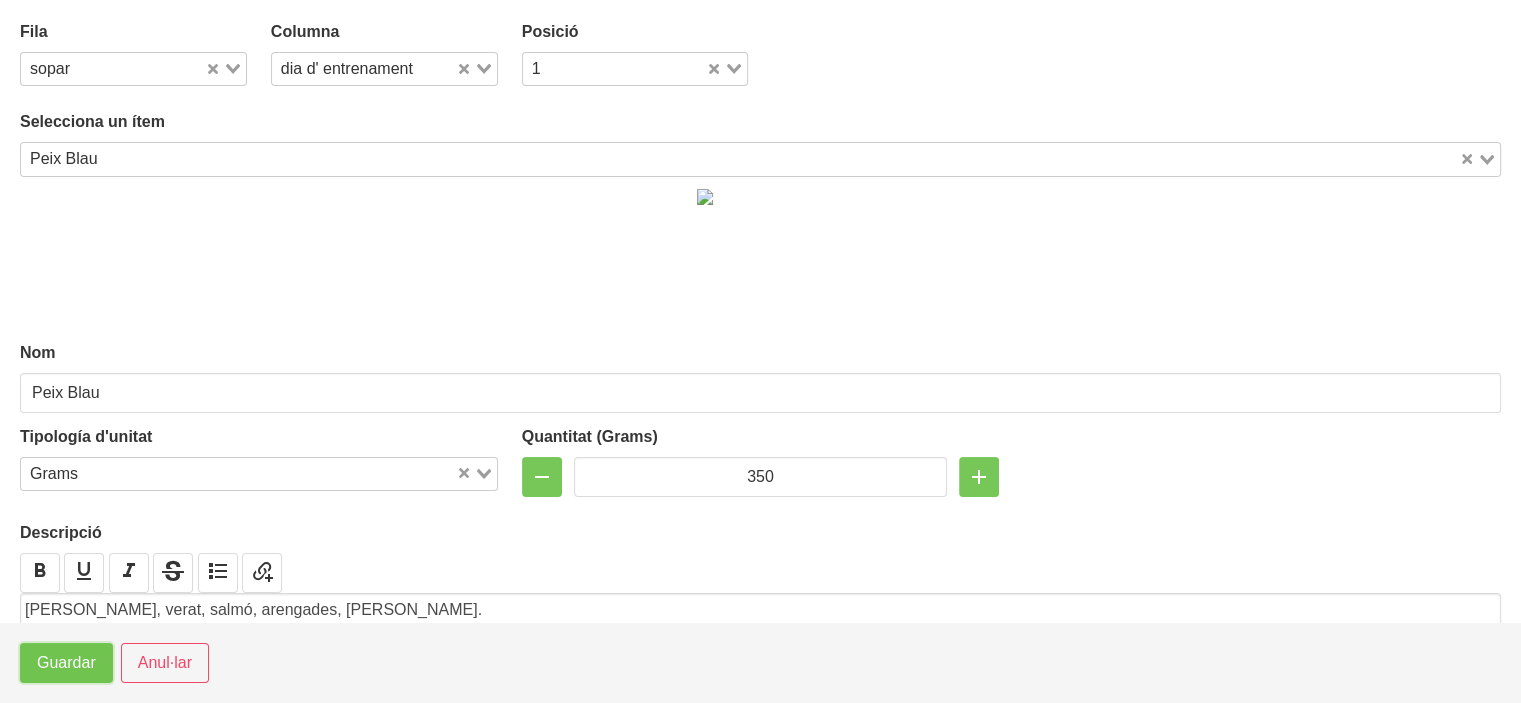 click on "Guardar" at bounding box center (66, 663) 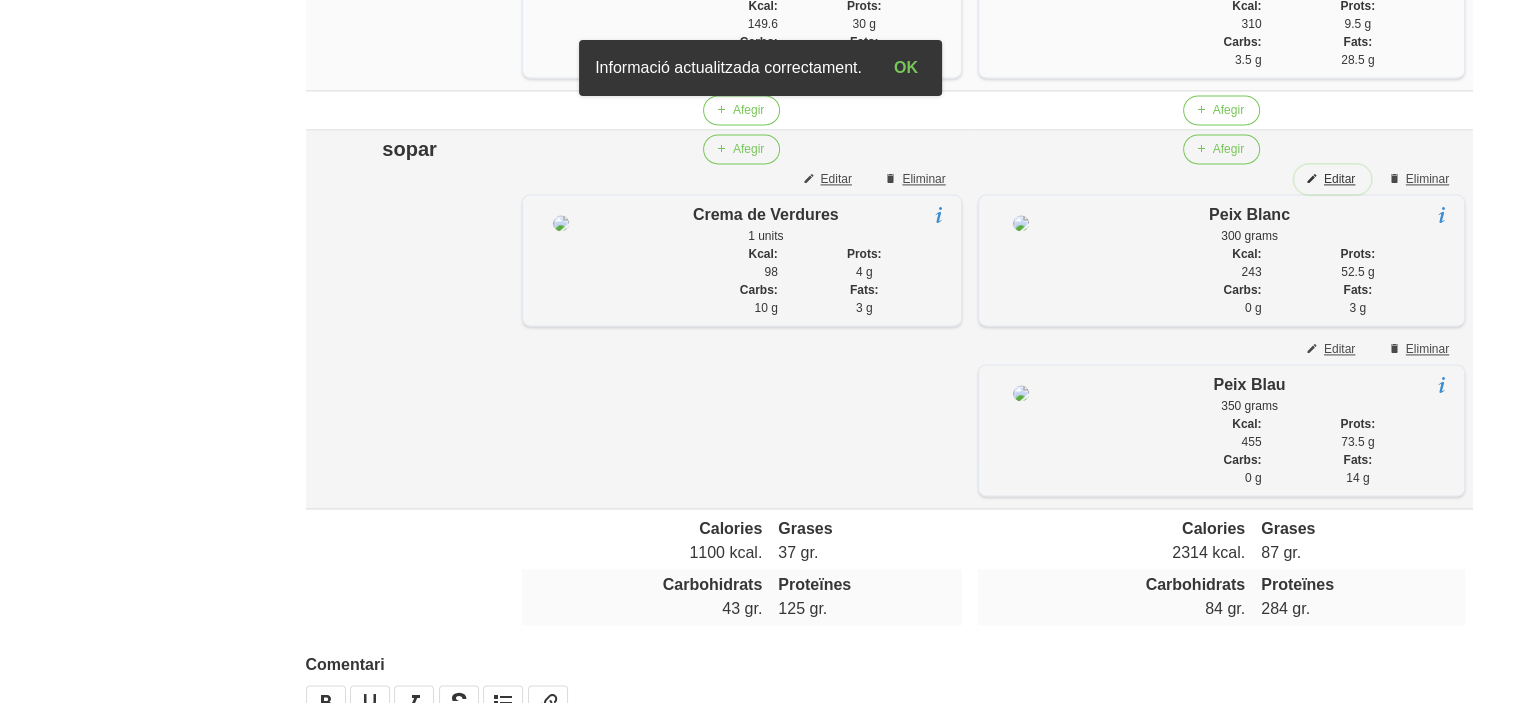 click on "Editar" at bounding box center (1339, 179) 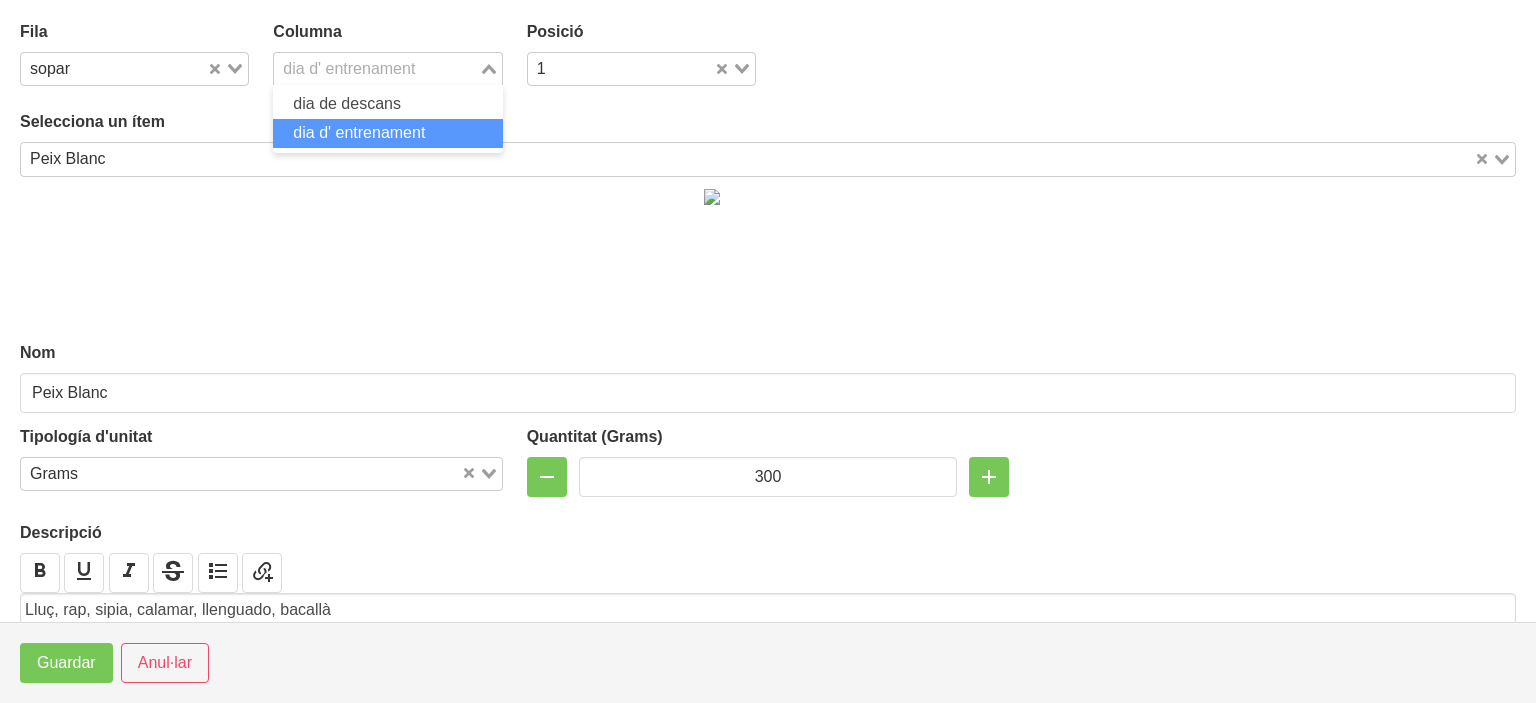 click on "dia d' entrenament" at bounding box center (376, 67) 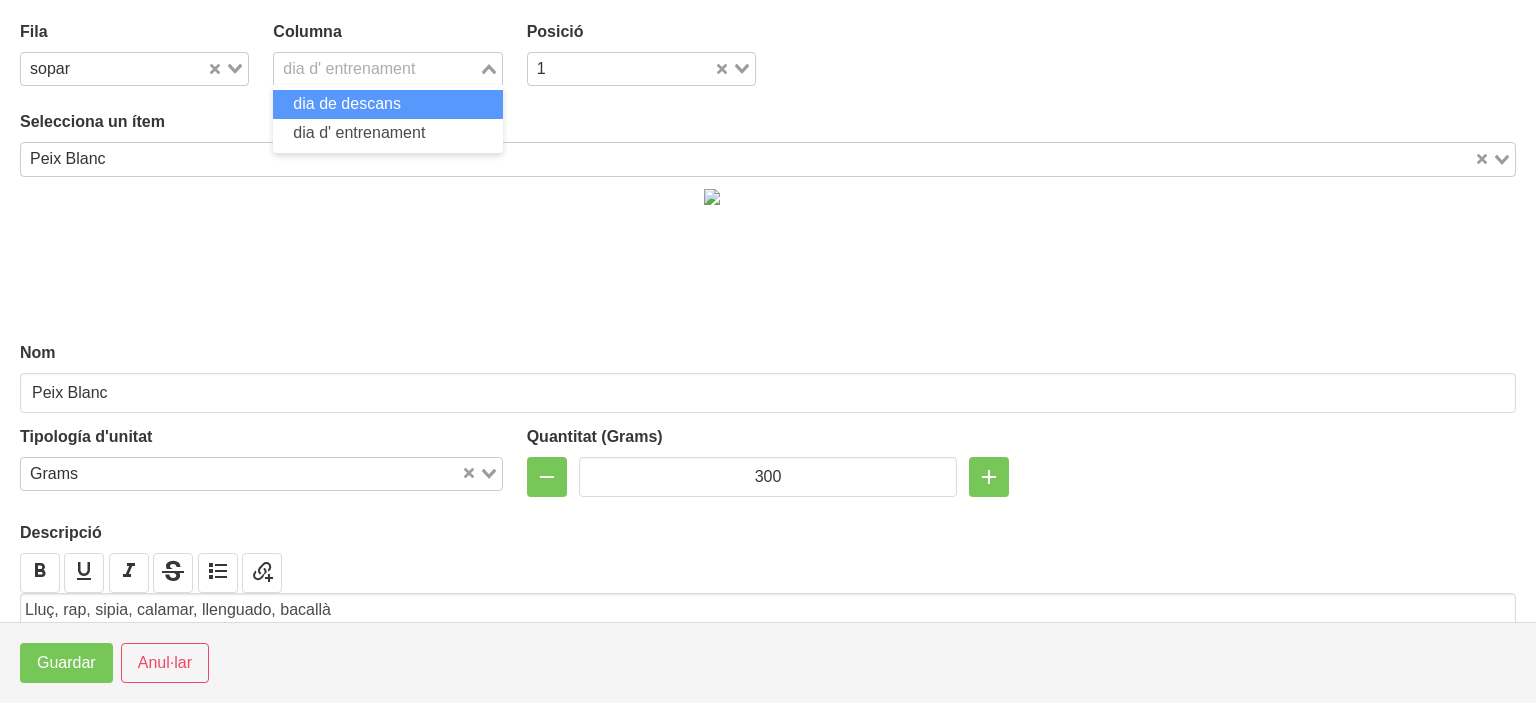 click on "dia de descans" at bounding box center [347, 103] 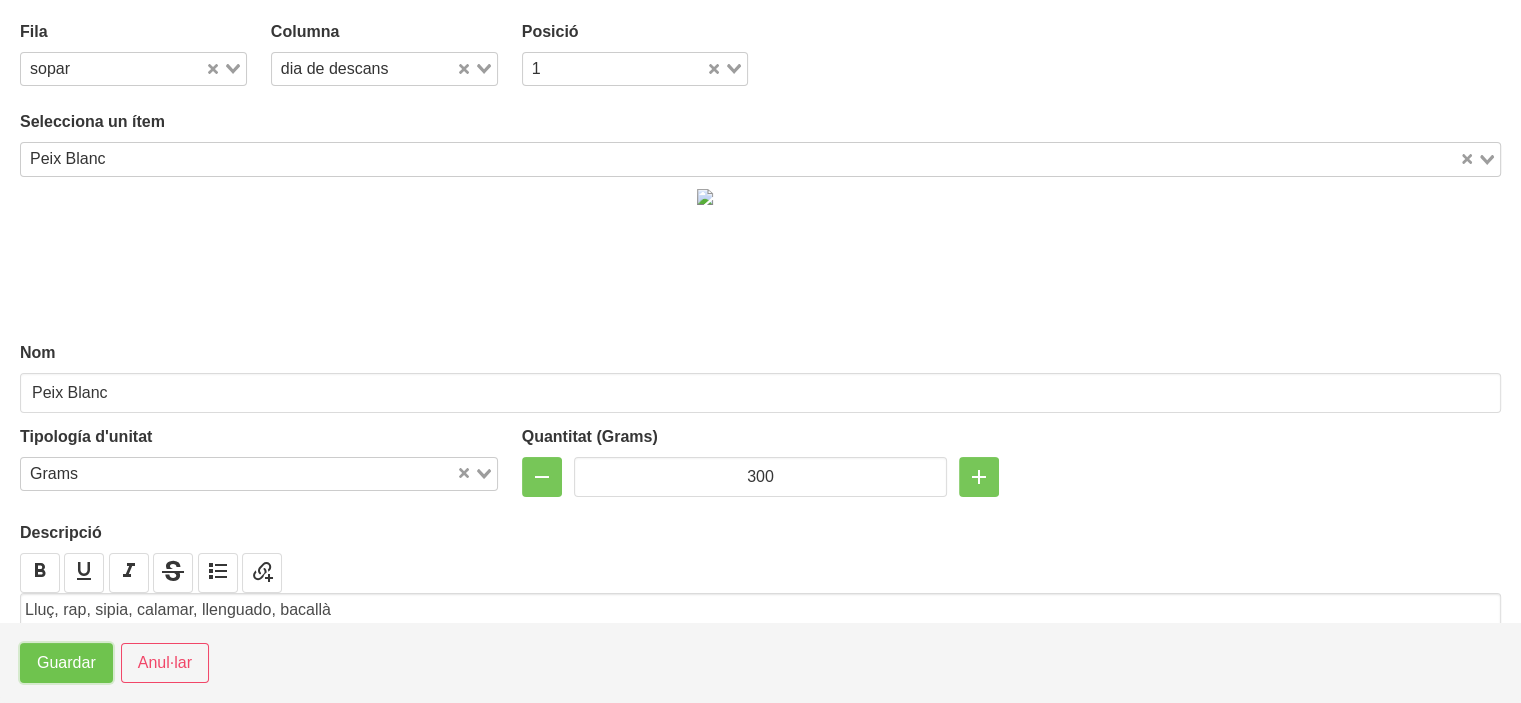 click on "Guardar" at bounding box center [66, 663] 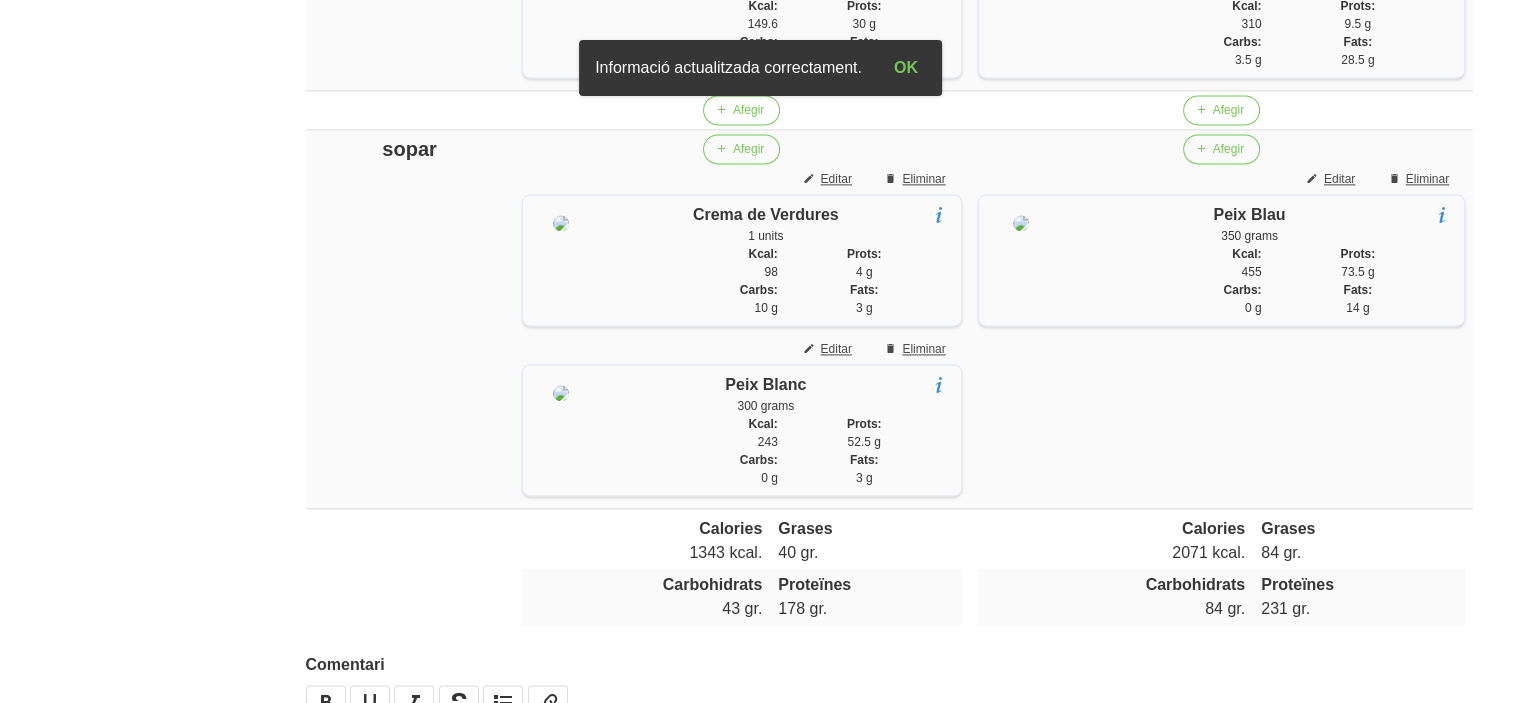 click on "General
Dashboard
Seccions
Clients
Administradors
Comunicacions
Esdeveniments
Aliments
Exercicis" at bounding box center [117, -706] 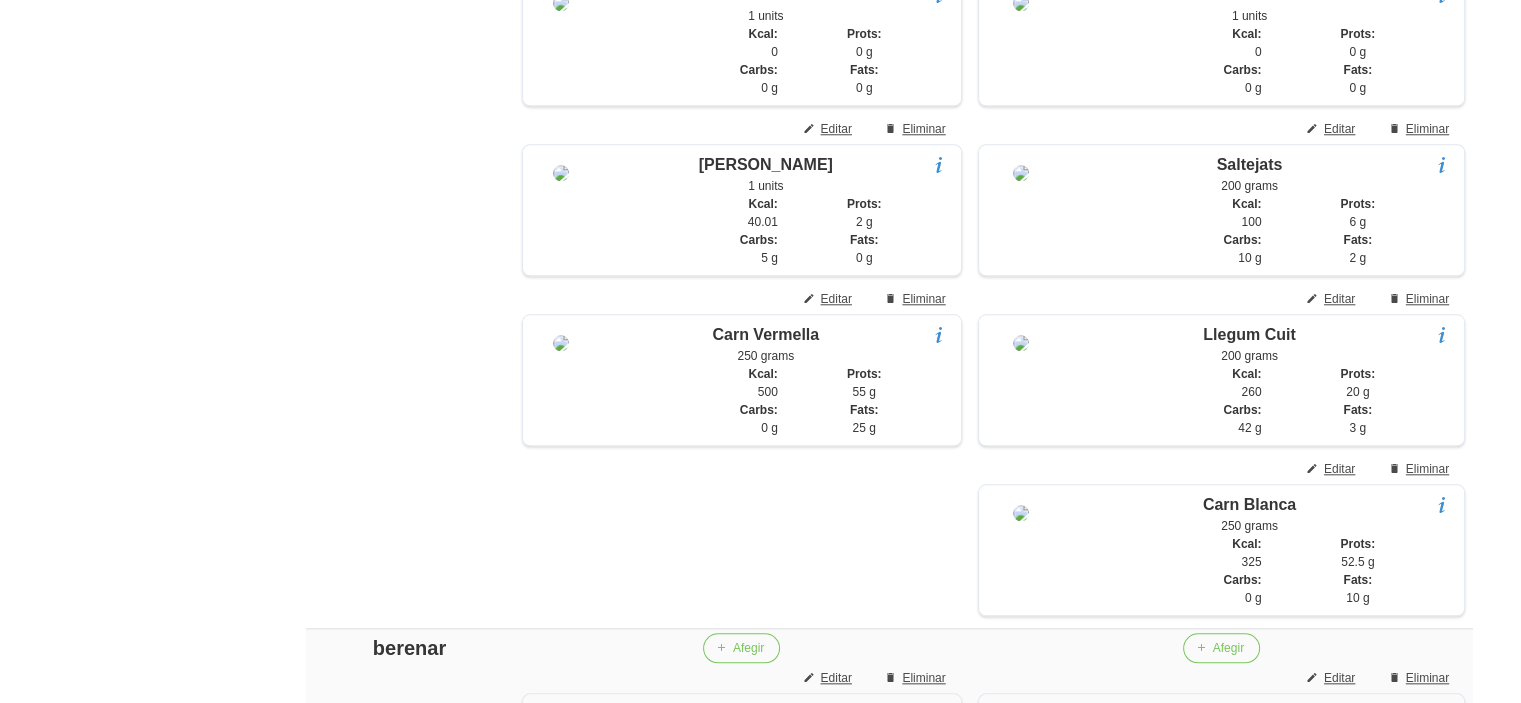 scroll, scrollTop: 1921, scrollLeft: 0, axis: vertical 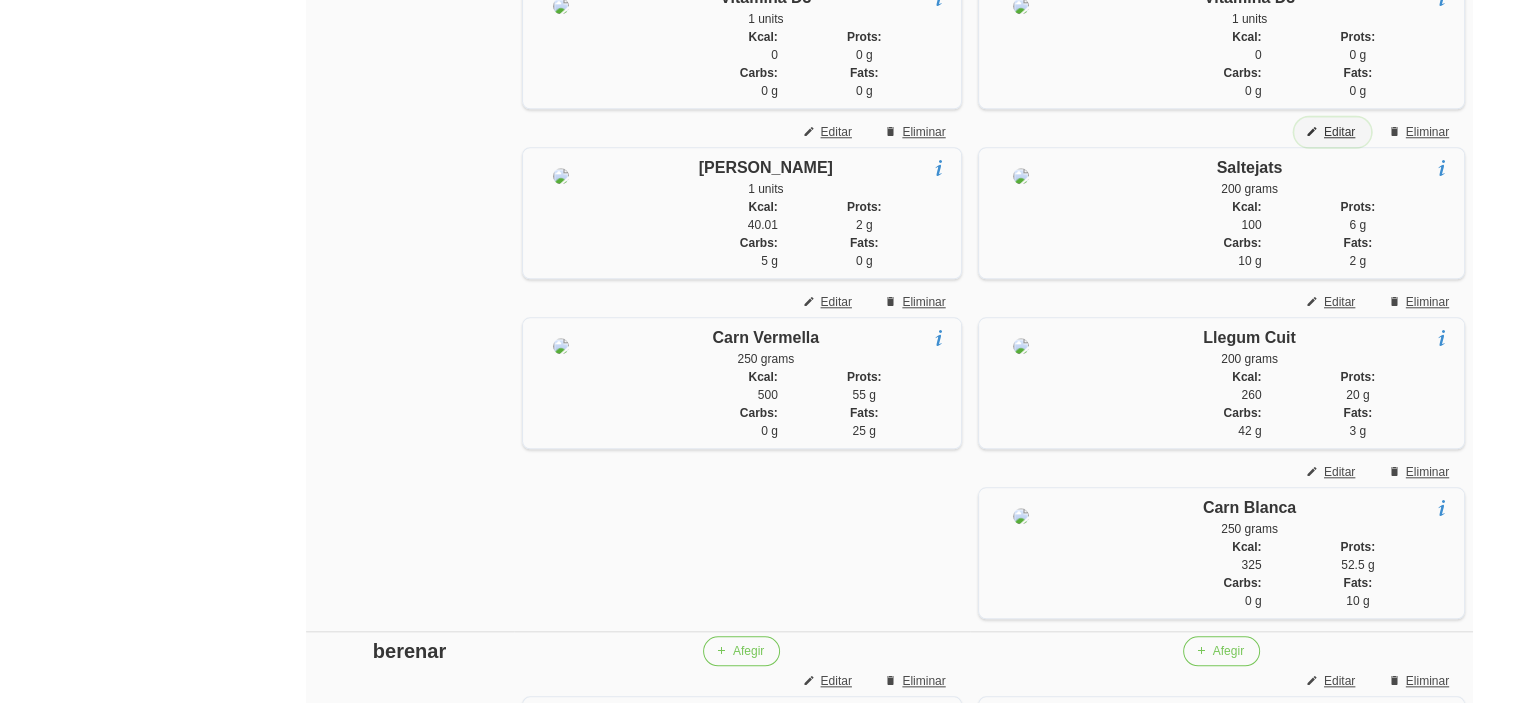click on "Editar" at bounding box center [1332, 132] 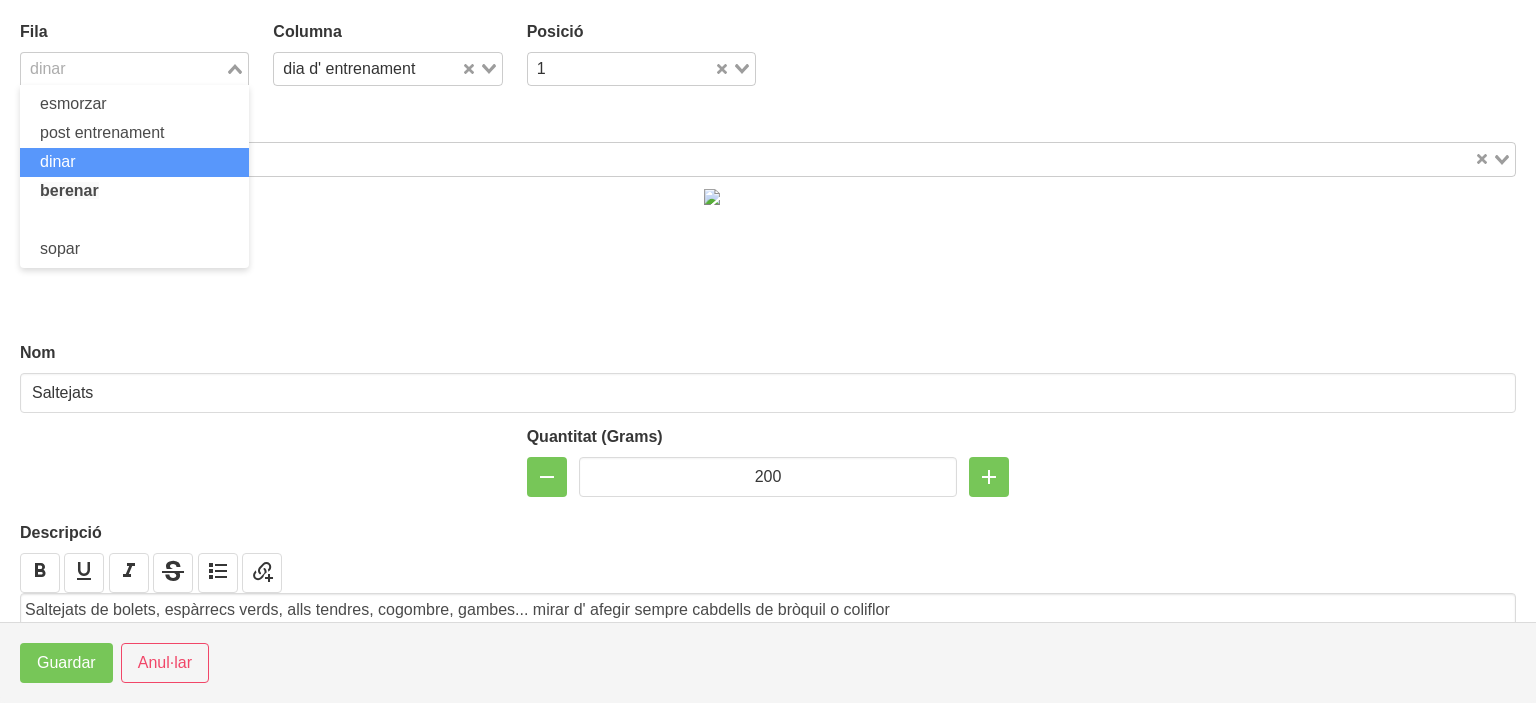 click on "dinar" at bounding box center [123, 67] 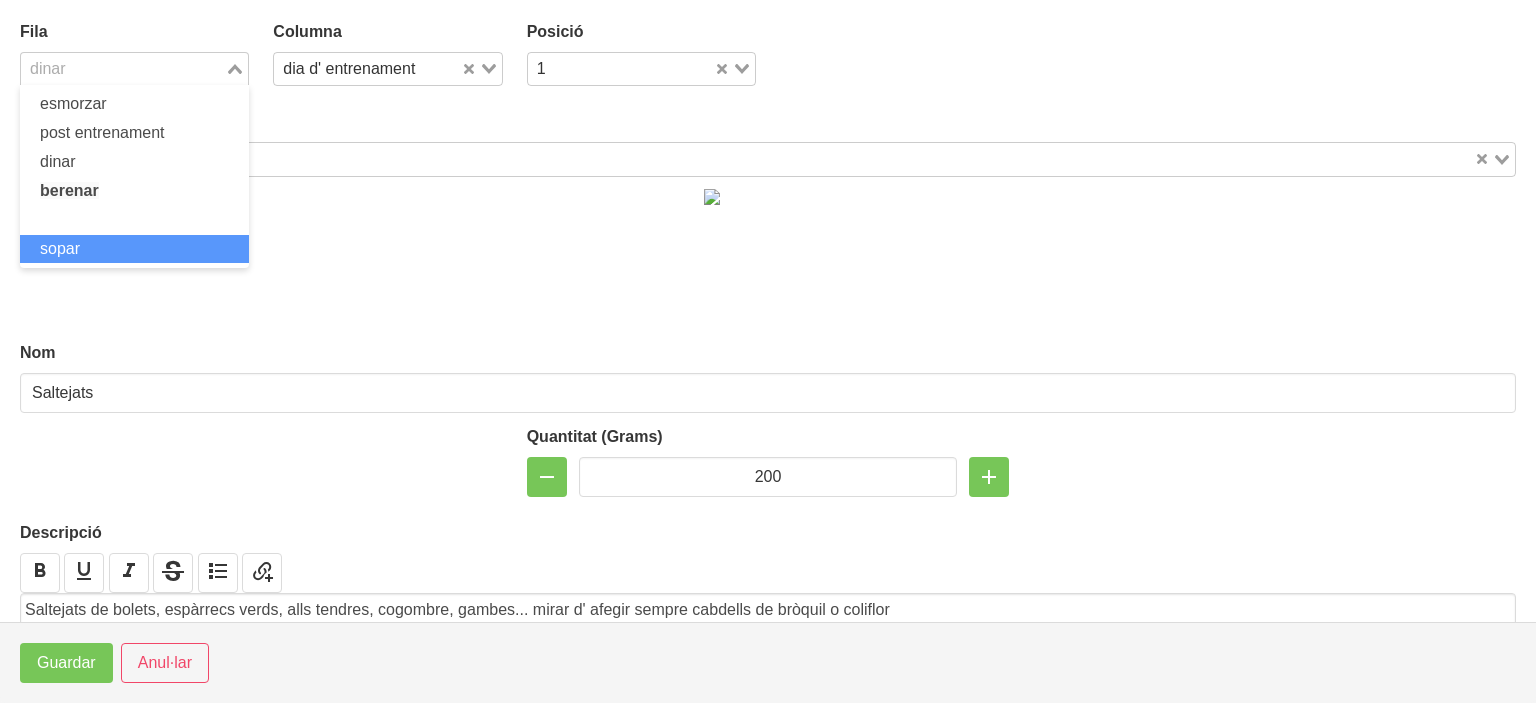 click on "sopar" at bounding box center (60, 248) 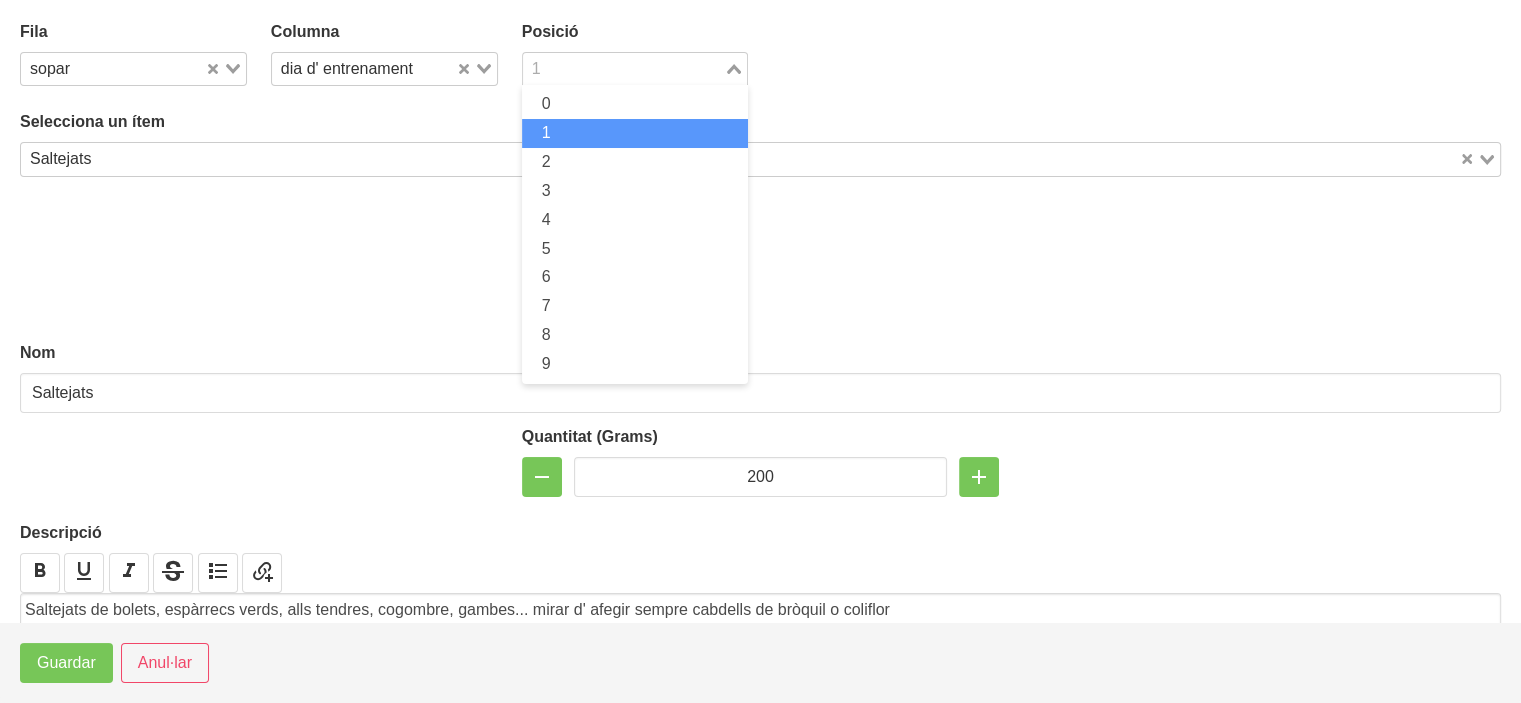 click at bounding box center (624, 69) 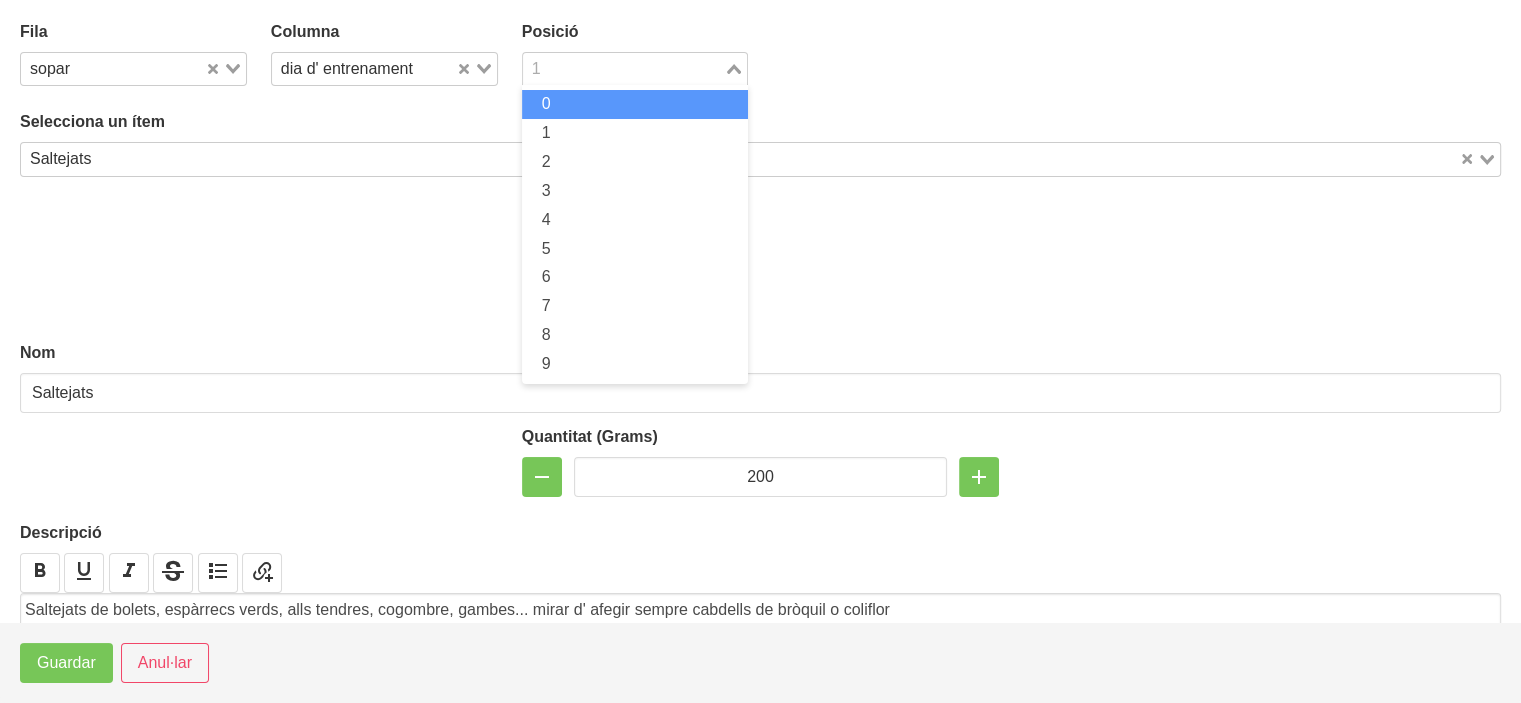 click on "0" at bounding box center [635, 104] 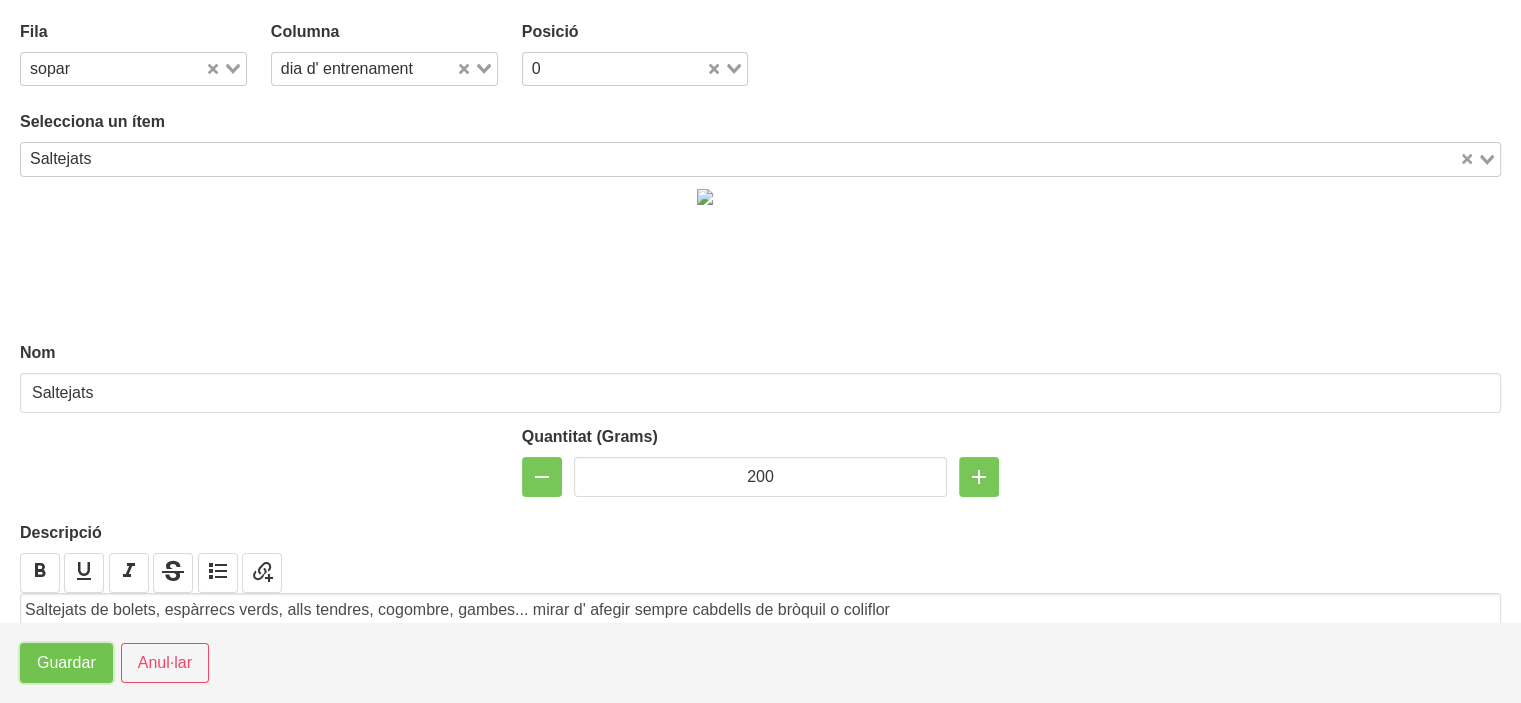 click on "Guardar" at bounding box center [66, 663] 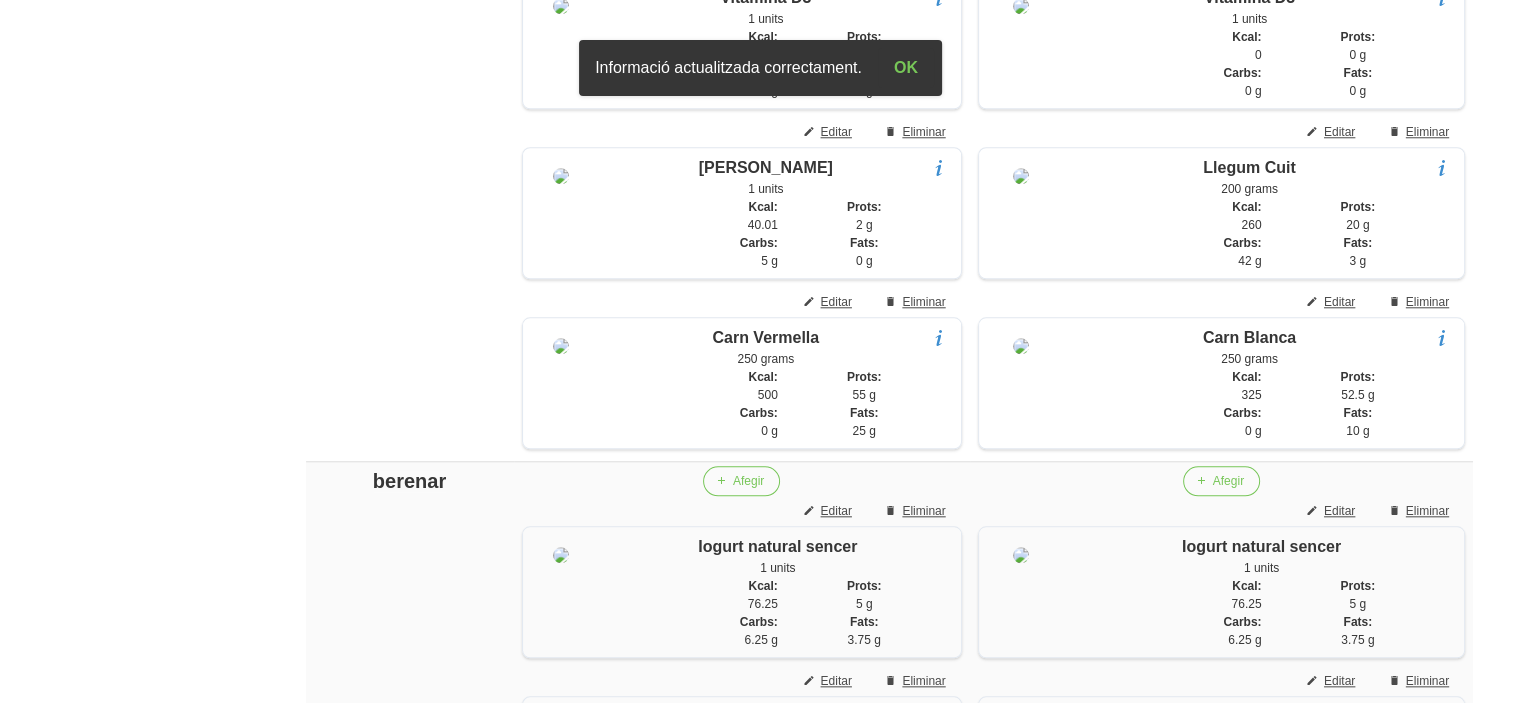 click on "General
Dashboard
Seccions
Clients
Administradors
Comunicacions
Esdeveniments
Aliments
Exercicis" at bounding box center (117, 129) 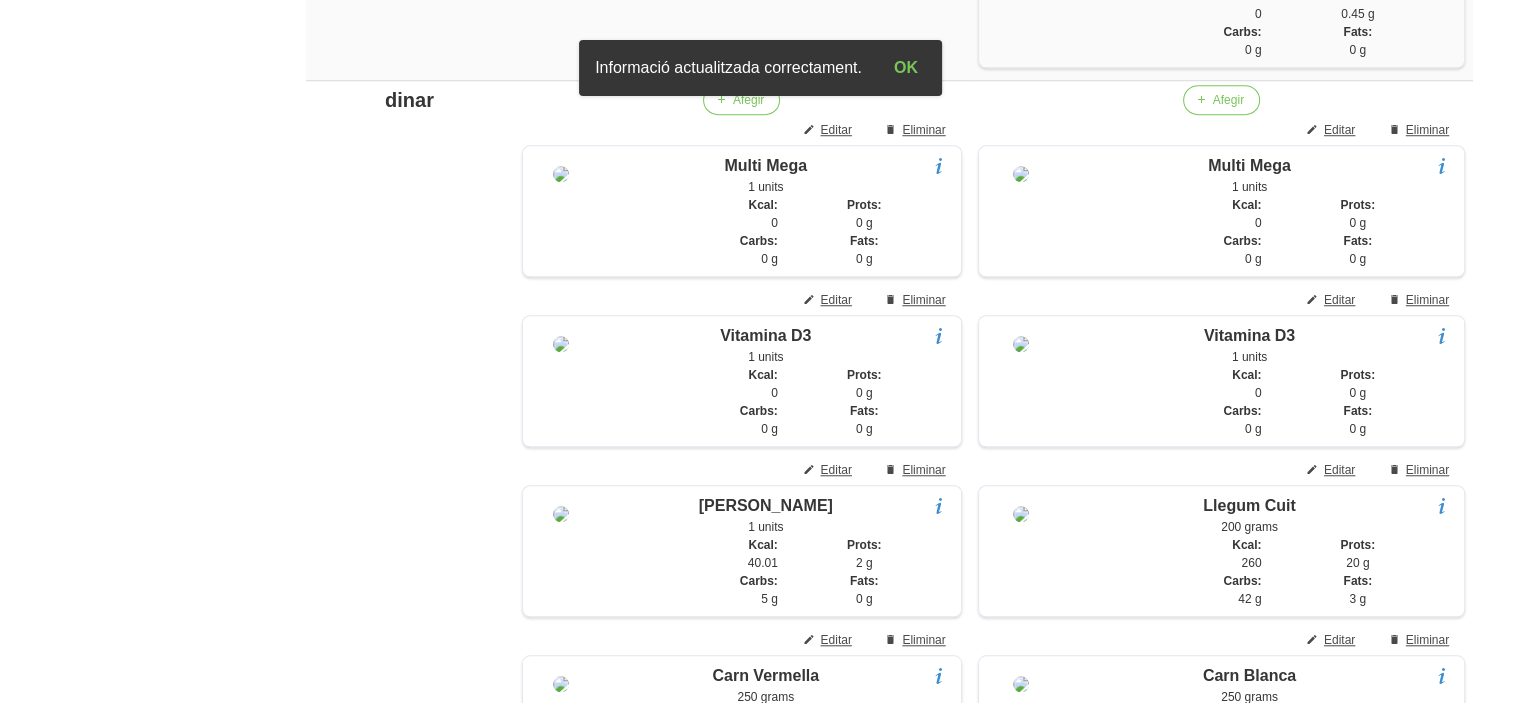 scroll, scrollTop: 1521, scrollLeft: 0, axis: vertical 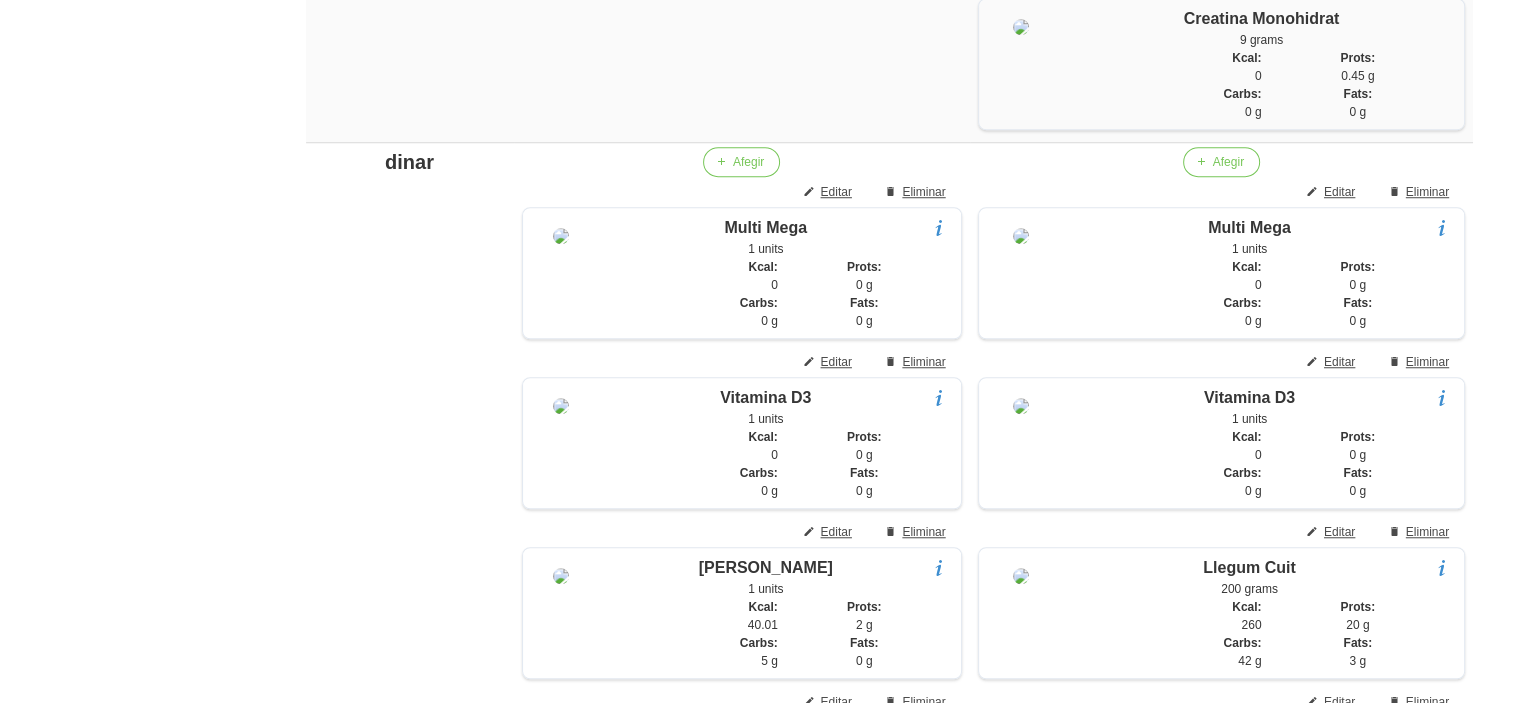click on "General
Dashboard
Seccions
Clients
Administradors
Comunicacions
Esdeveniments
Aliments
Exercicis" at bounding box center [117, 529] 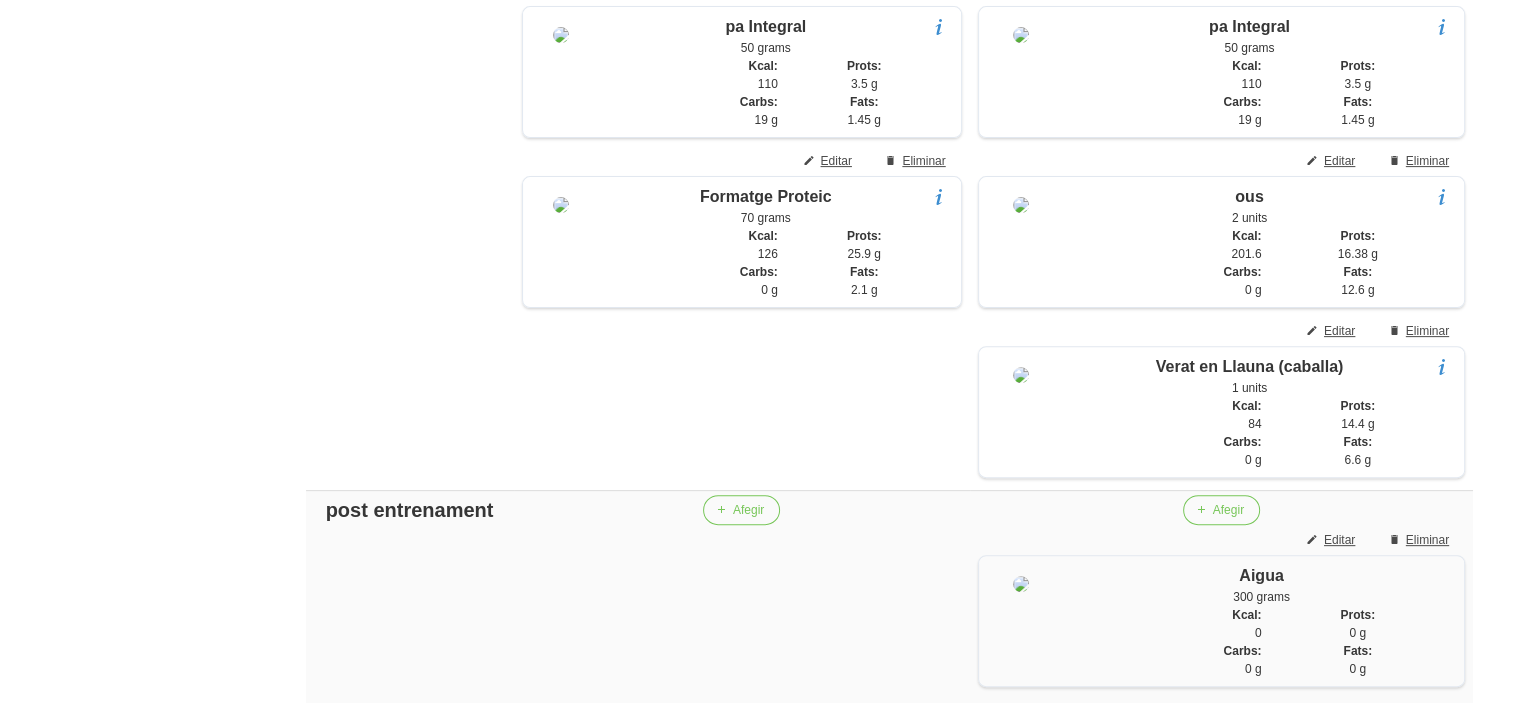 scroll, scrollTop: 561, scrollLeft: 0, axis: vertical 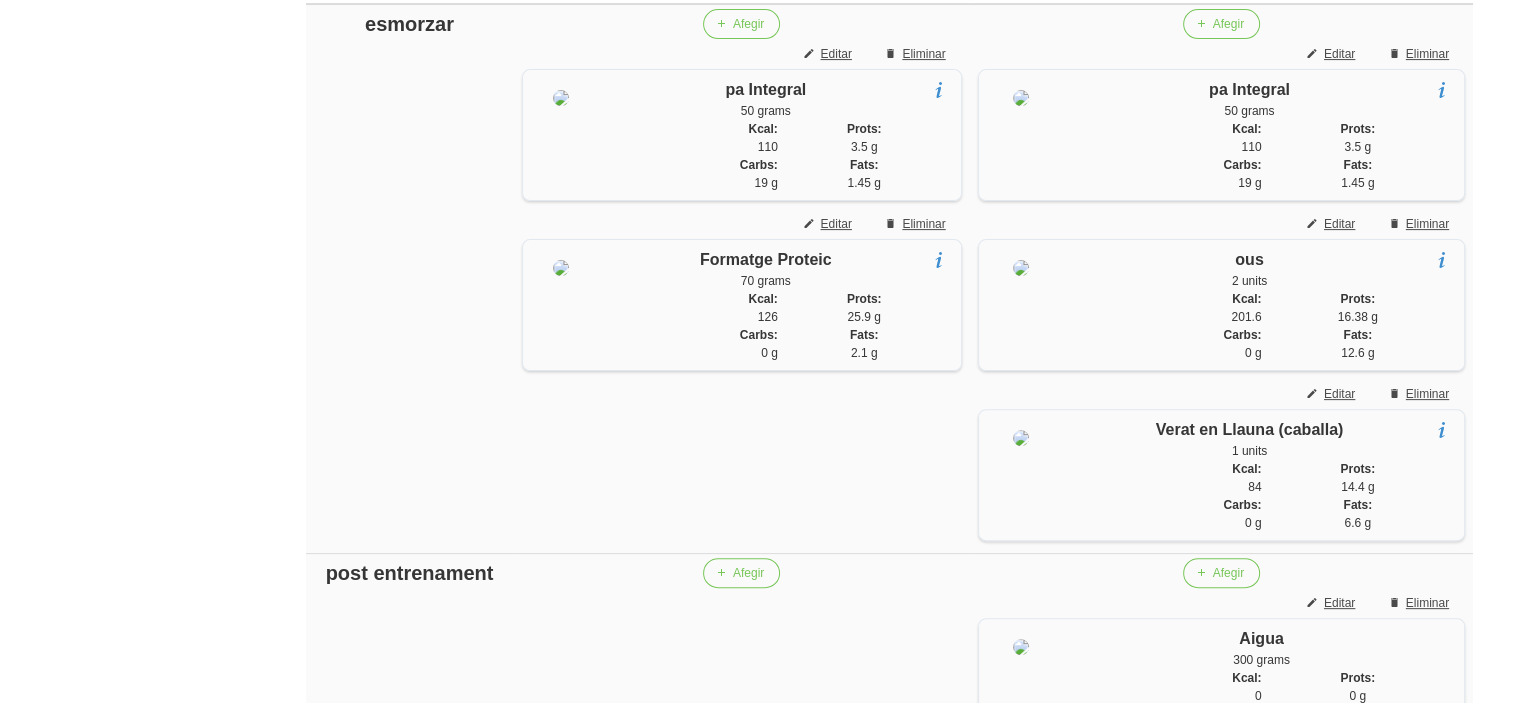 click on "Verat en Llauna (caballa)     1 units
Llauna petita de verat en oli d' oliva verge, (premsant per treure tot l' oli)    Kcal:     84   Prots:     14.4 g   Carbs:     0 g   Fats:     6.6 g" at bounding box center [1221, 475] 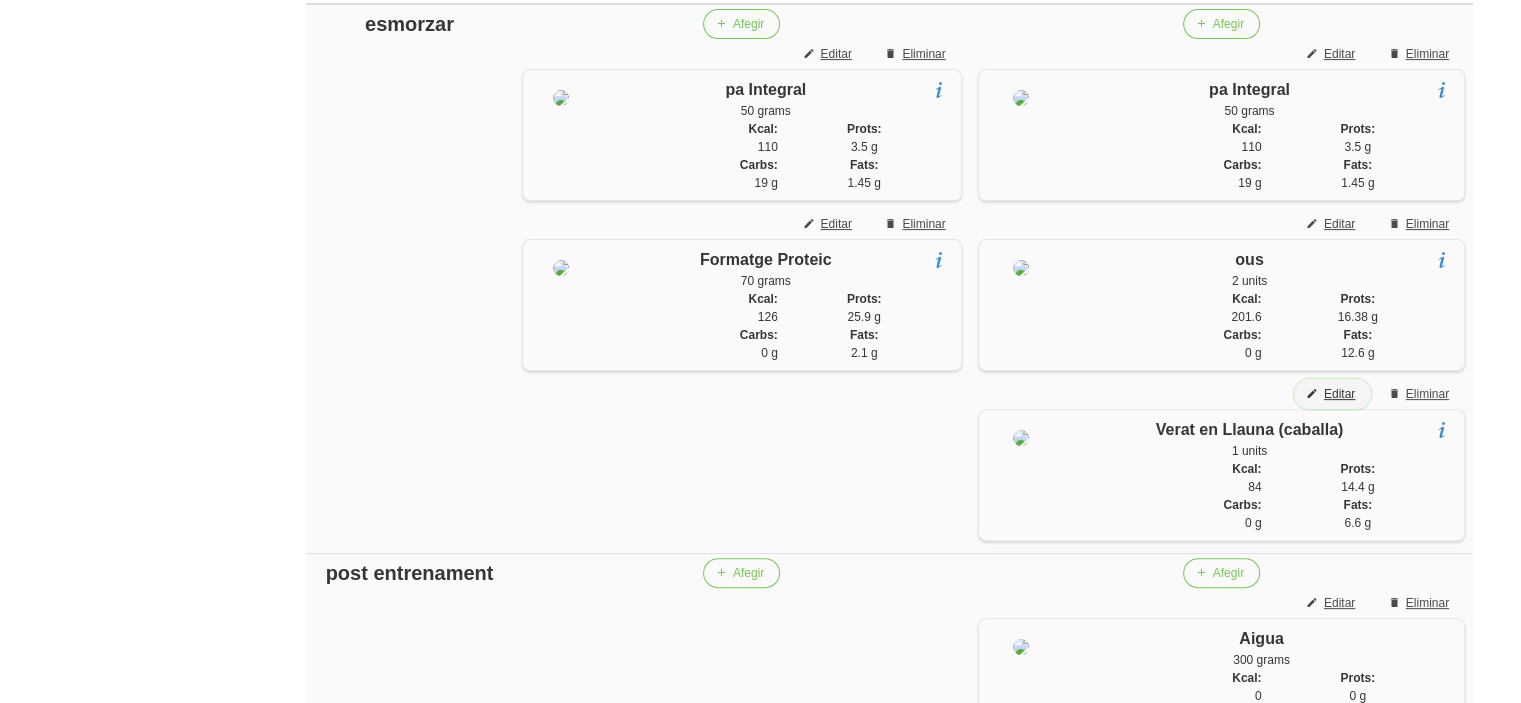 click on "Editar" at bounding box center [1339, 394] 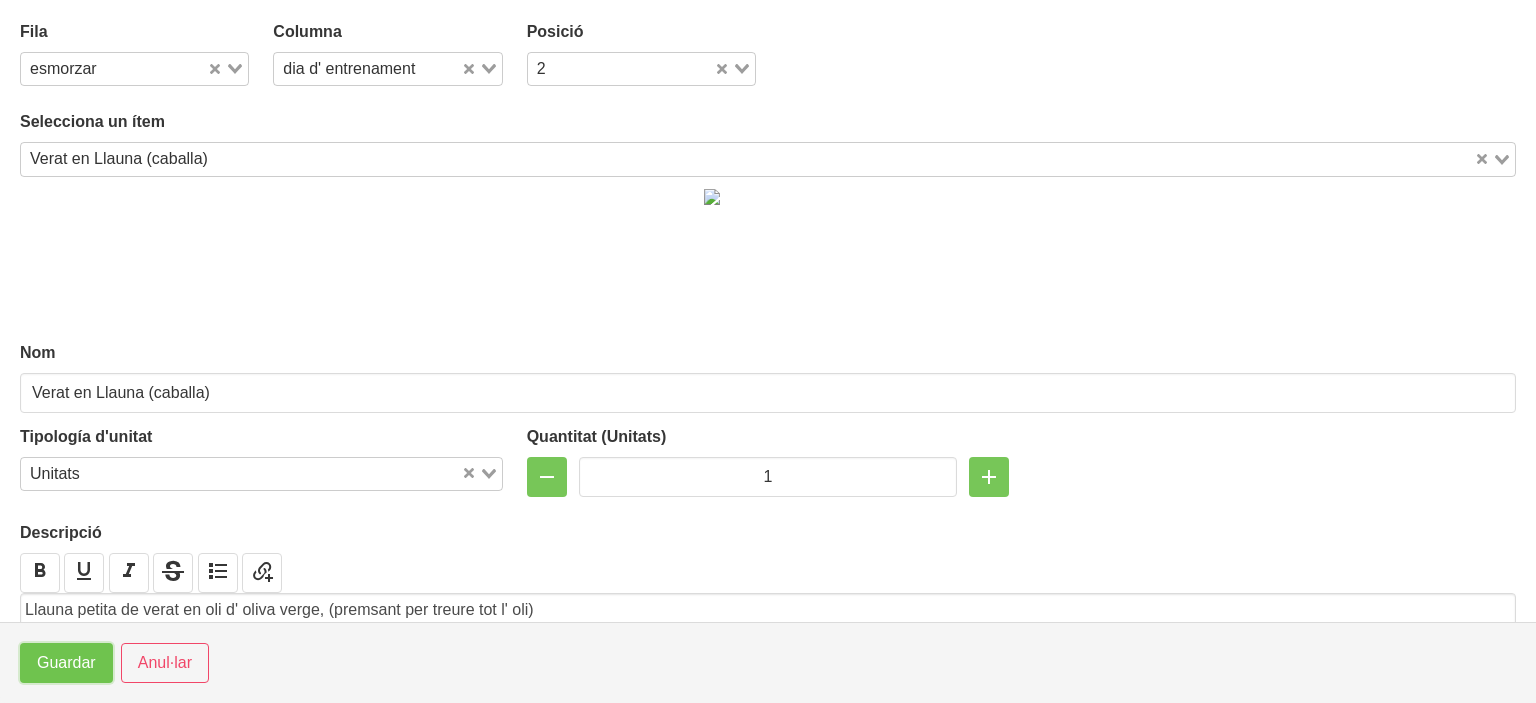 click on "Guardar" at bounding box center [66, 663] 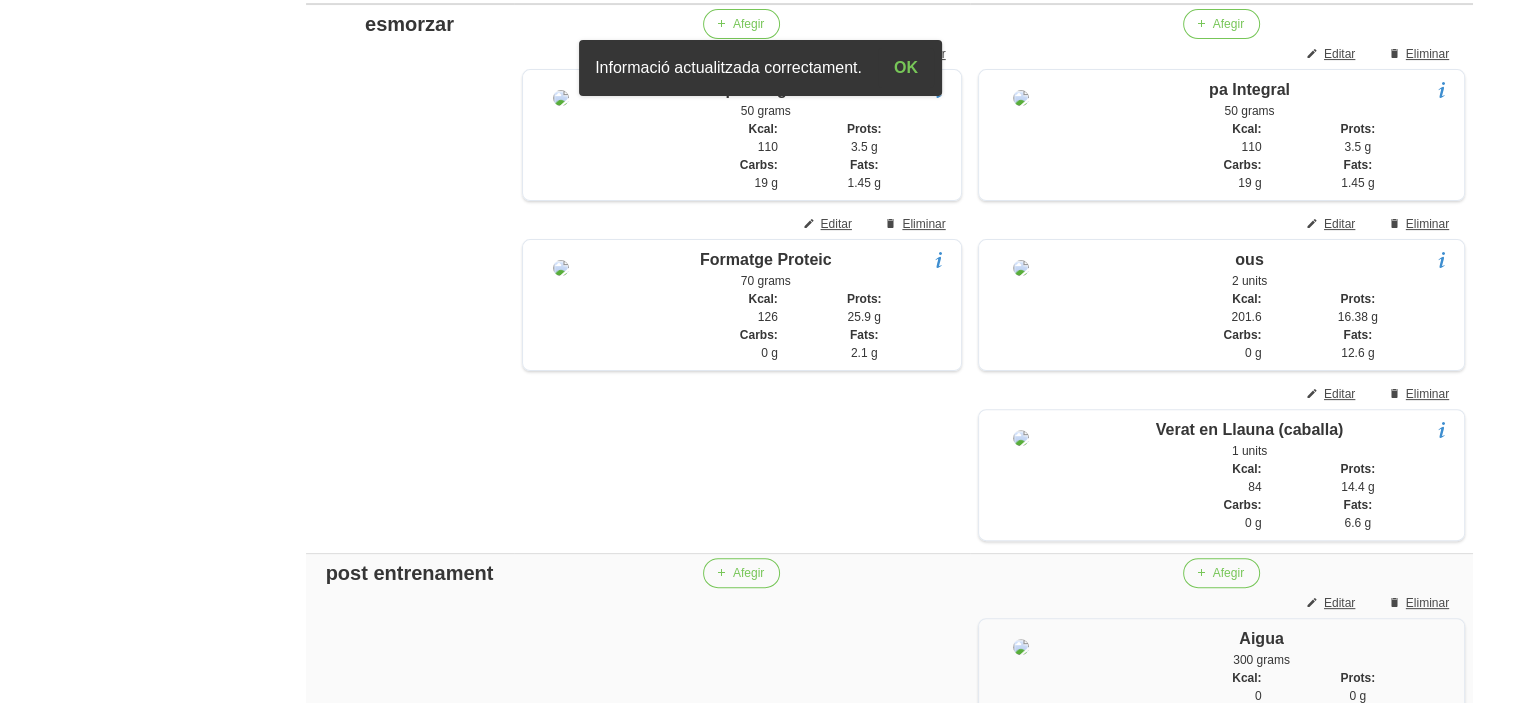 click on "General
Dashboard
Seccions
Clients
Administradors
Comunicacions
Esdeveniments
Aliments
Exercicis" at bounding box center (117, 1489) 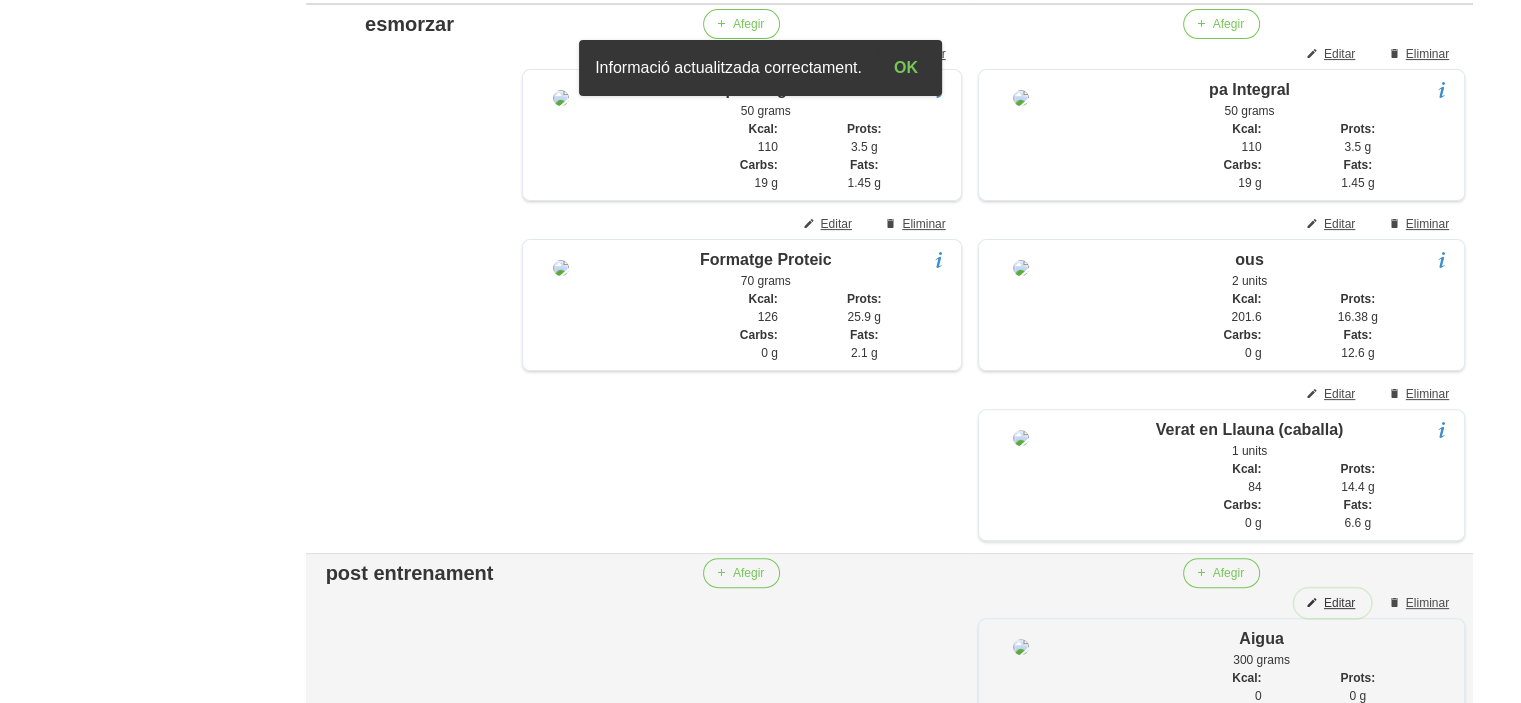 click on "Editar" at bounding box center [1332, 603] 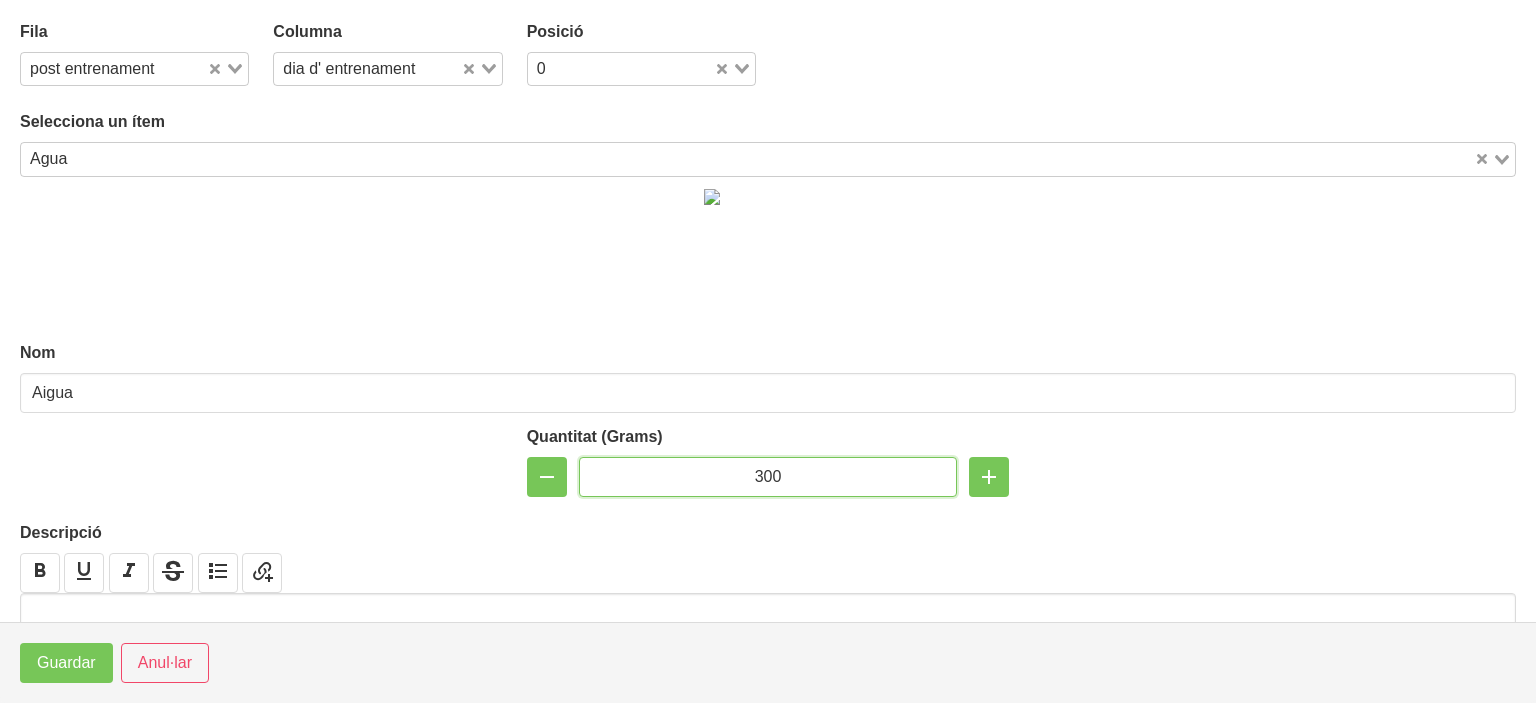 click on "300" at bounding box center (768, 477) 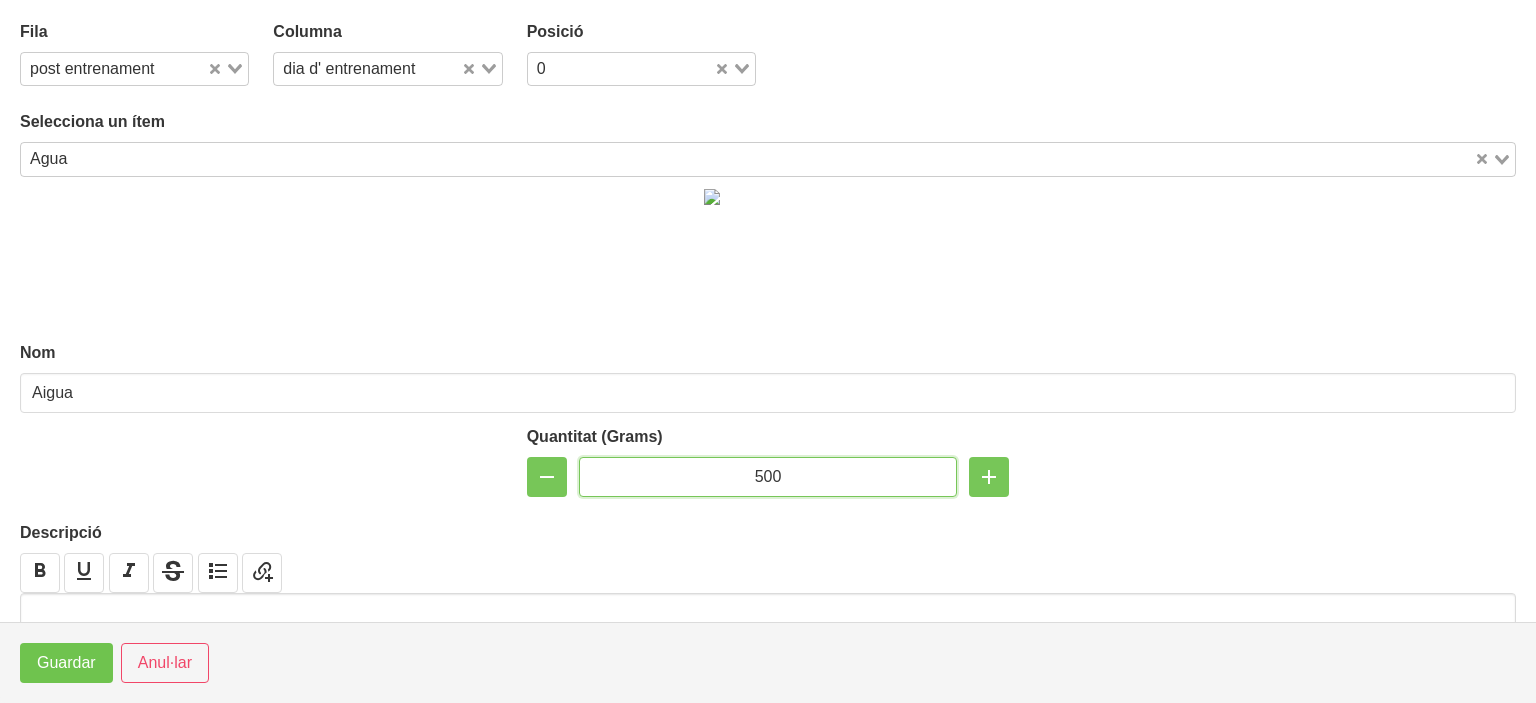 type on "500" 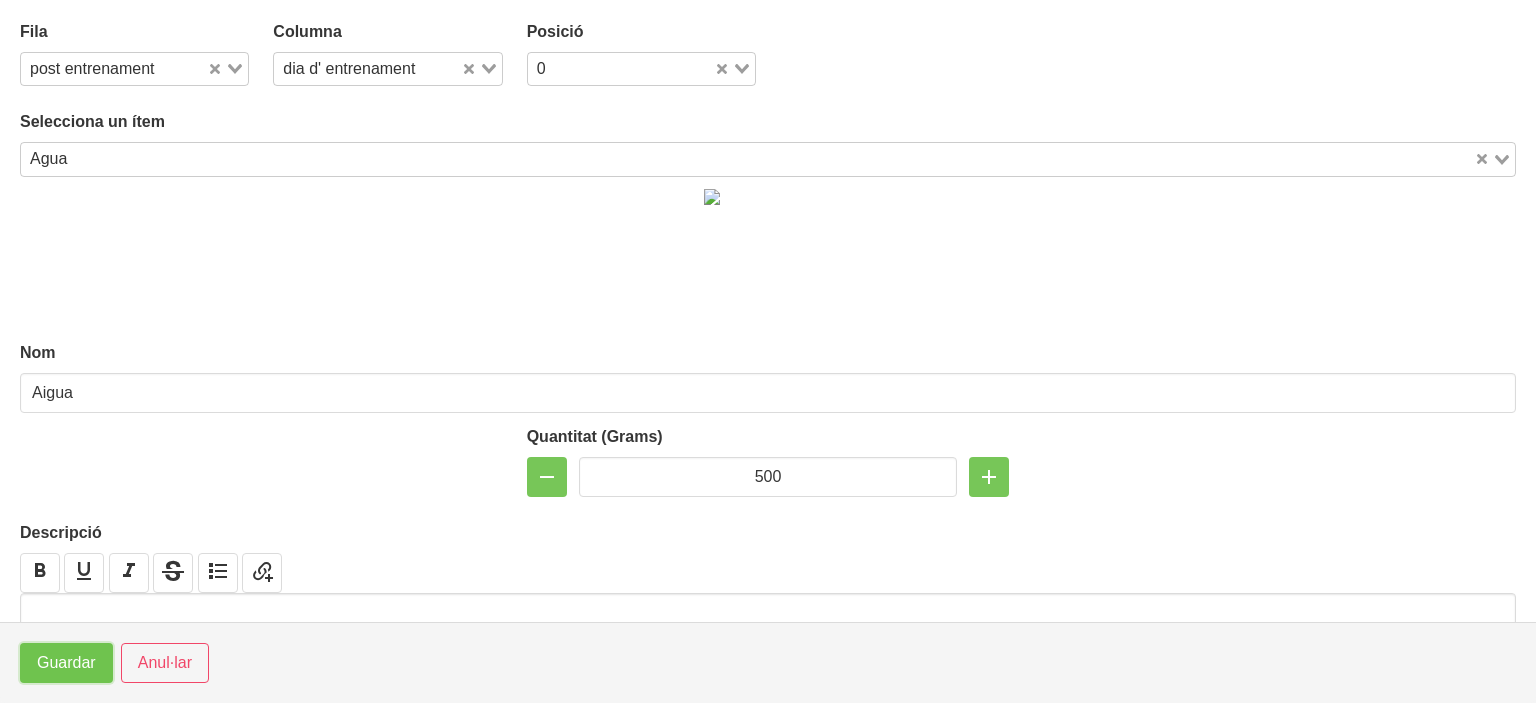 click on "Guardar" at bounding box center [66, 663] 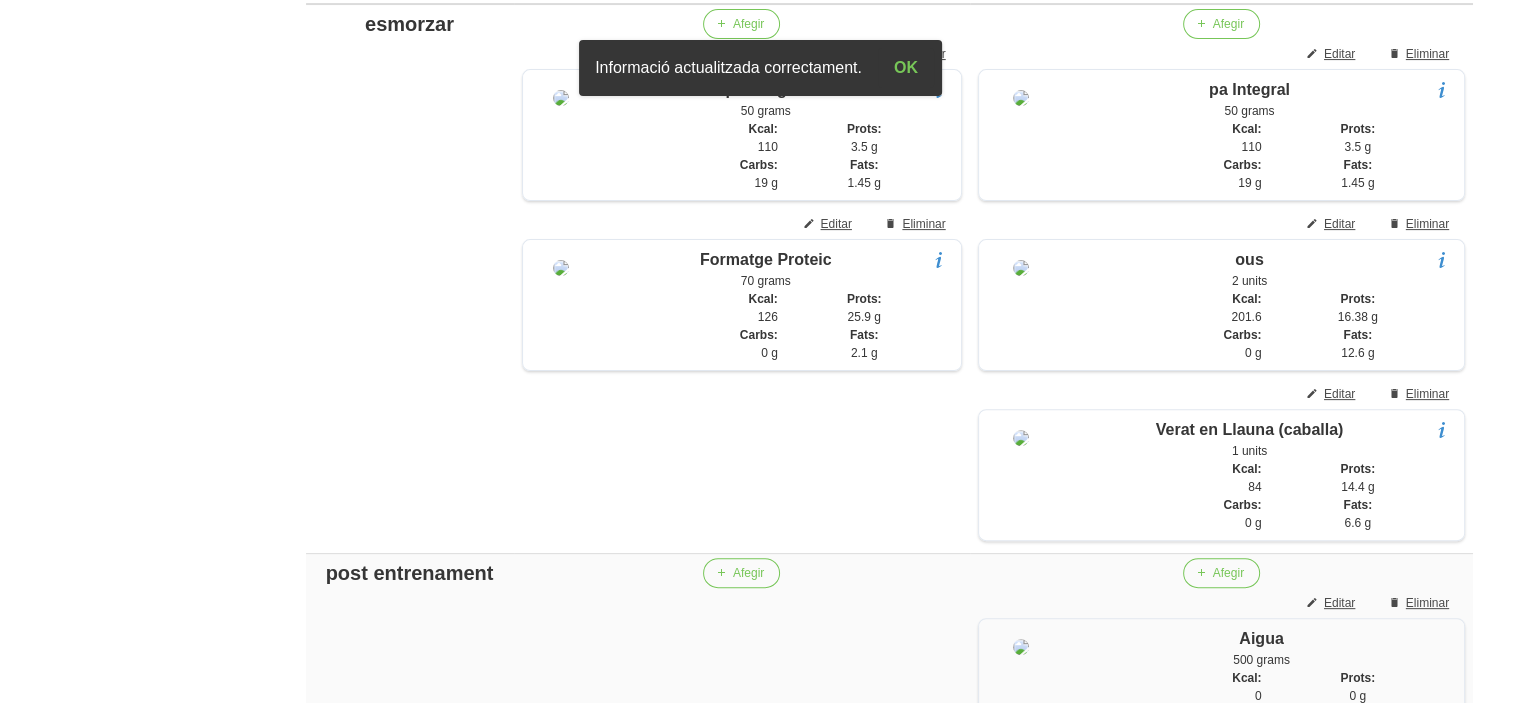 click on "General
Dashboard
Seccions
Clients
Administradors
Comunicacions
Esdeveniments
Aliments
Exercicis" at bounding box center [117, 1489] 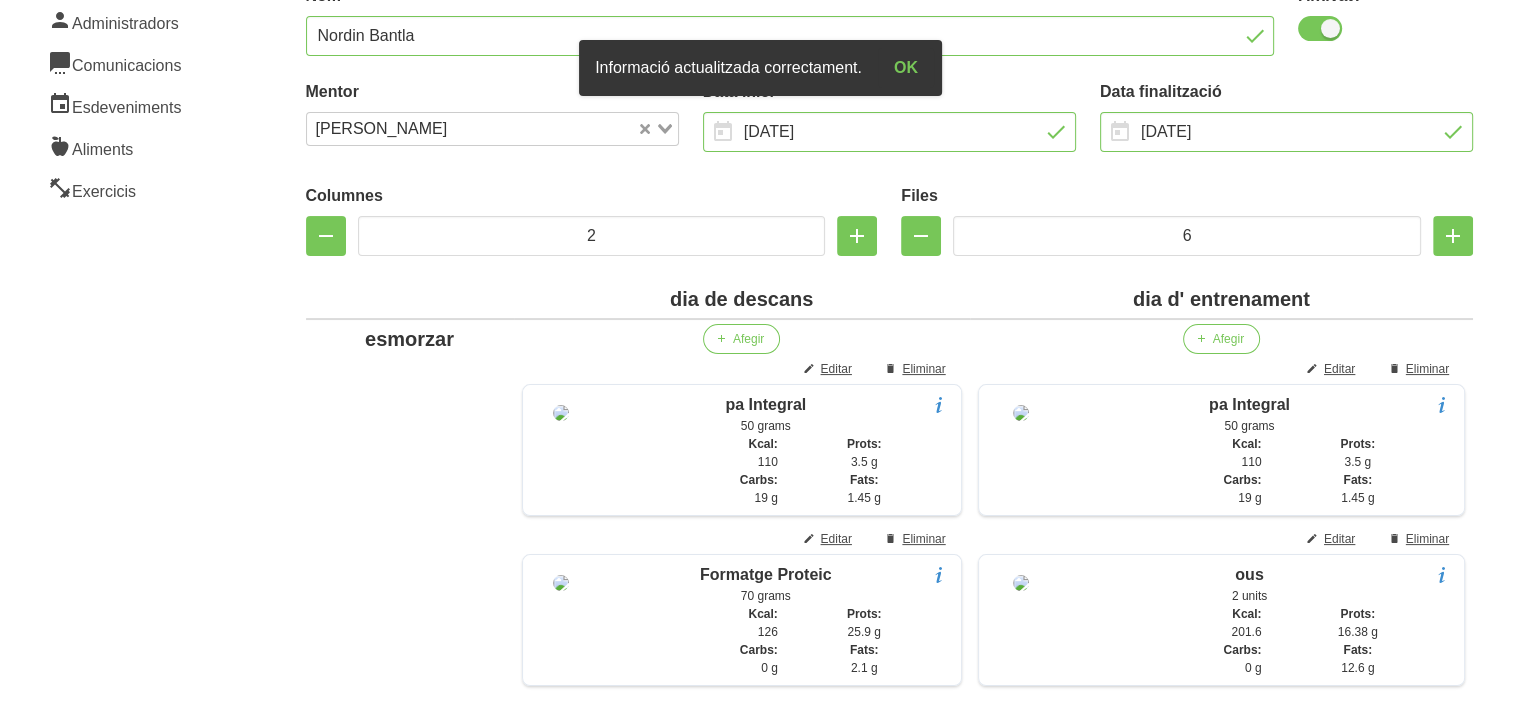 scroll, scrollTop: 241, scrollLeft: 0, axis: vertical 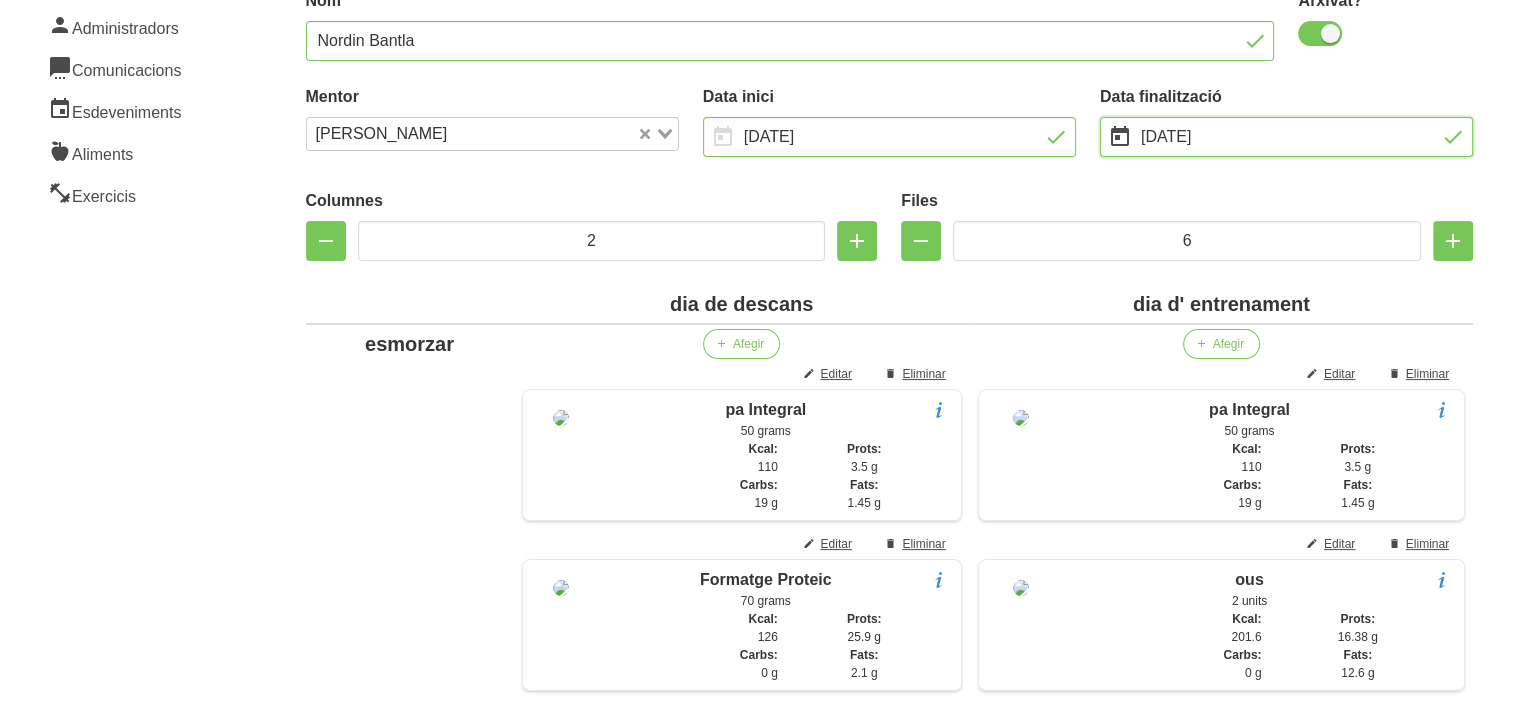 click on "[DATE]" at bounding box center [1286, 137] 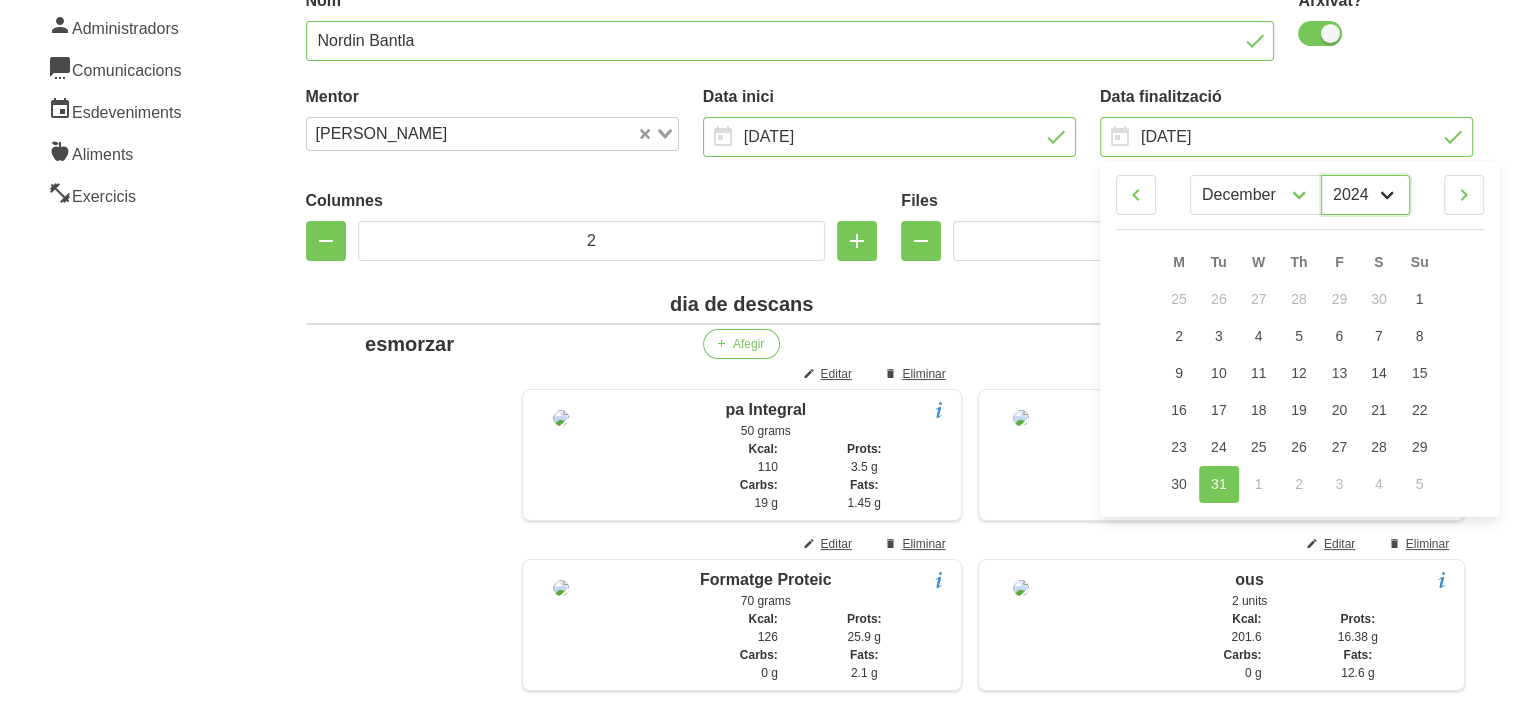 click on "2027
2026
2025
2024
2023
2022
2021
2020
2019
2018
2017" at bounding box center (1365, 195) 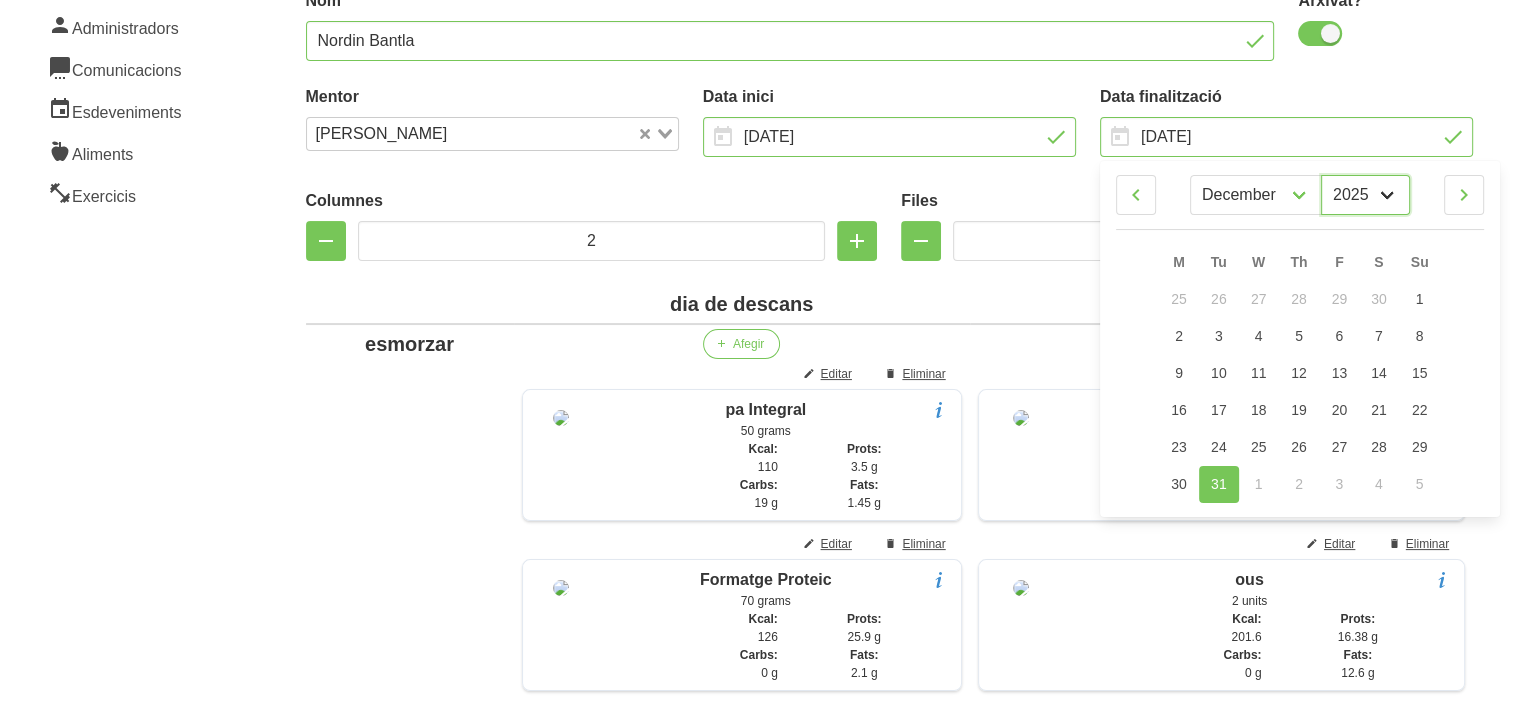 click on "2027
2026
2025
2024
2023
2022
2021
2020
2019
2018
2017" at bounding box center [1365, 195] 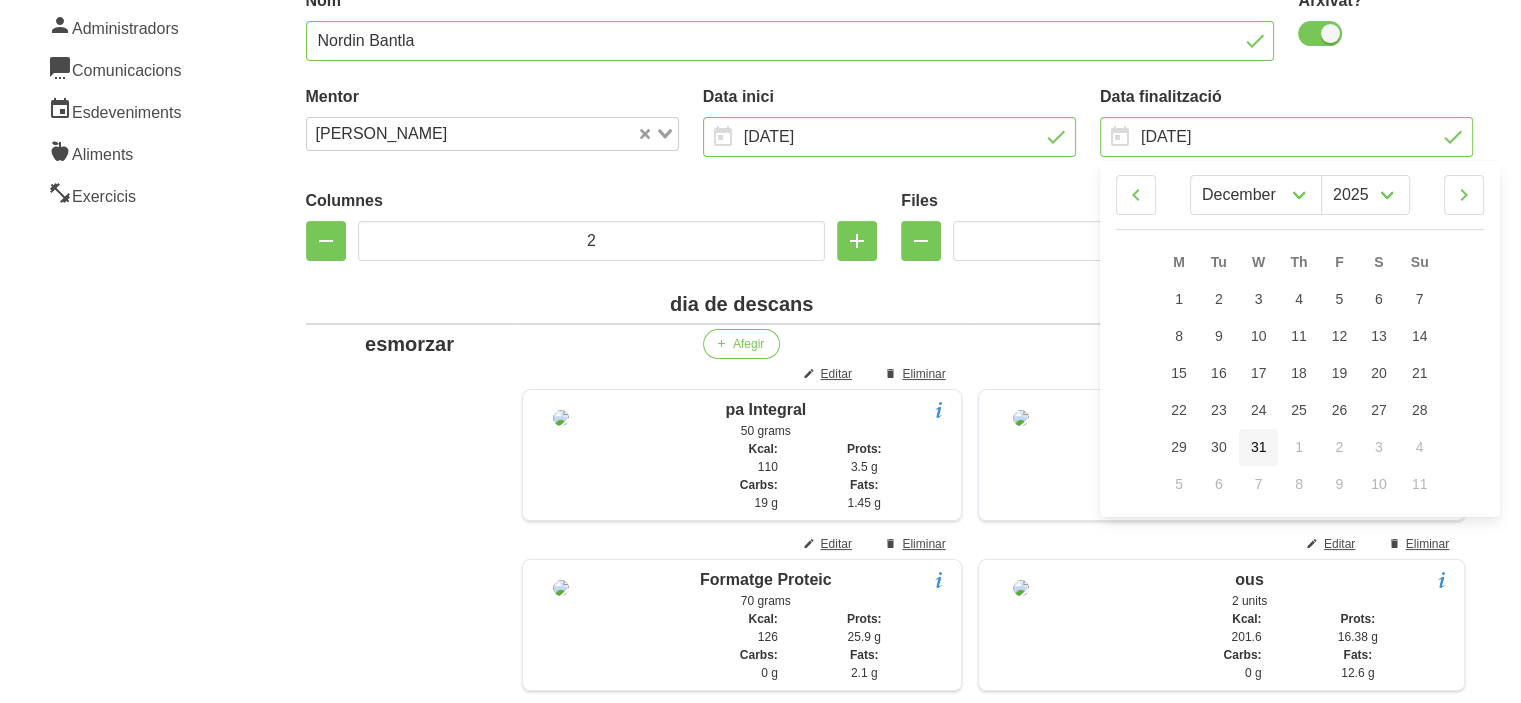 click on "31" at bounding box center [1259, 447] 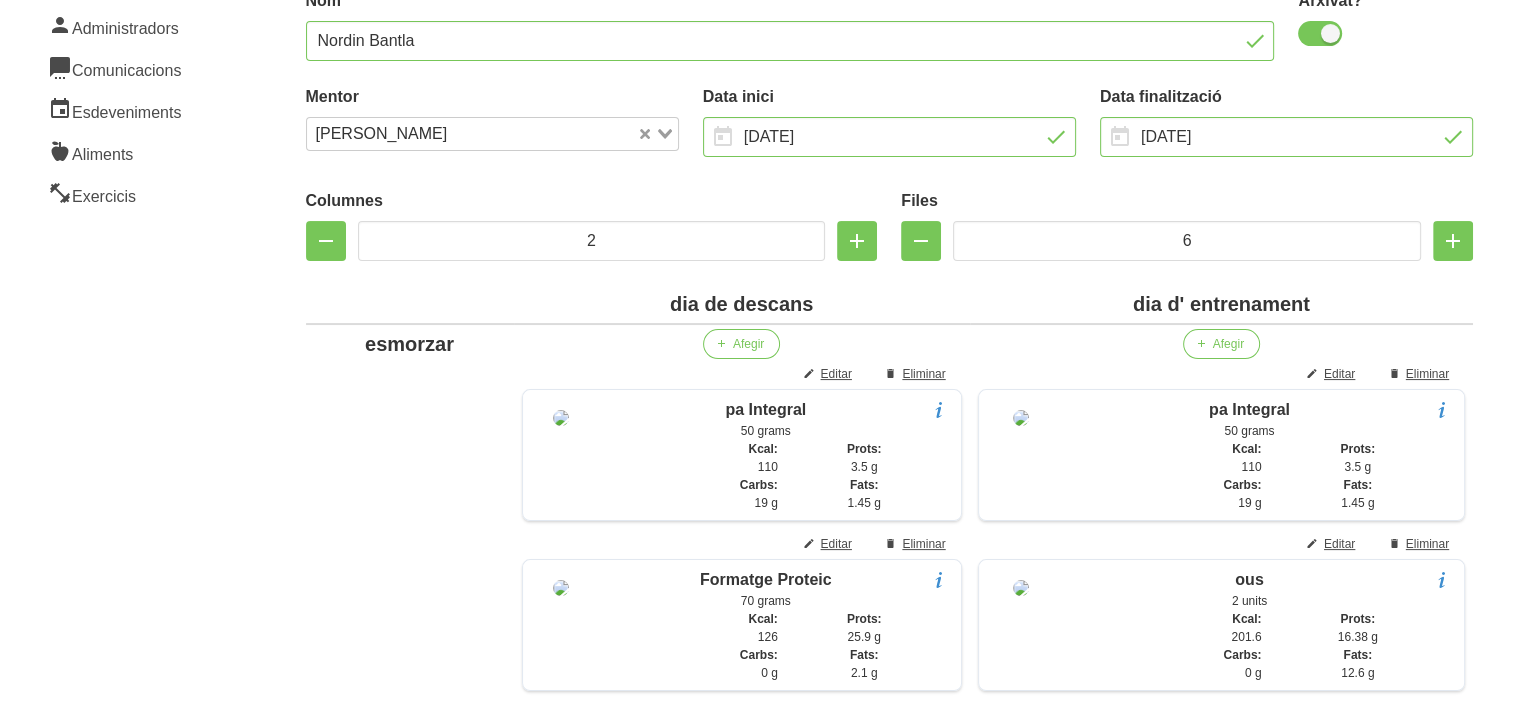 click on "Data finalització" at bounding box center [1286, 97] 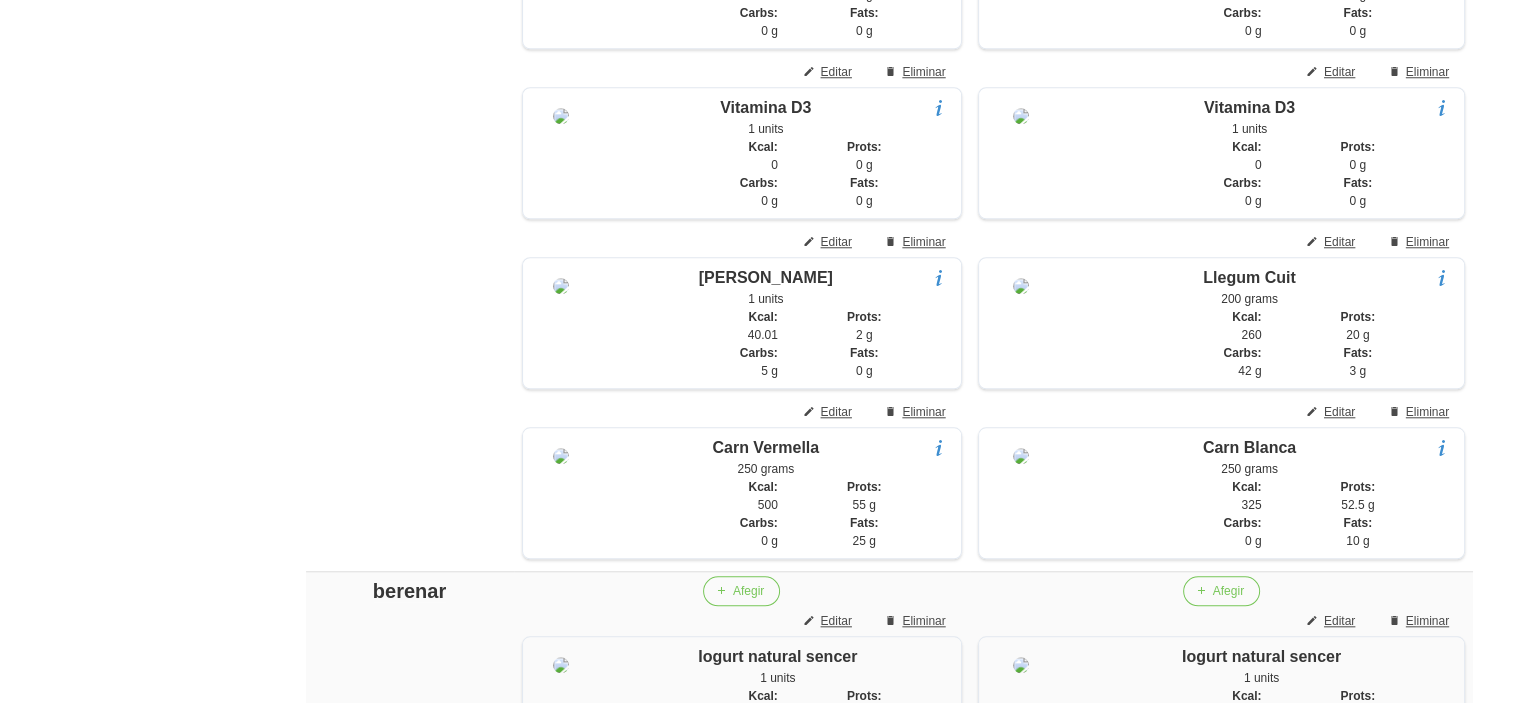 scroll, scrollTop: 1820, scrollLeft: 0, axis: vertical 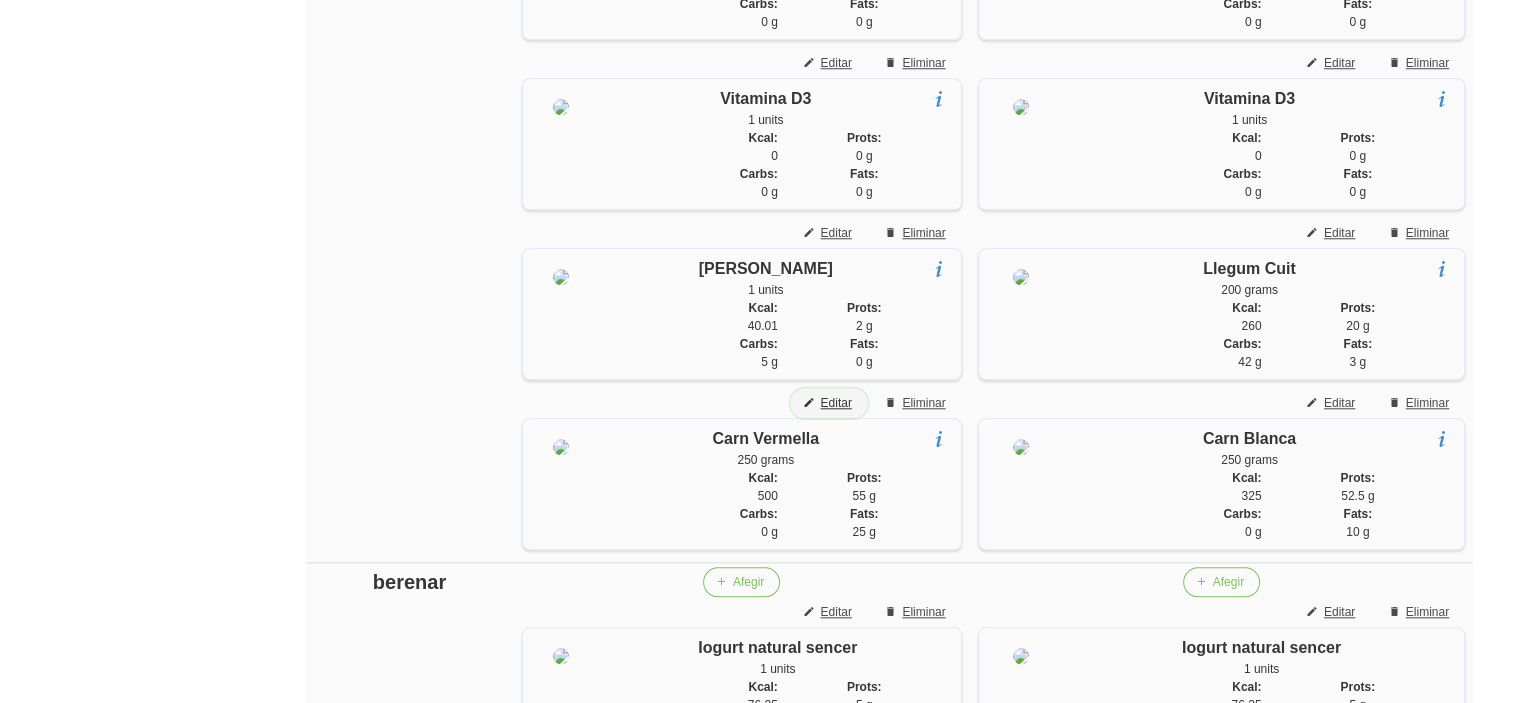 click on "Editar" at bounding box center (835, 403) 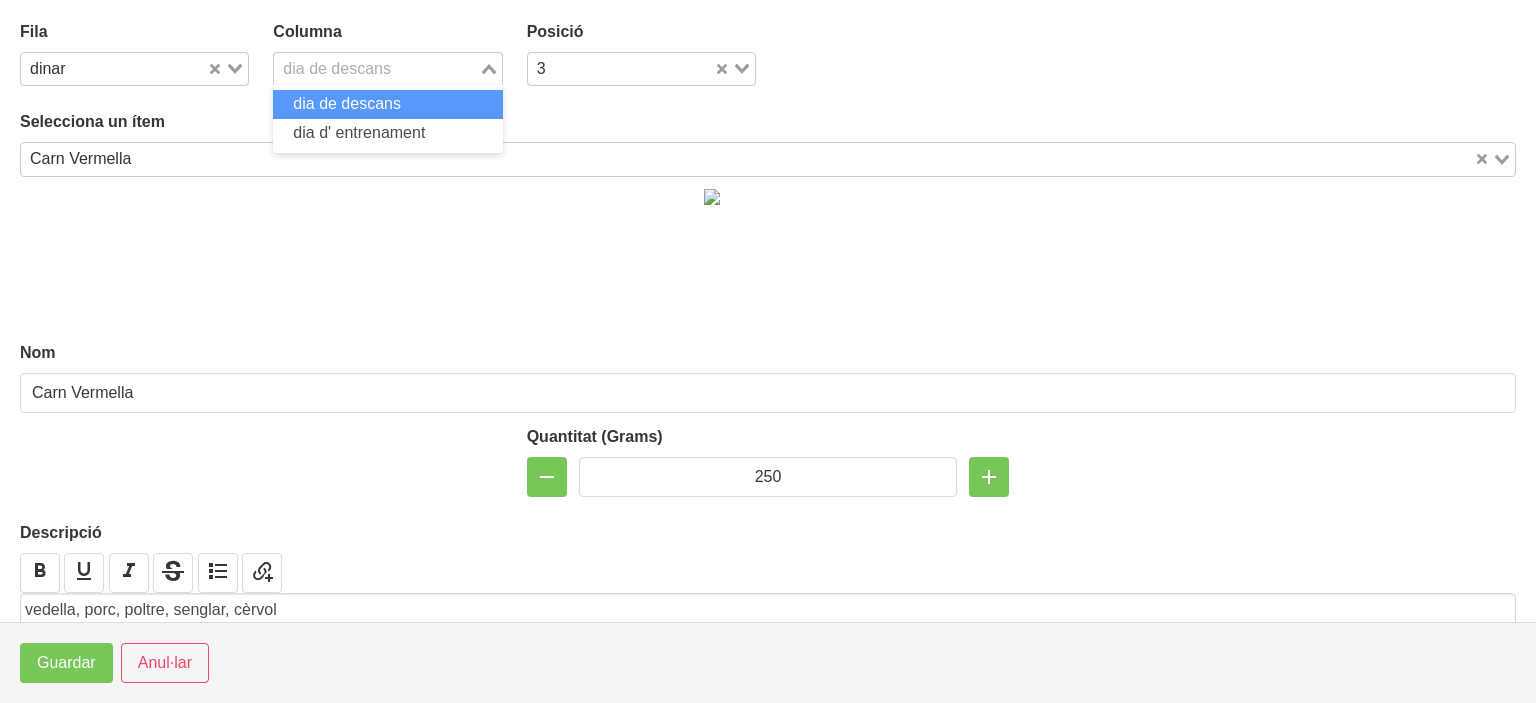 click on "dia de descans" at bounding box center [376, 67] 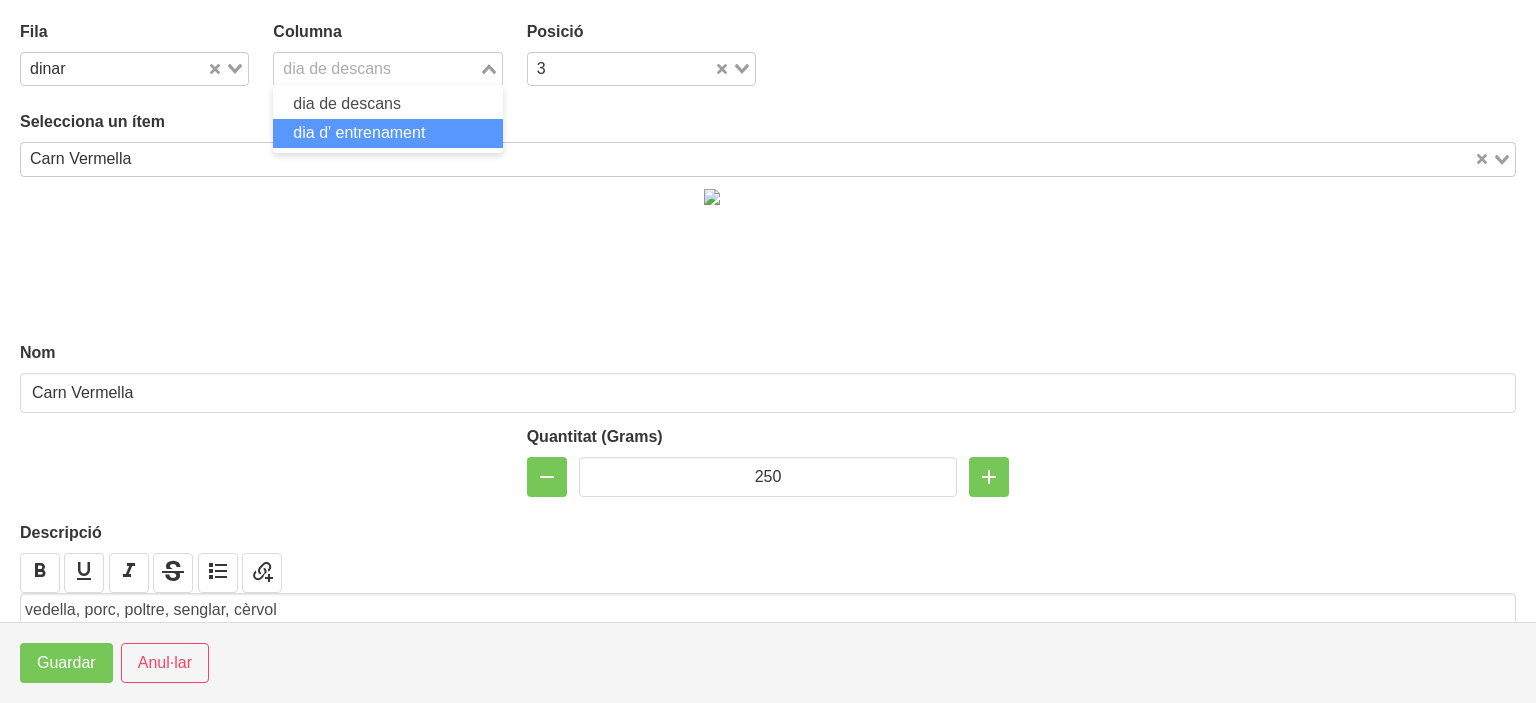 click on "dia d' entrenament" at bounding box center (359, 132) 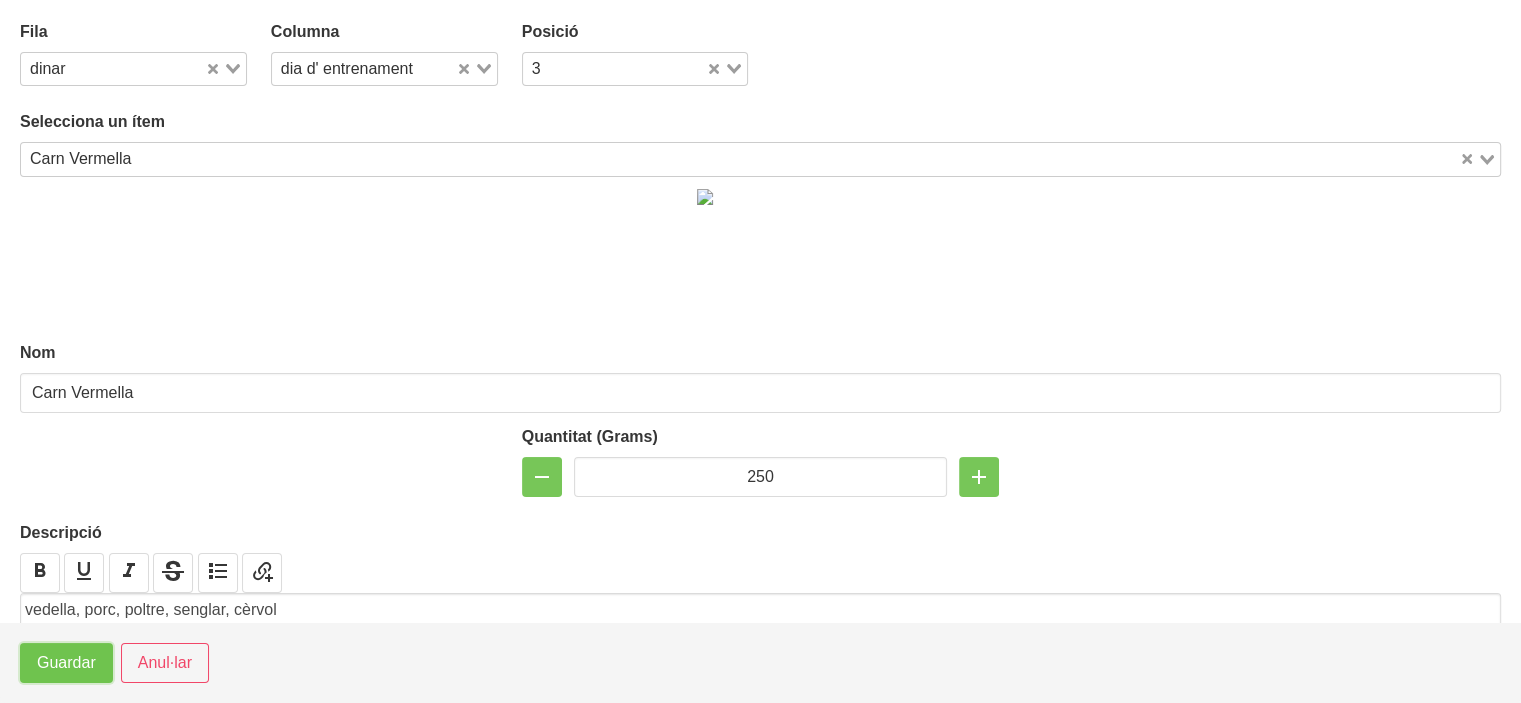 click on "Guardar" at bounding box center (66, 663) 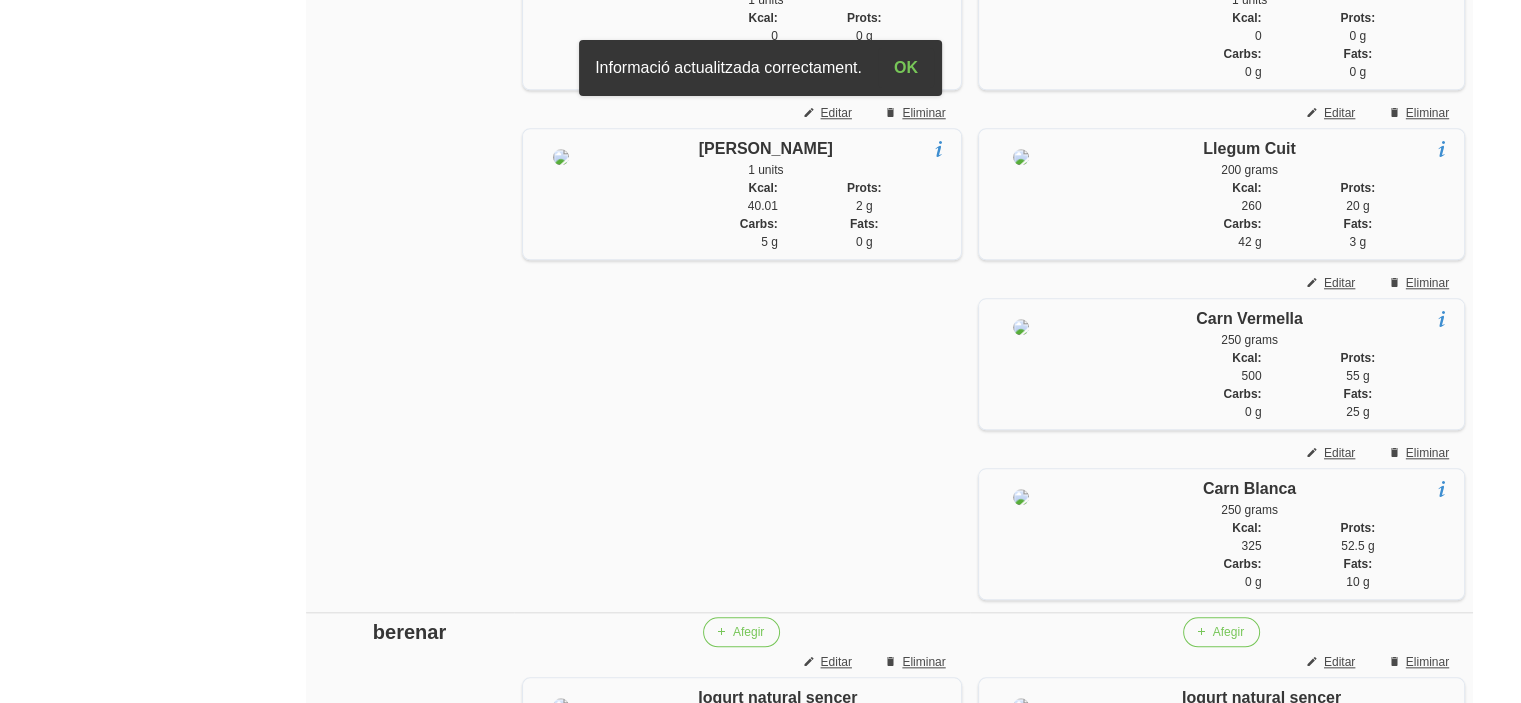 scroll, scrollTop: 1980, scrollLeft: 0, axis: vertical 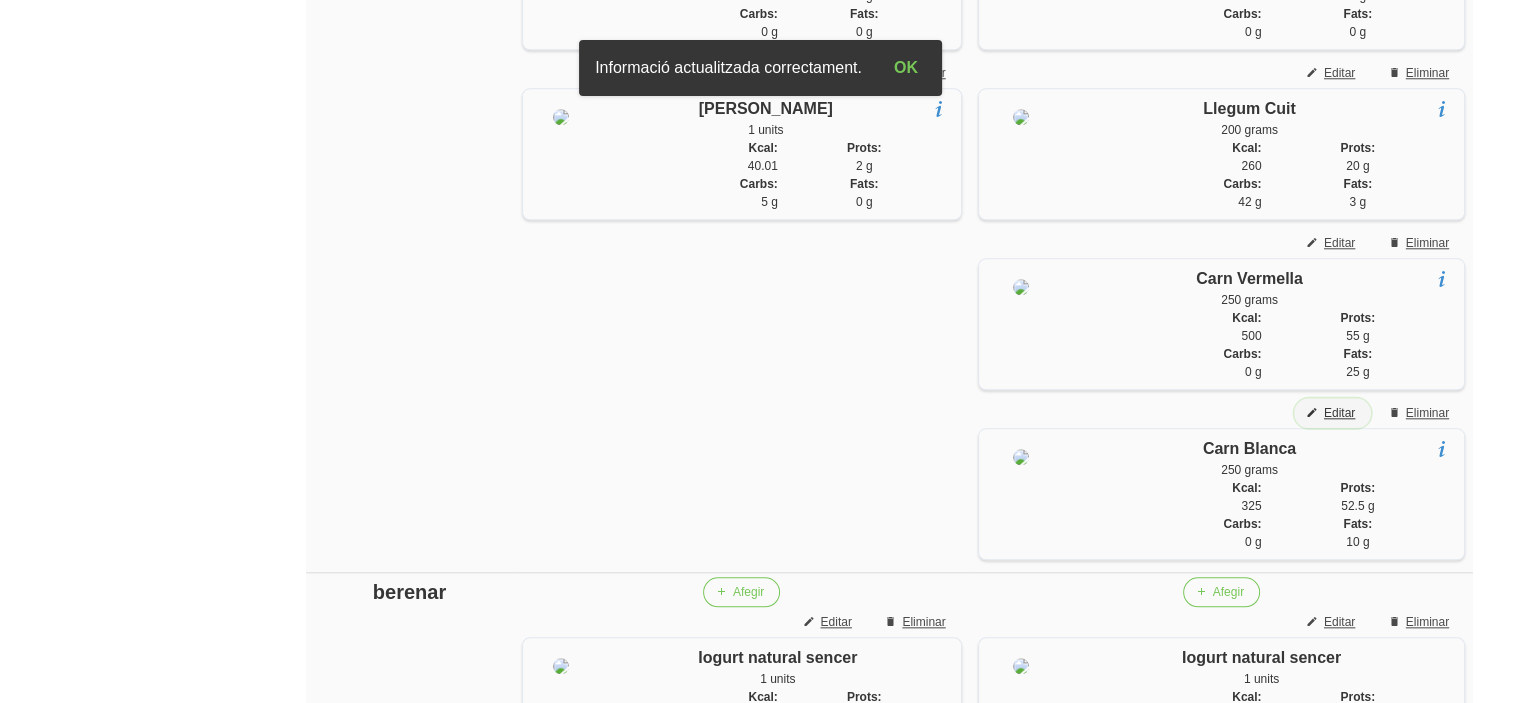 click on "Editar" at bounding box center (1339, 413) 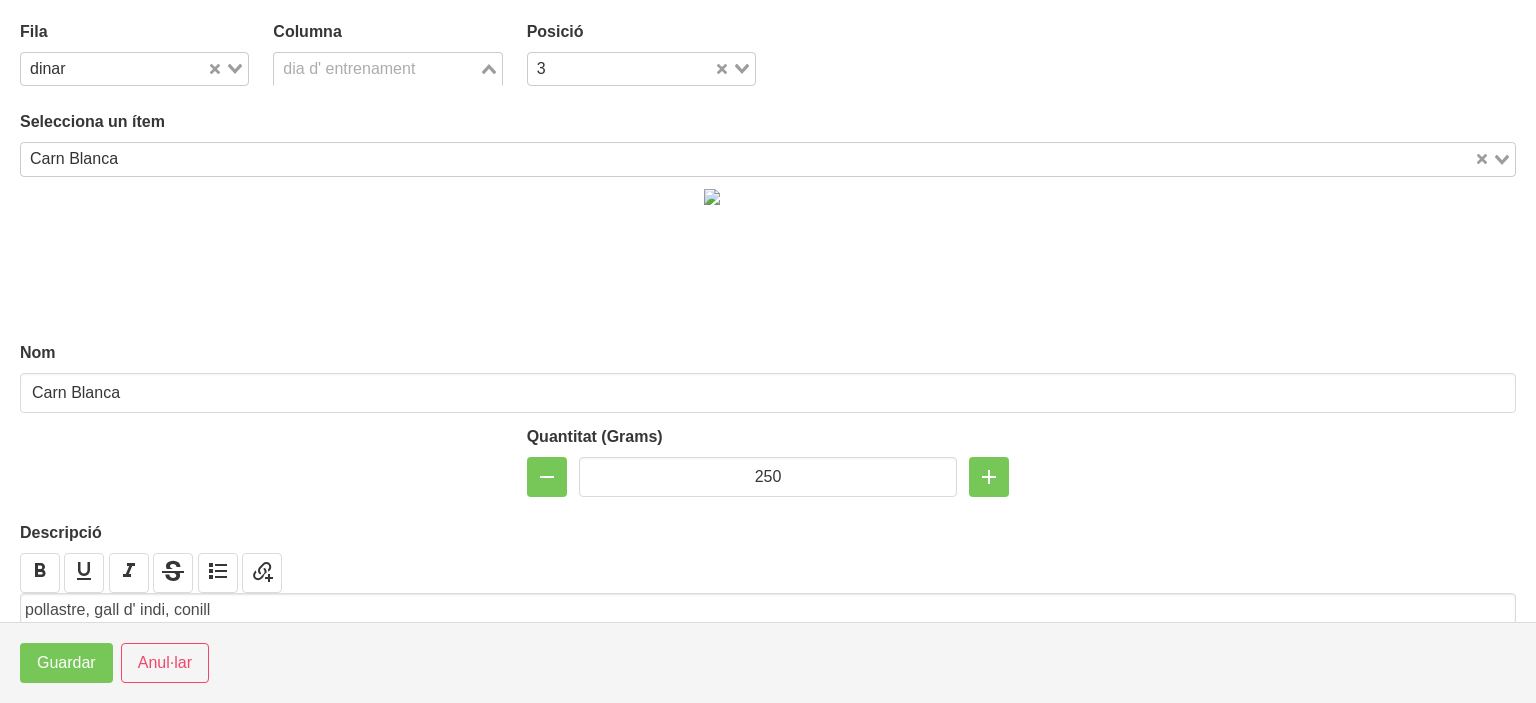 click on "dia d' entrenament" at bounding box center [376, 67] 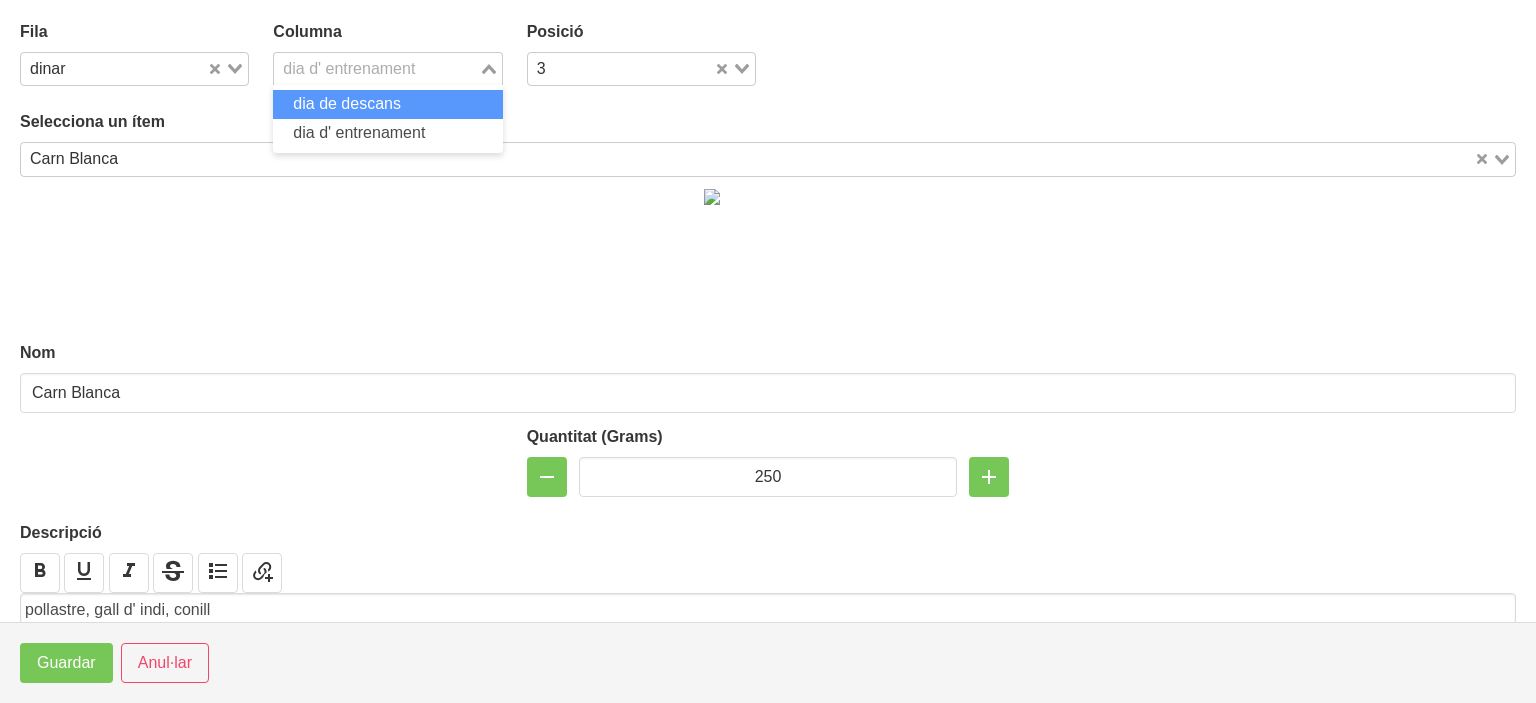 click on "dia de descans" at bounding box center (347, 103) 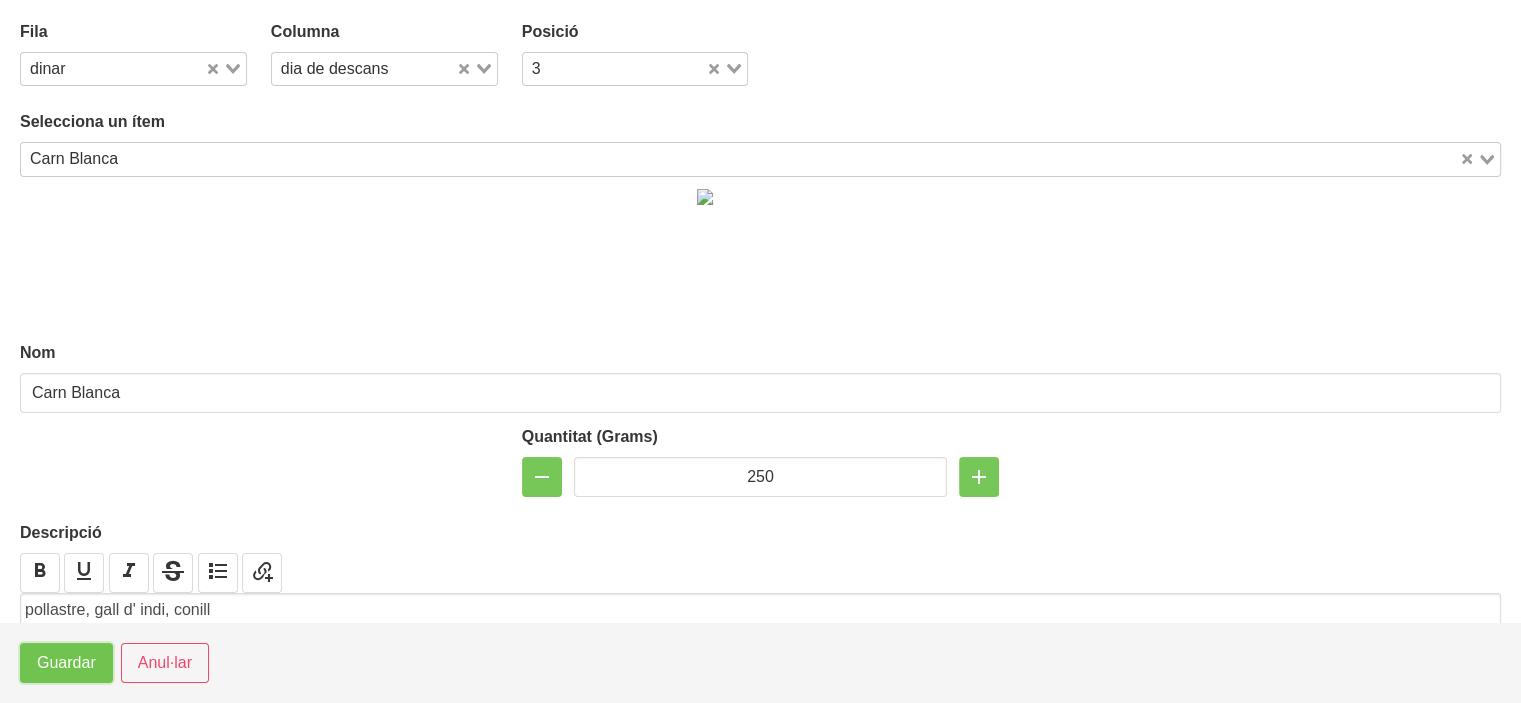 click on "Guardar" at bounding box center (66, 663) 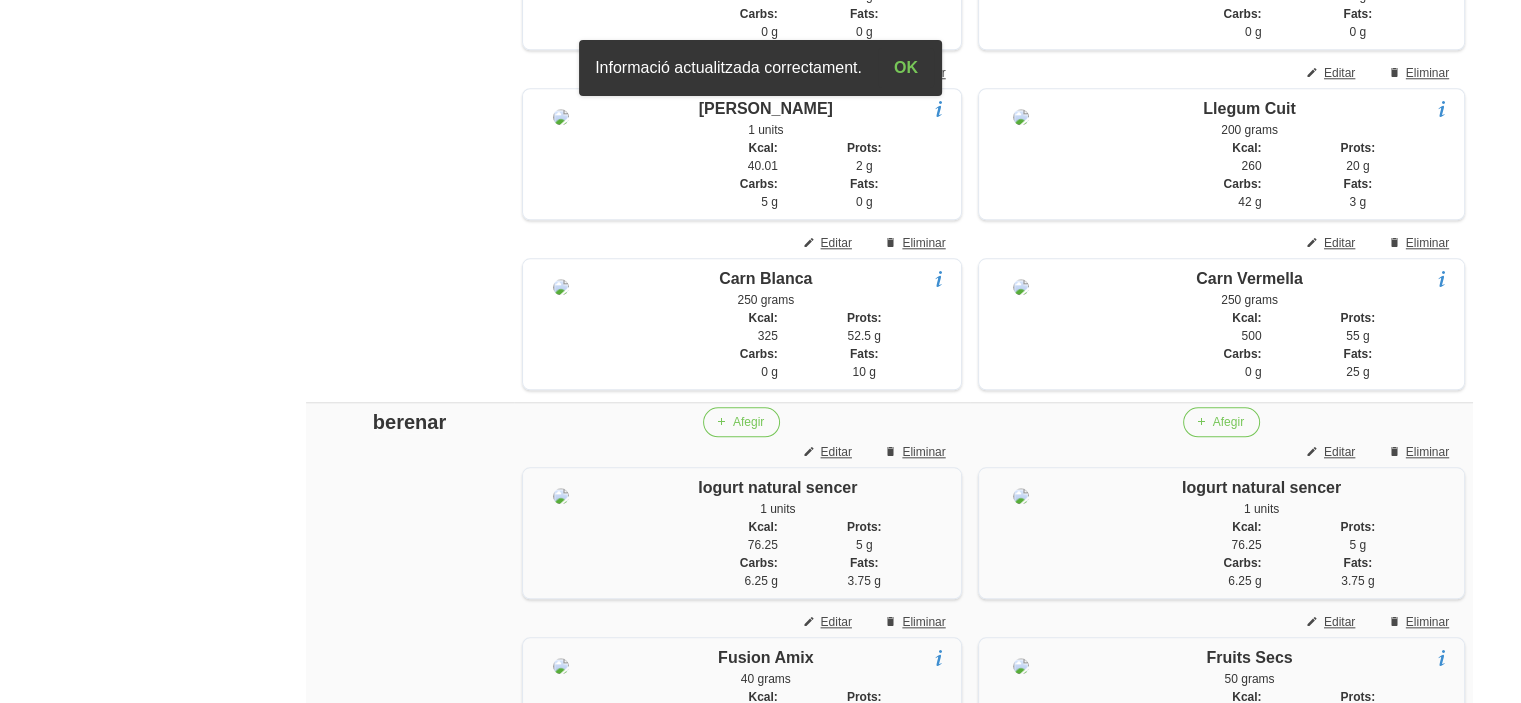 click on "General
Dashboard
Seccions
Clients
Administradors
Comunicacions
Esdeveniments
Aliments
Exercicis" at bounding box center [117, 70] 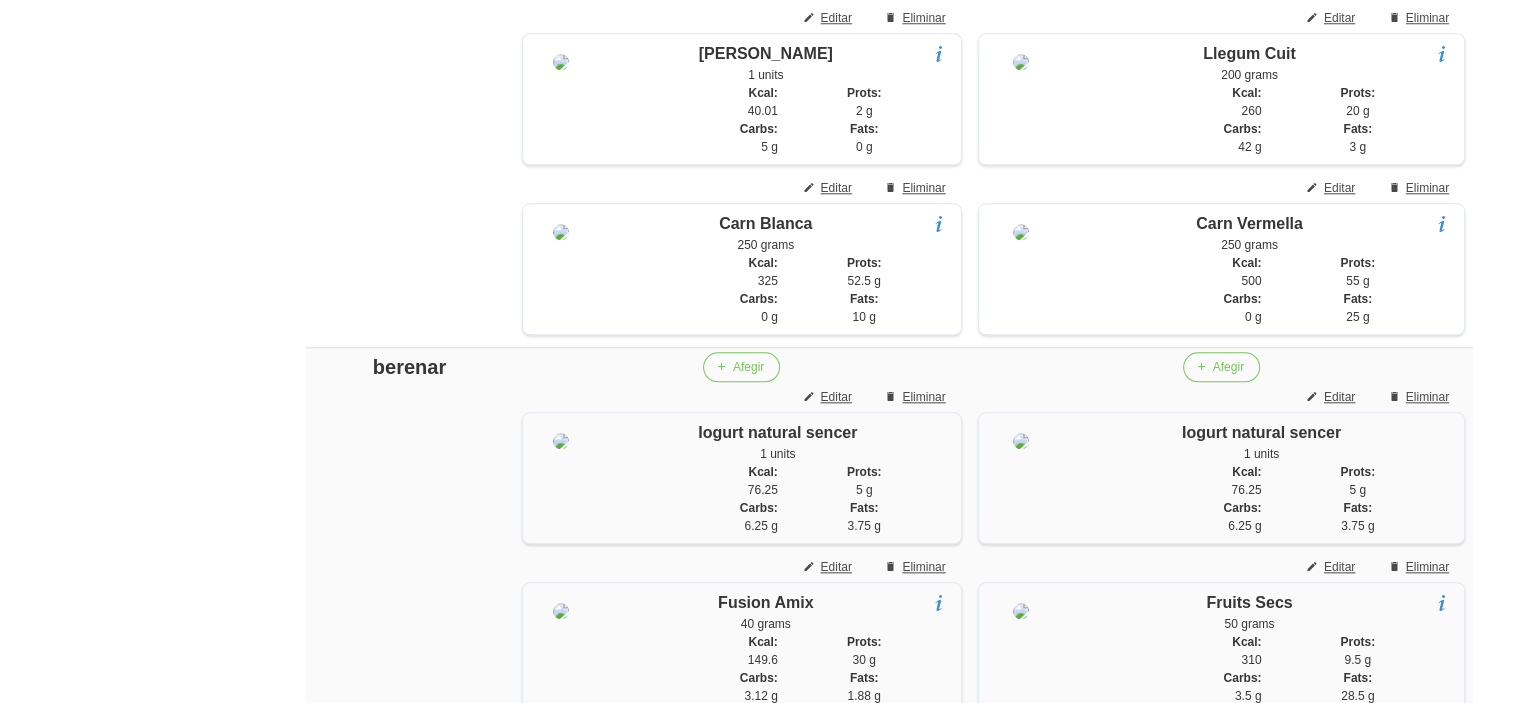 scroll, scrollTop: 1900, scrollLeft: 0, axis: vertical 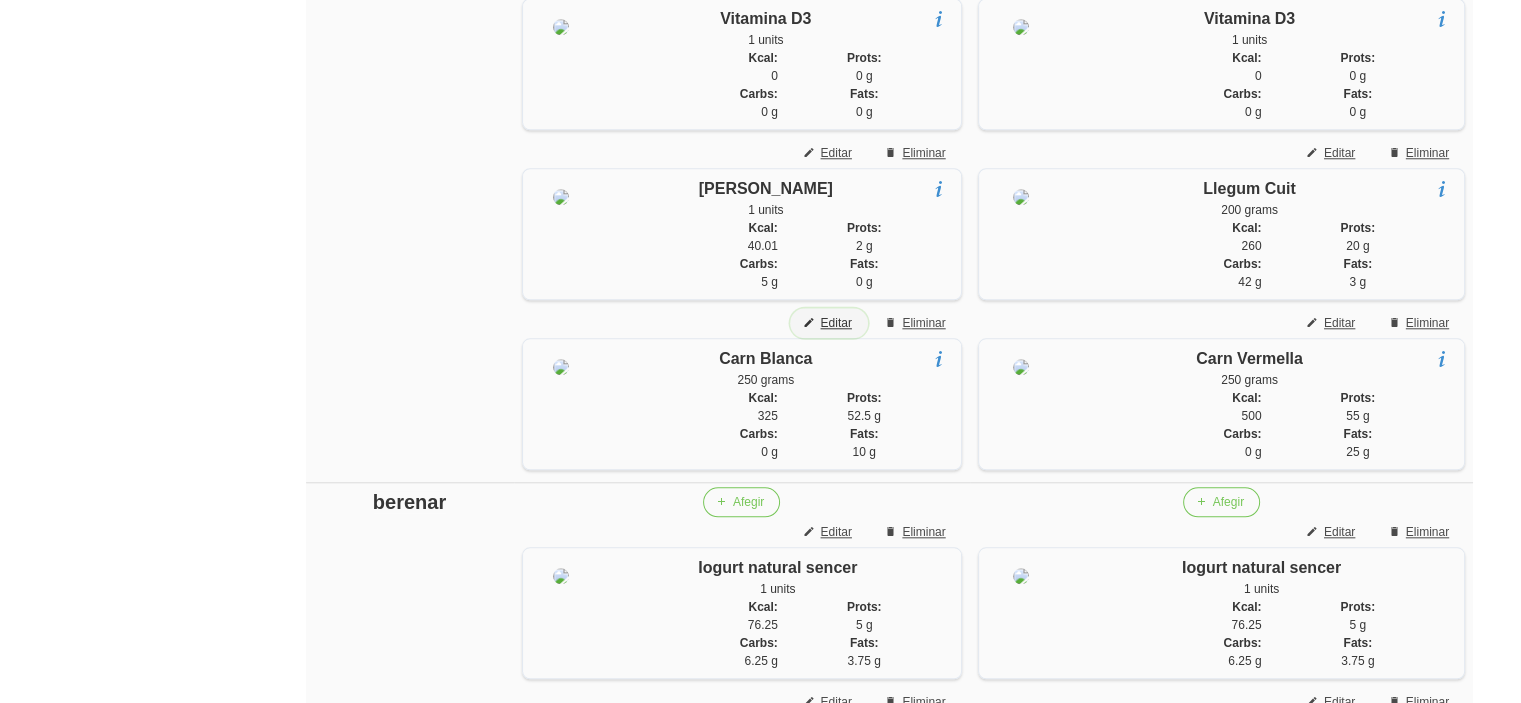 click on "Editar" at bounding box center (835, 323) 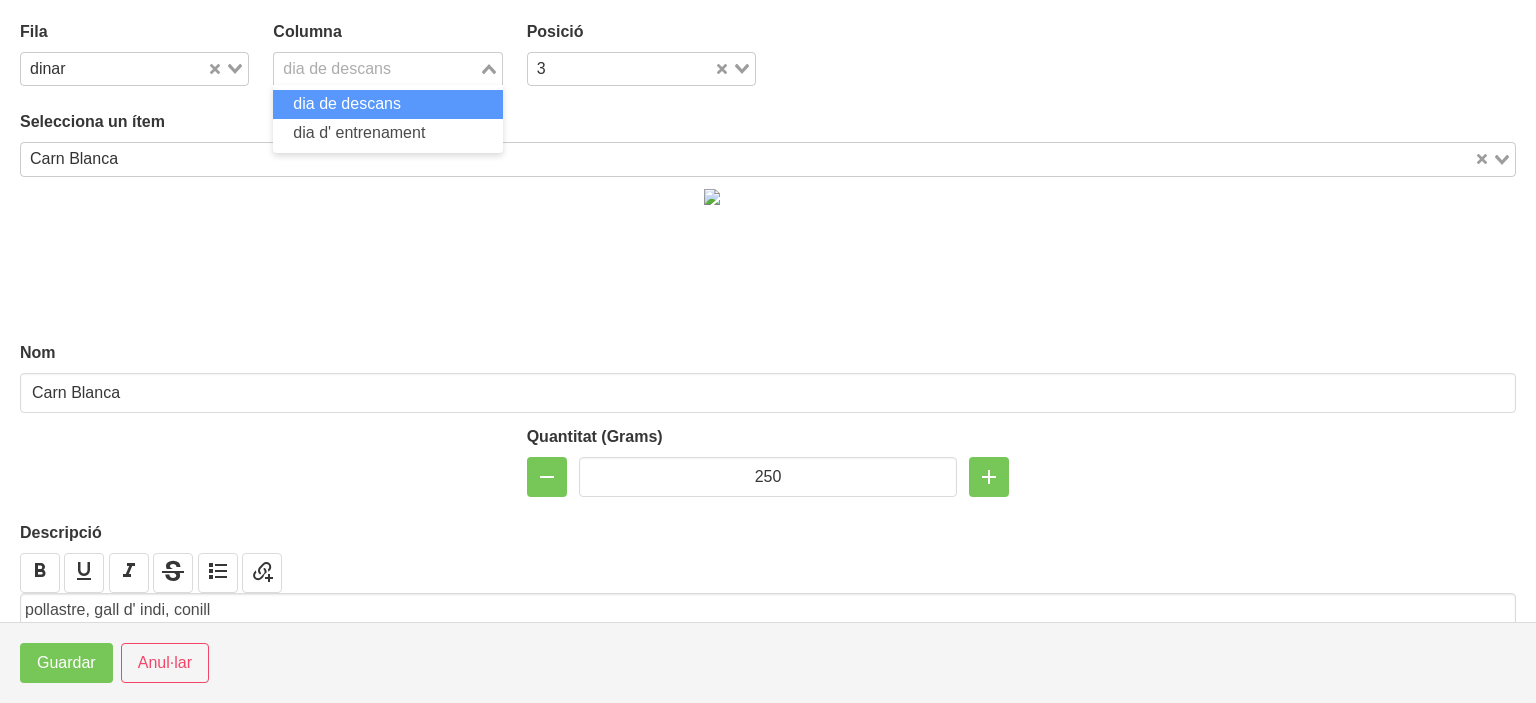 click on "dia de descans           Loading..." at bounding box center [387, 69] 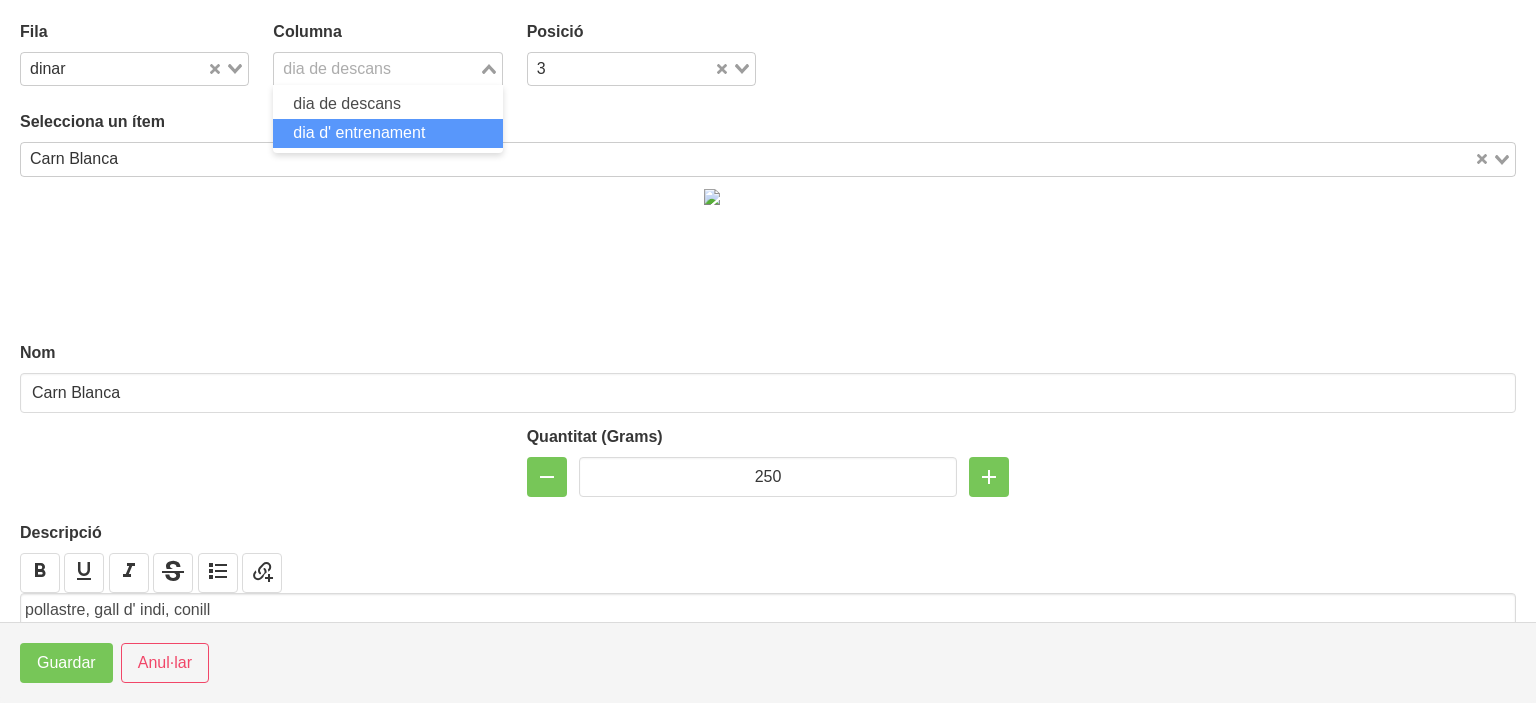click on "dia d' entrenament" at bounding box center (359, 132) 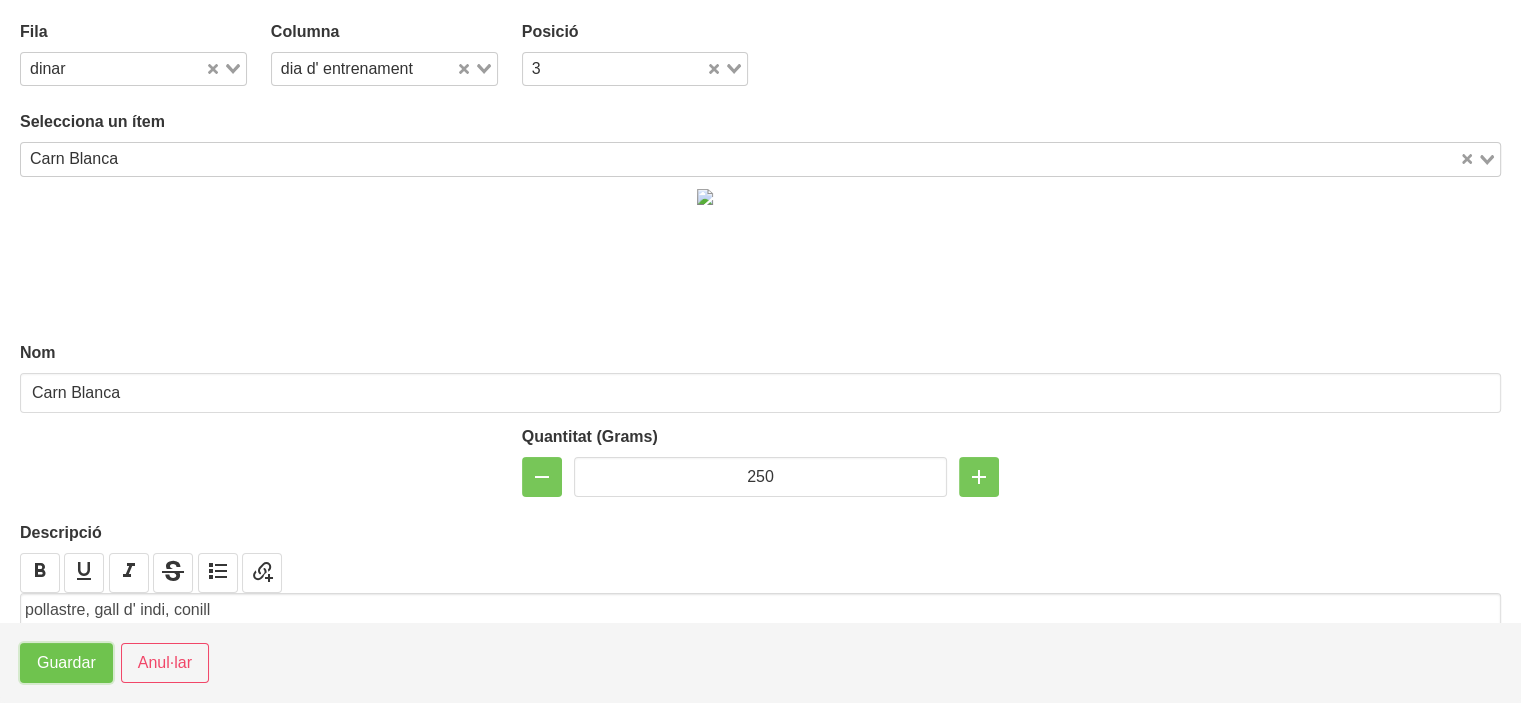 click on "Guardar" at bounding box center [66, 663] 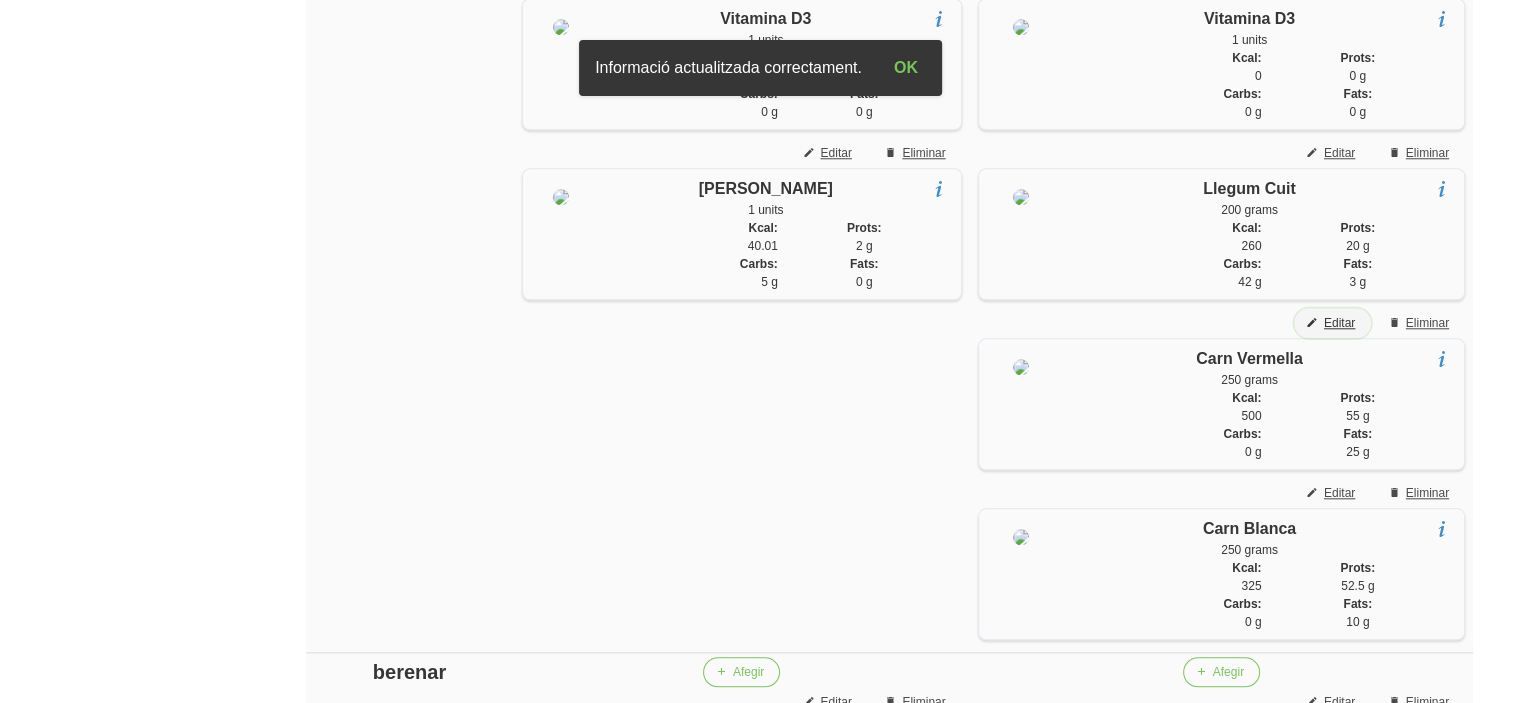 click on "Editar" at bounding box center (1339, 323) 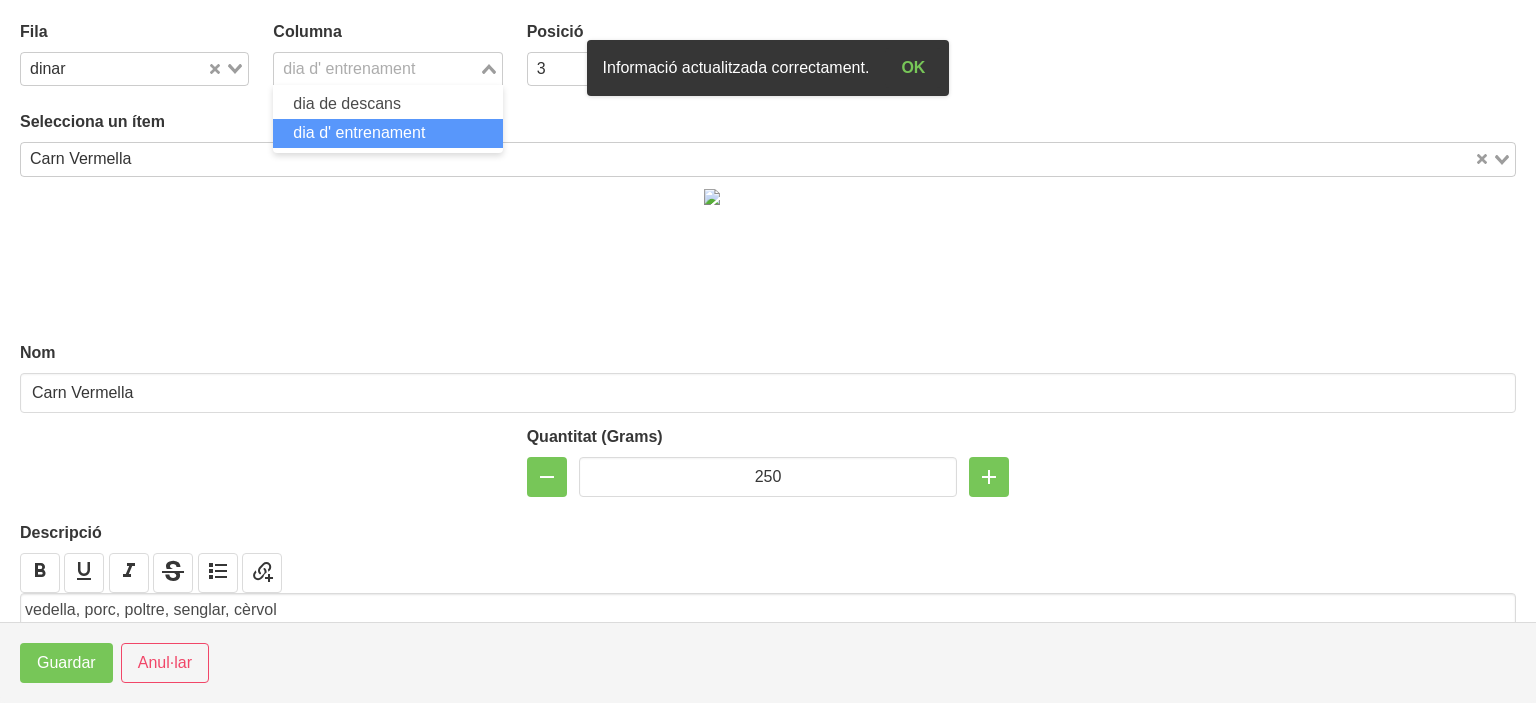 click on "dia d' entrenament" at bounding box center [376, 67] 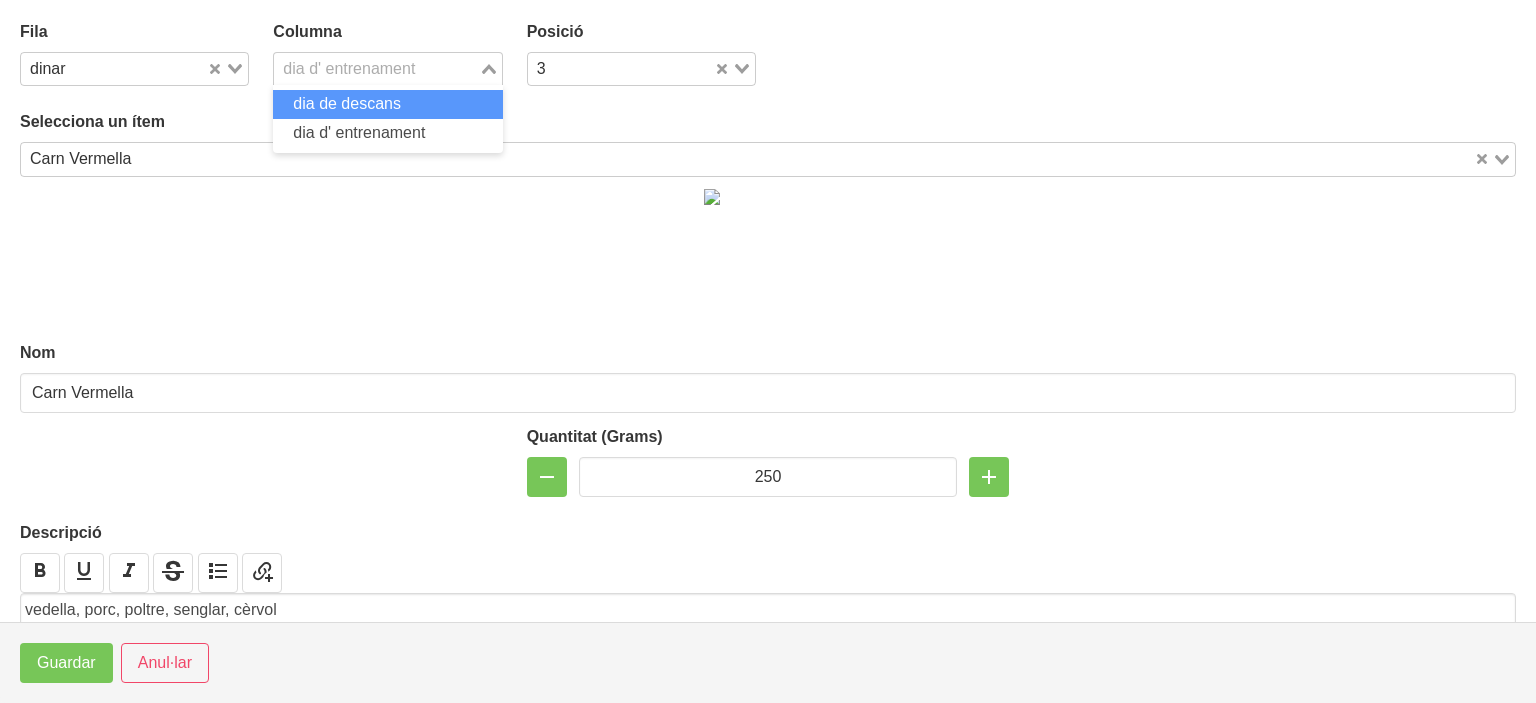click on "dia de descans" at bounding box center [387, 104] 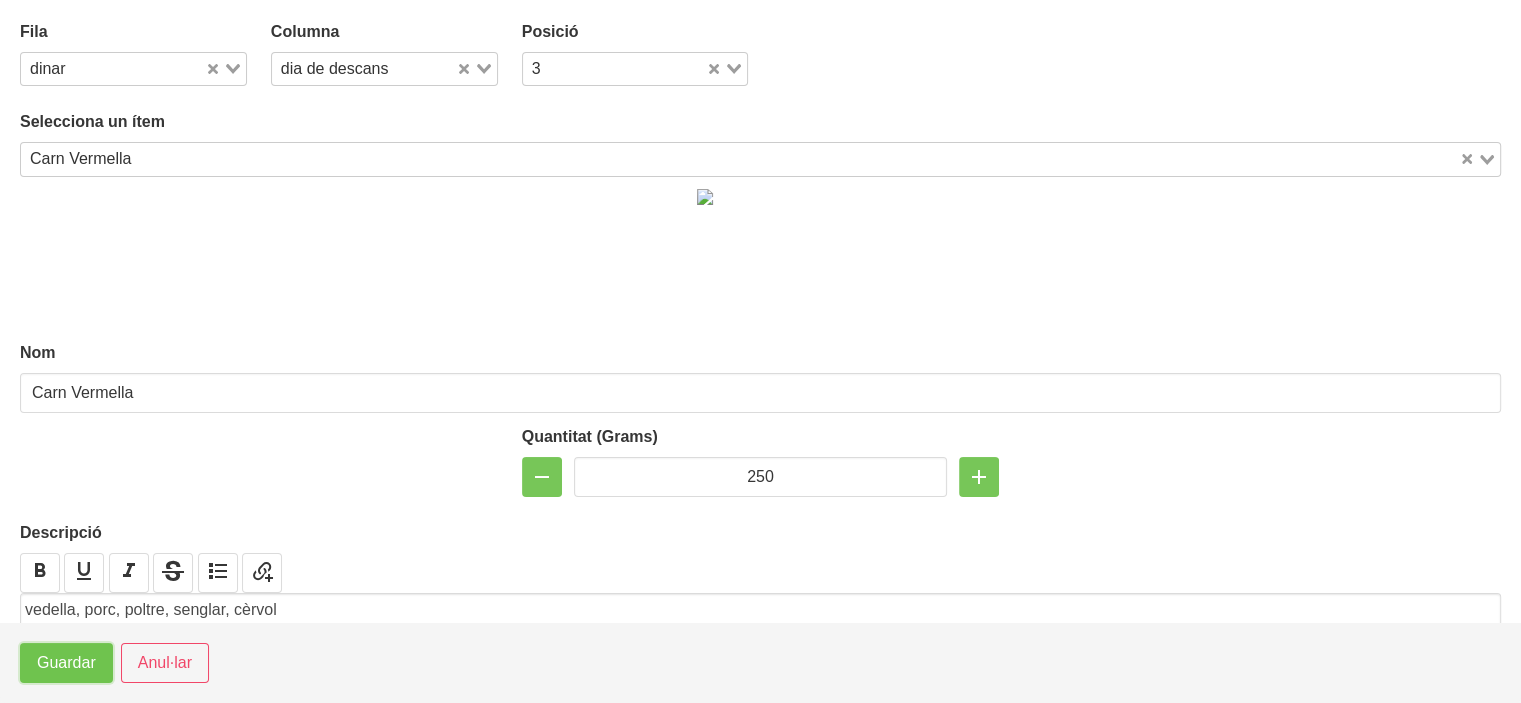click on "Guardar" at bounding box center [66, 663] 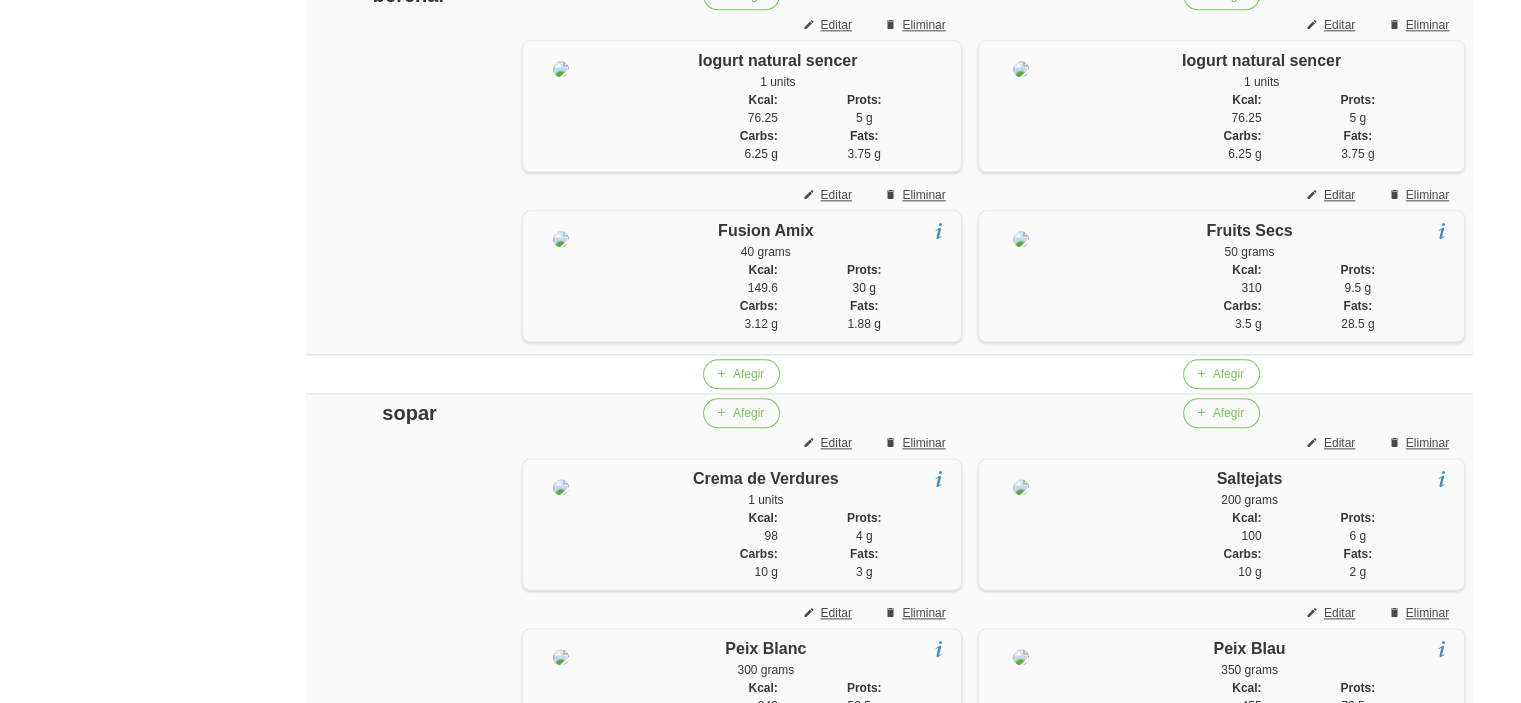 scroll, scrollTop: 2411, scrollLeft: 0, axis: vertical 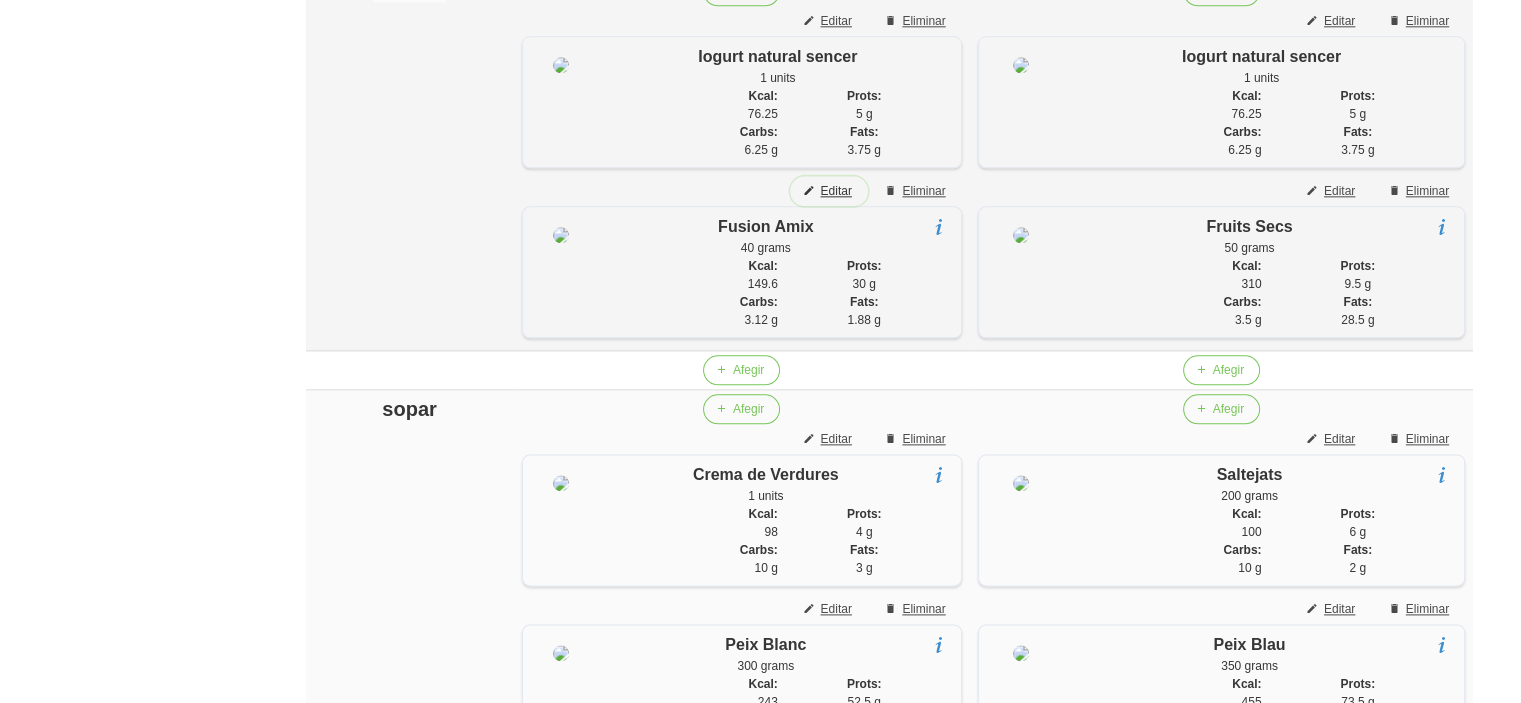click on "Editar" at bounding box center [835, 191] 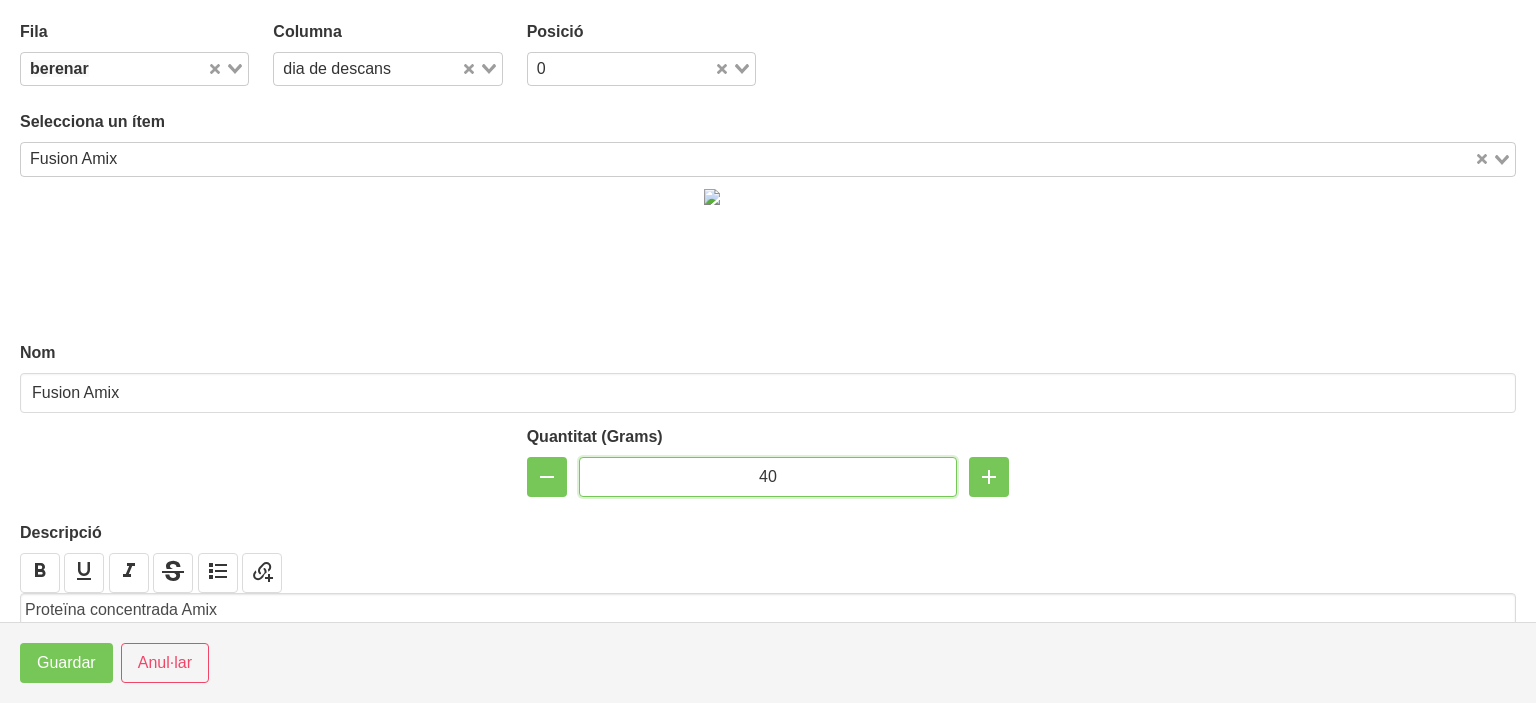 click on "40" at bounding box center [768, 477] 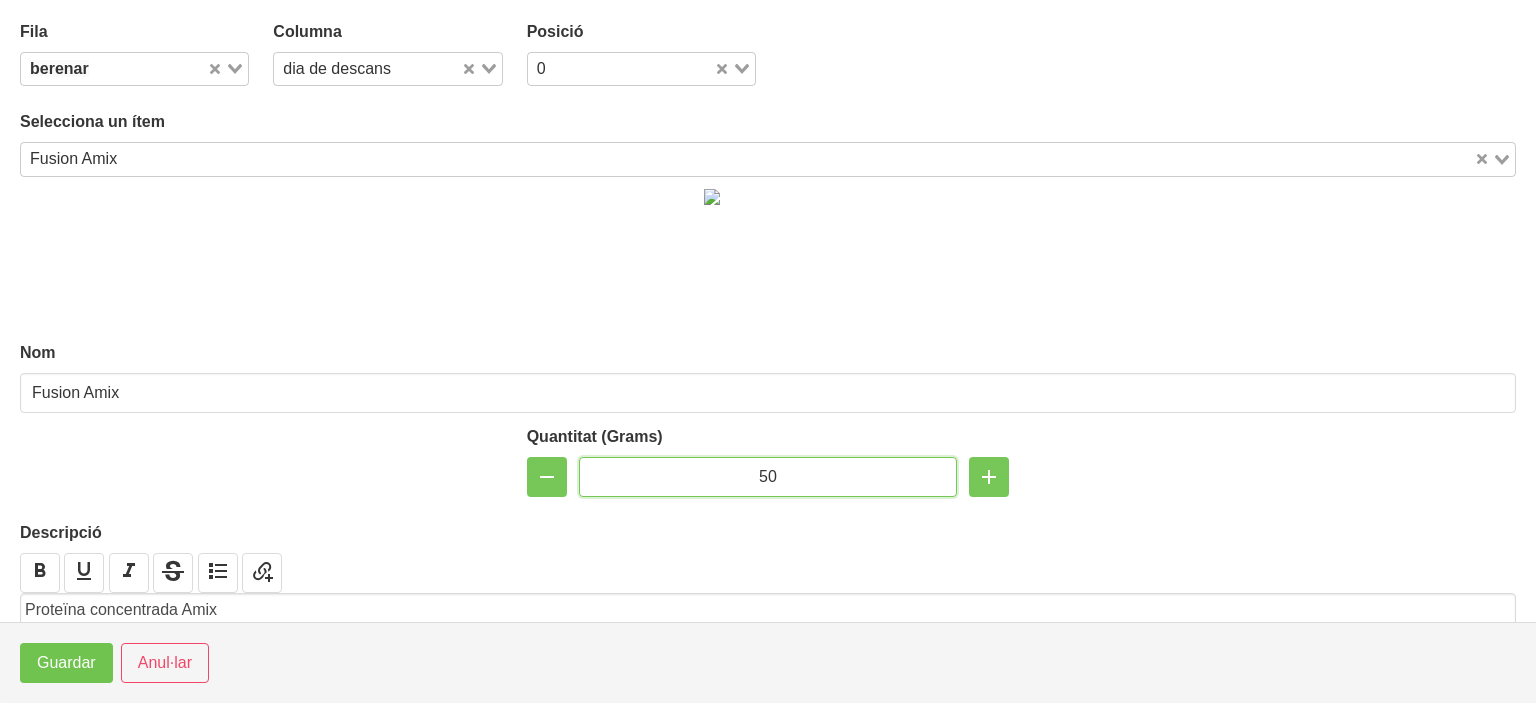 type on "50" 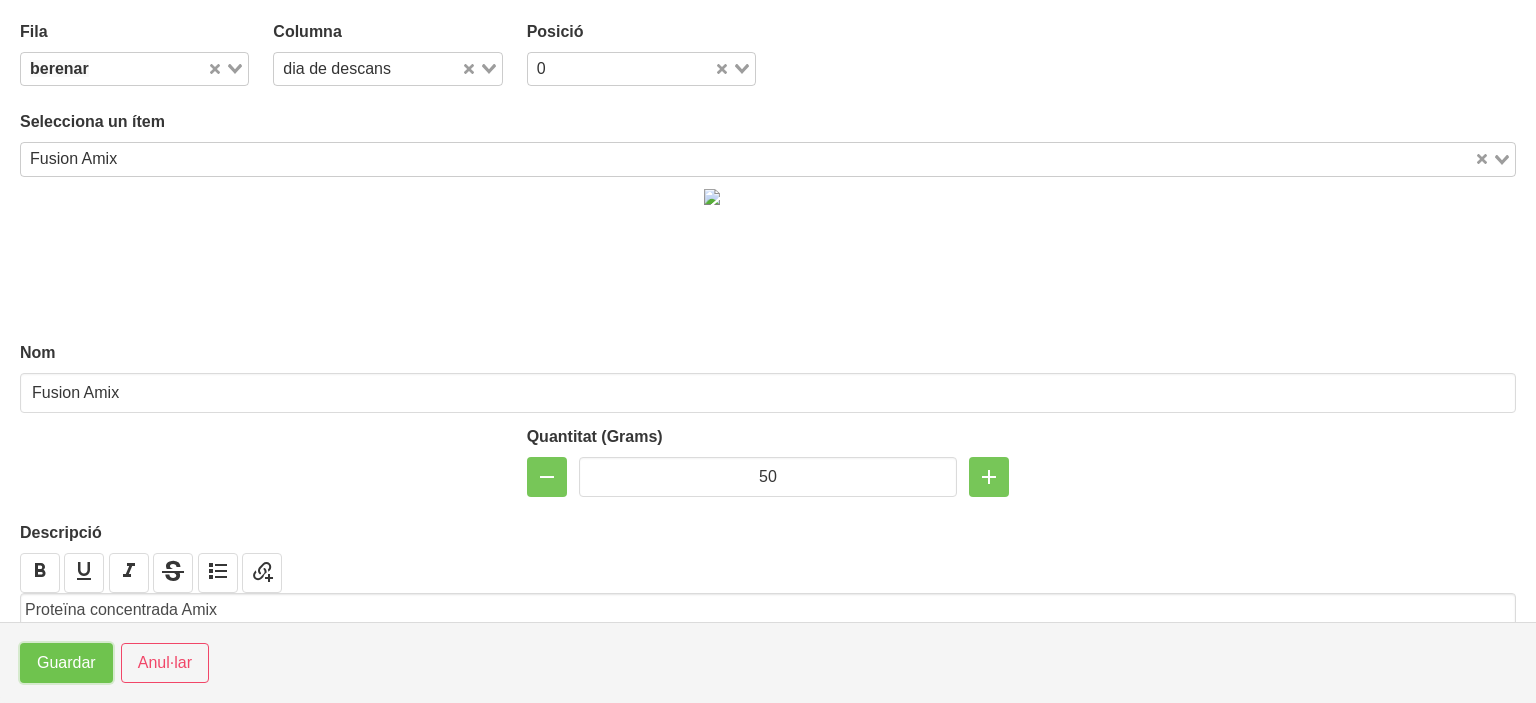 click on "Guardar" at bounding box center (66, 663) 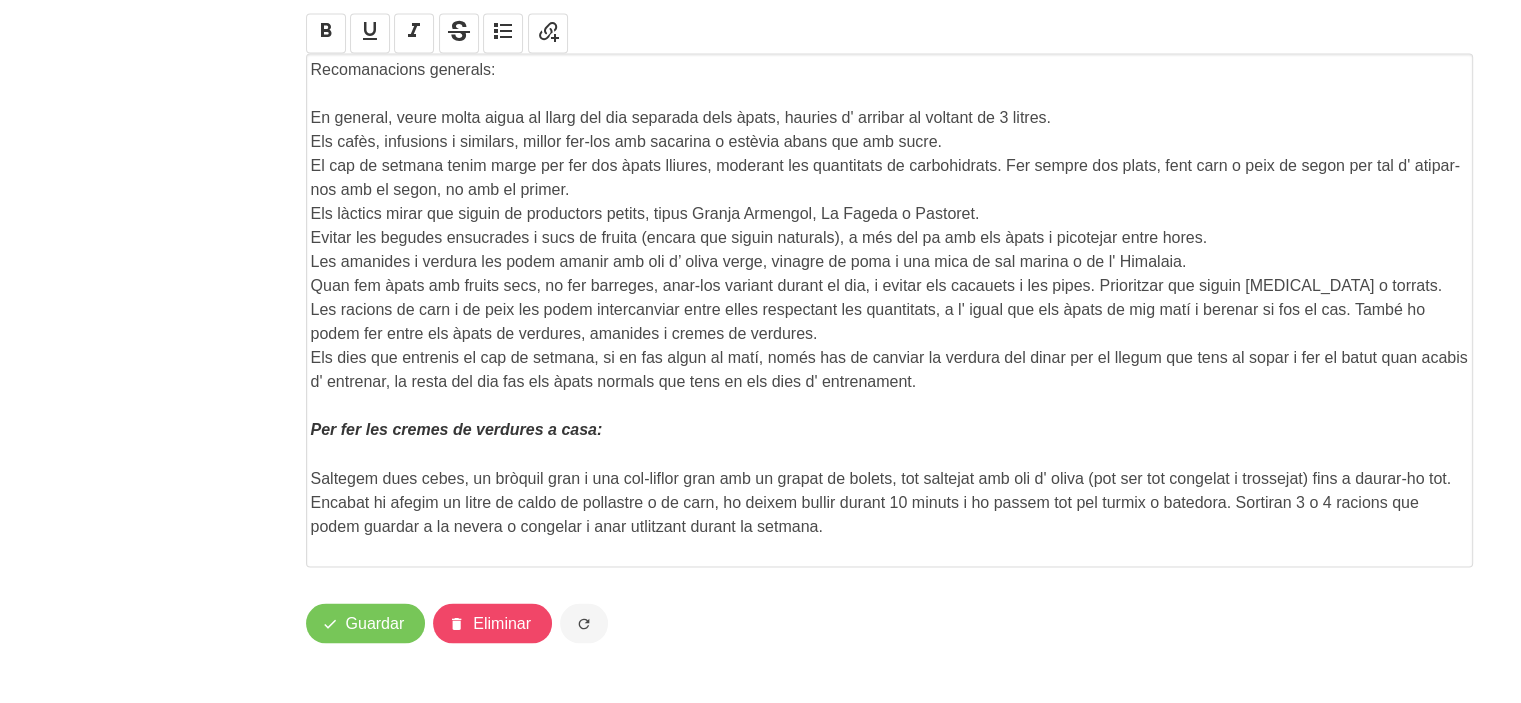 scroll, scrollTop: 3451, scrollLeft: 0, axis: vertical 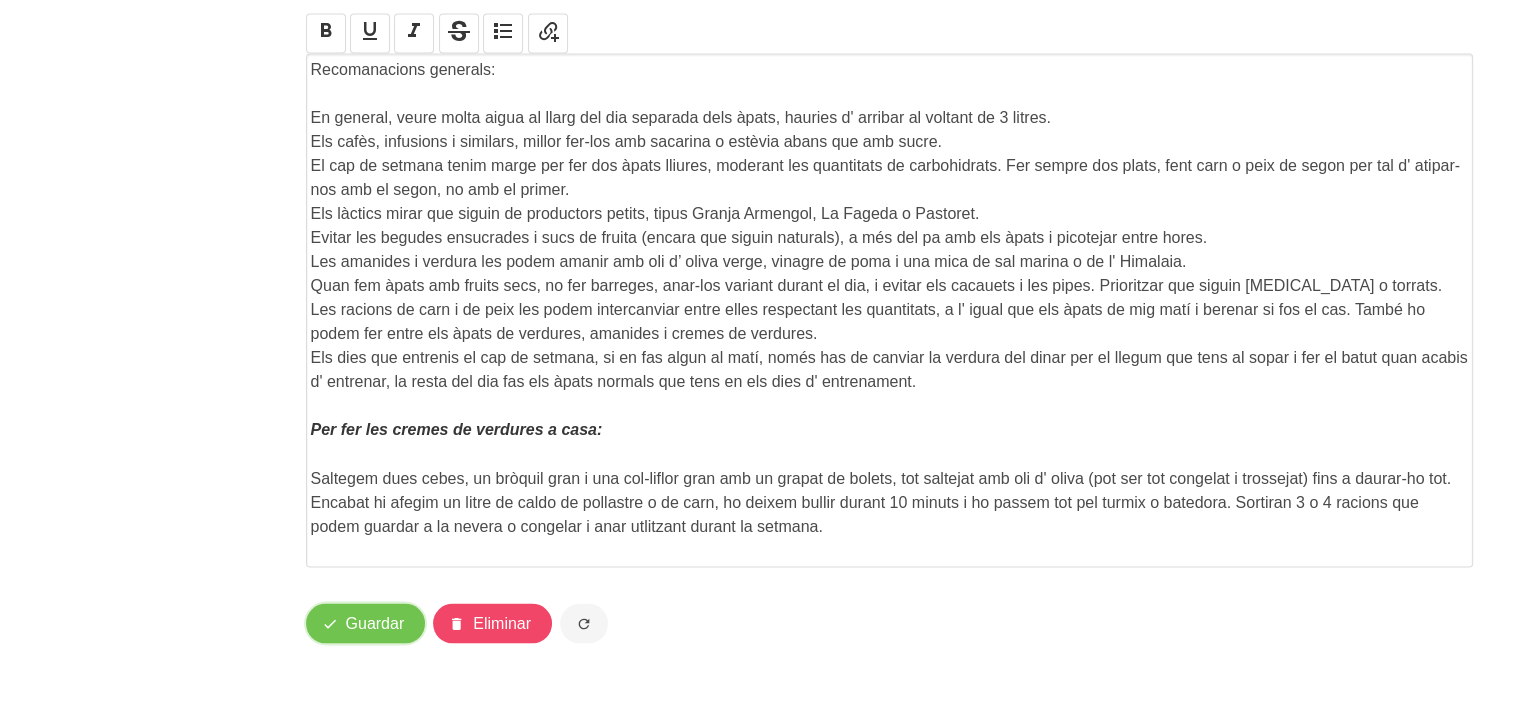 click on "Guardar" at bounding box center (375, 623) 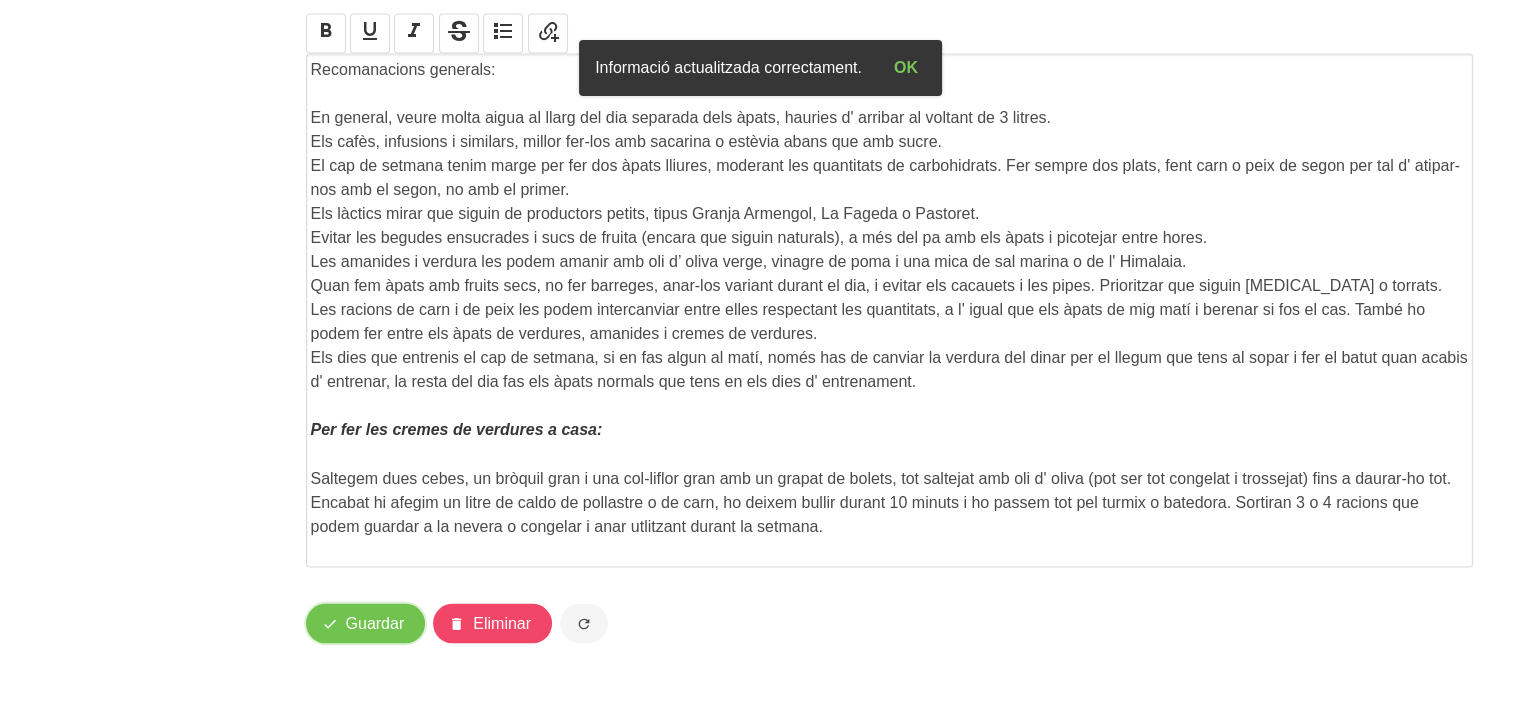 type 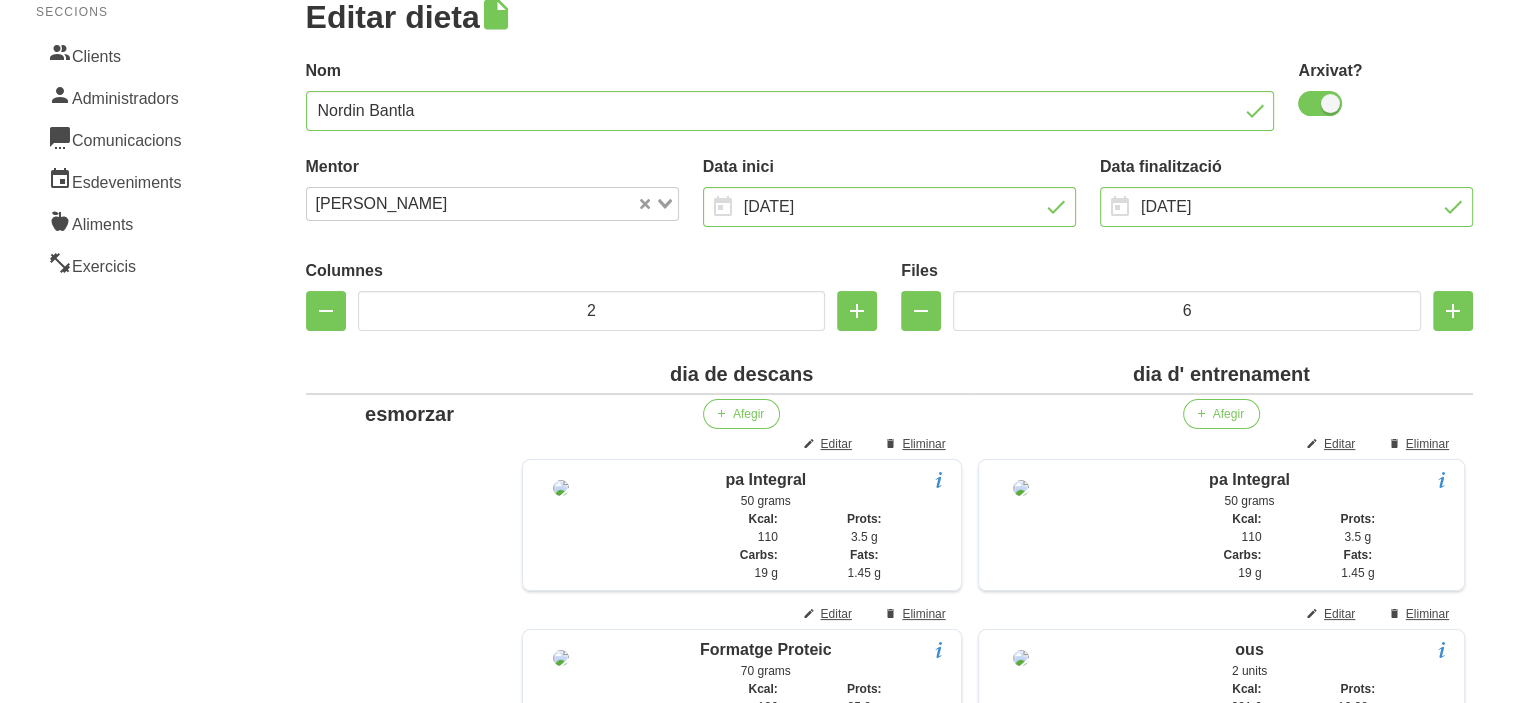 scroll, scrollTop: 131, scrollLeft: 0, axis: vertical 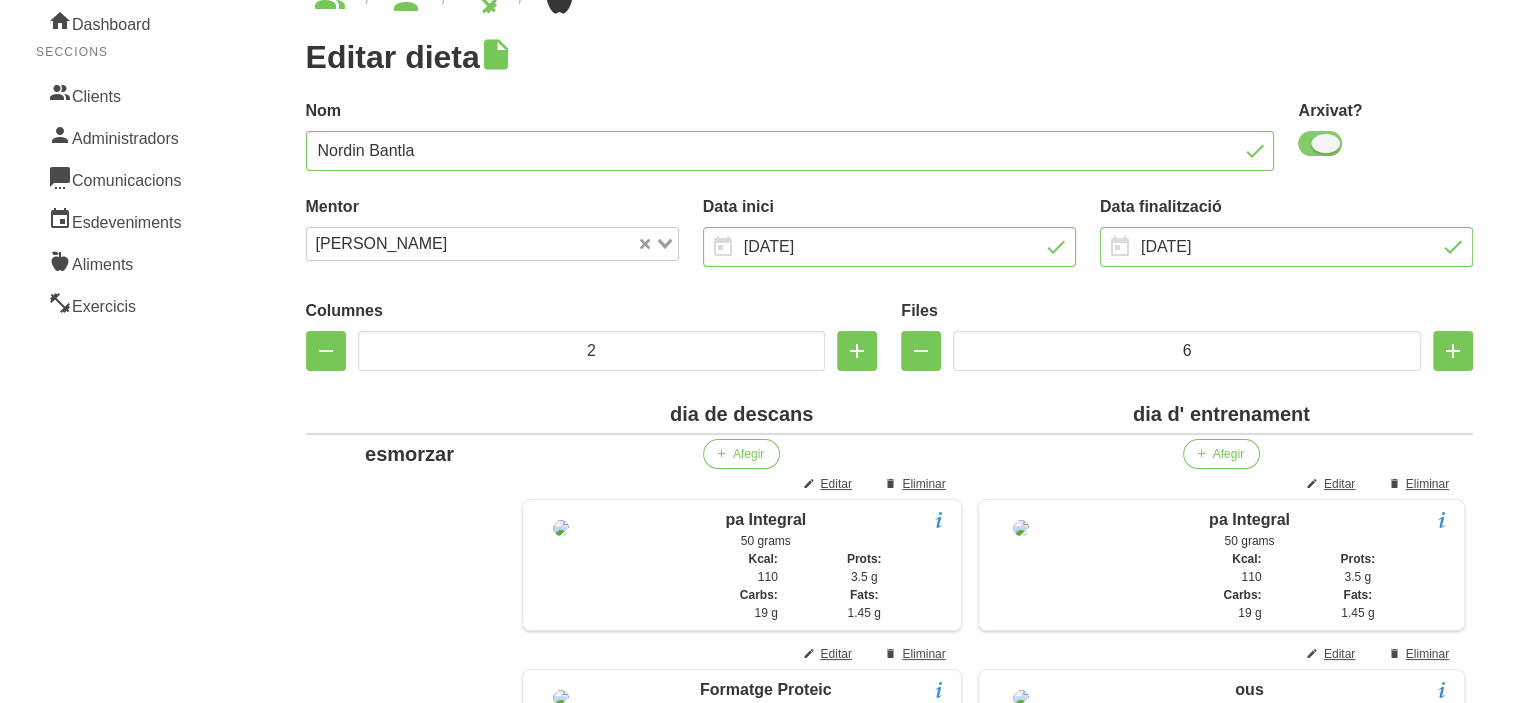 click at bounding box center (1320, 143) 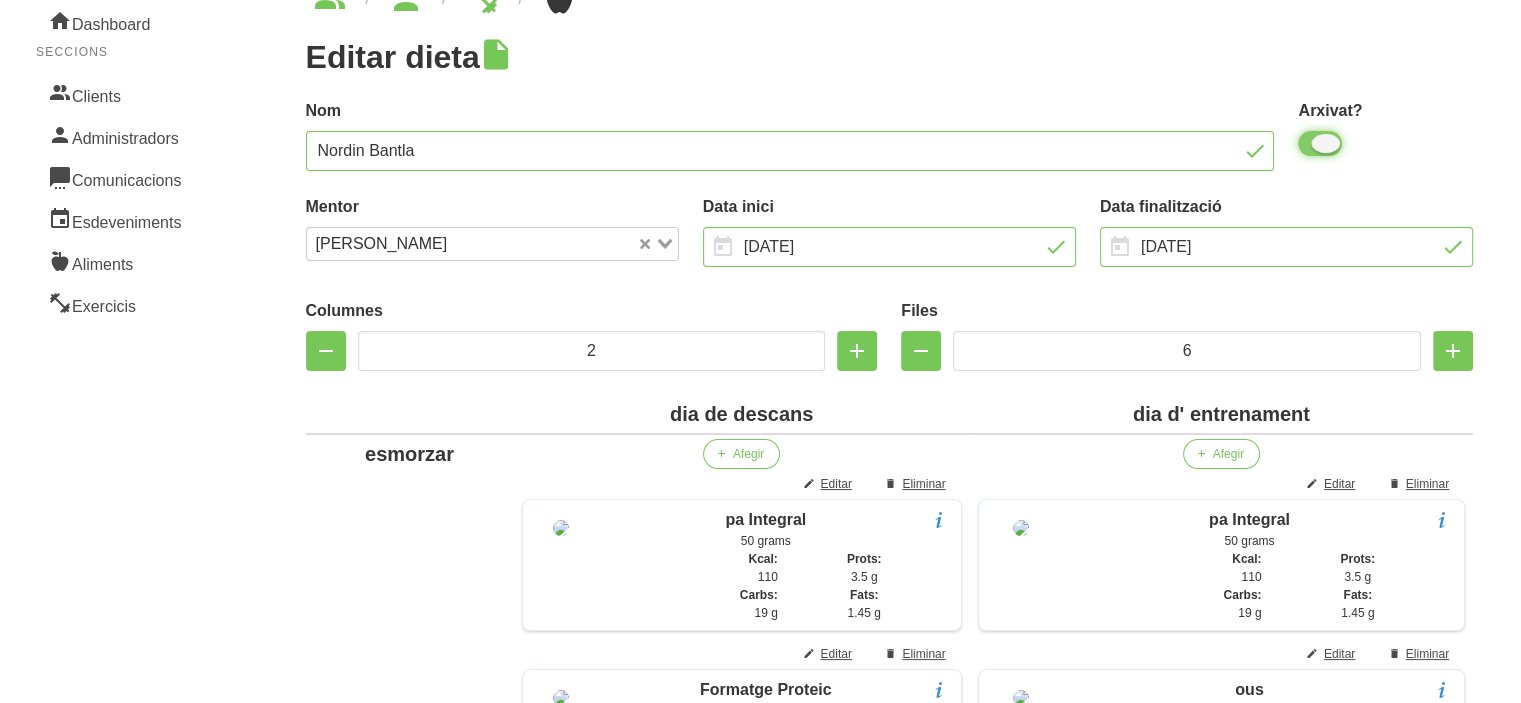click at bounding box center [1304, 143] 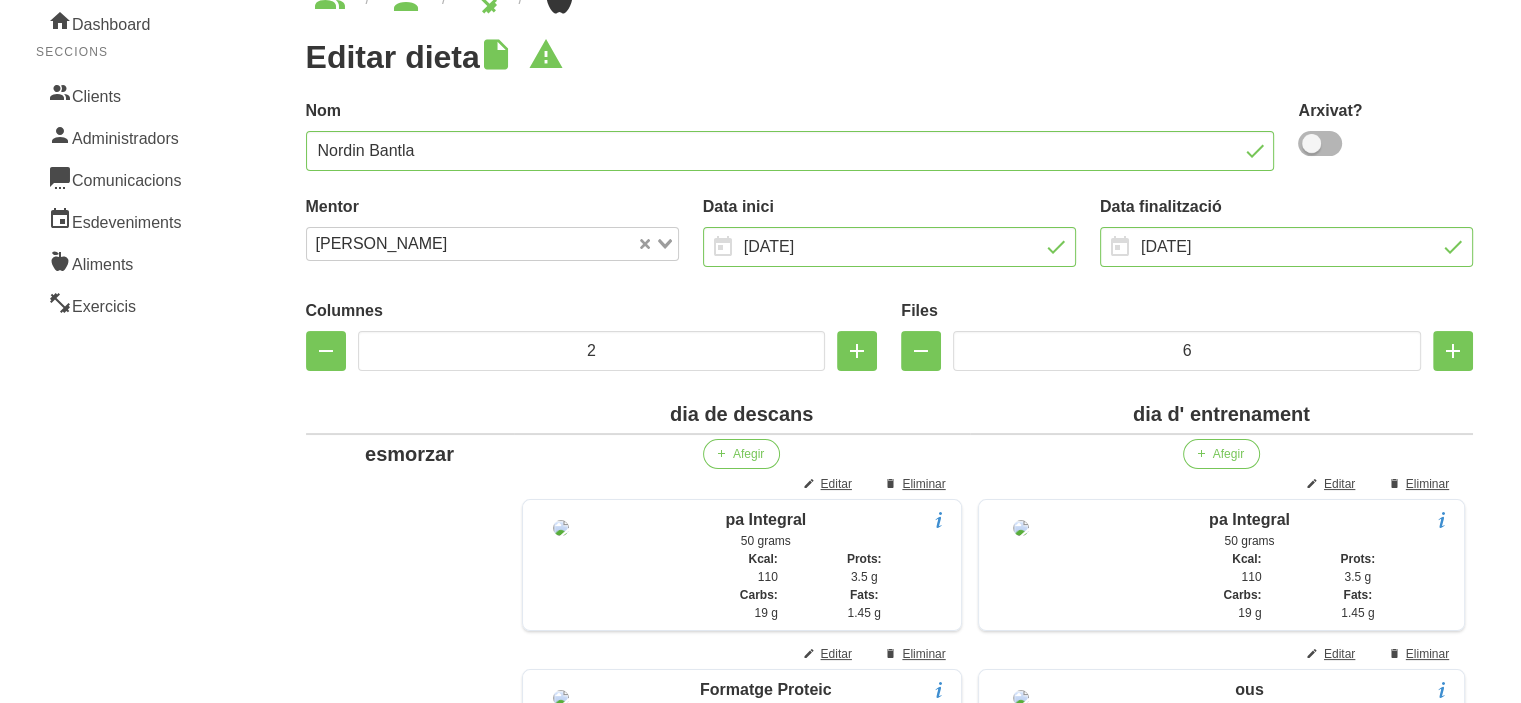 click on "Nom
Nordin Bantla" at bounding box center [790, 135] 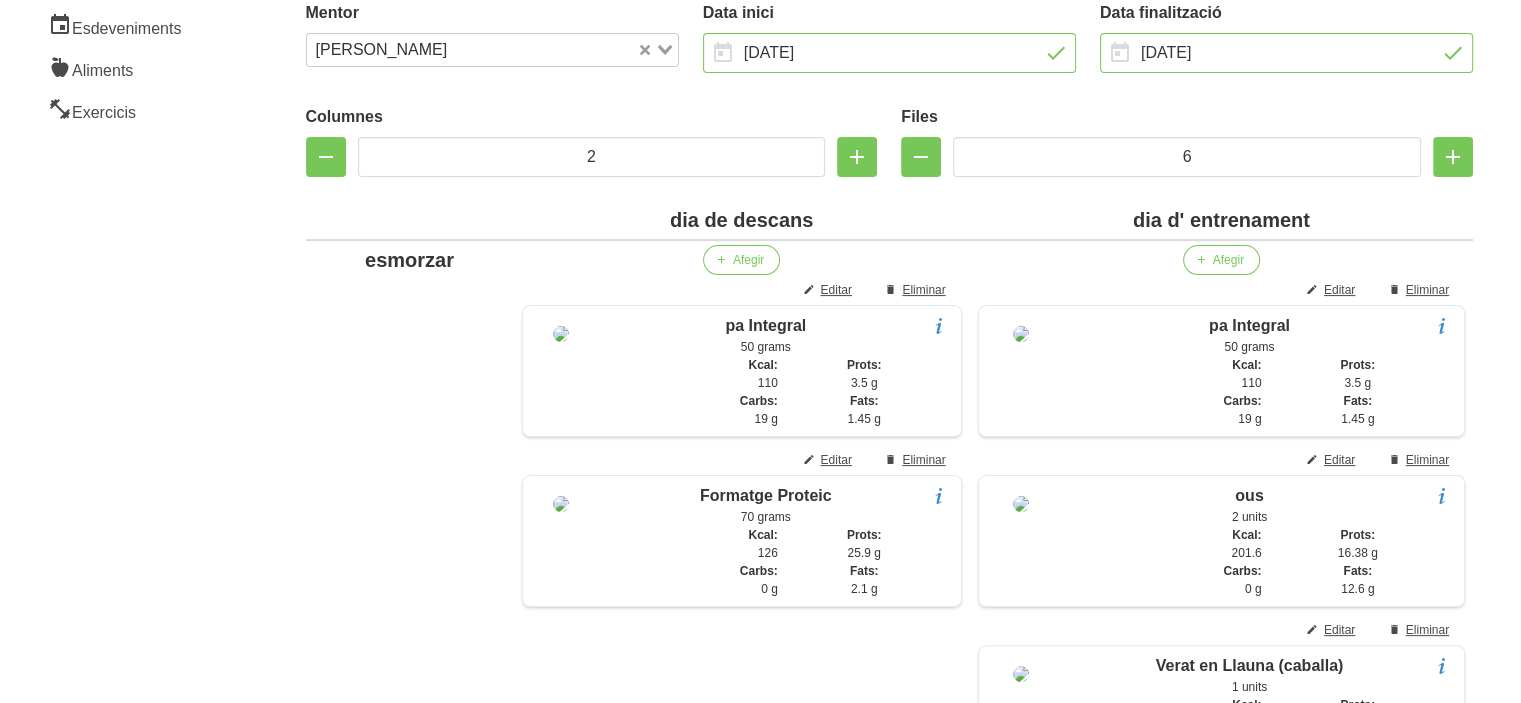 scroll, scrollTop: 331, scrollLeft: 0, axis: vertical 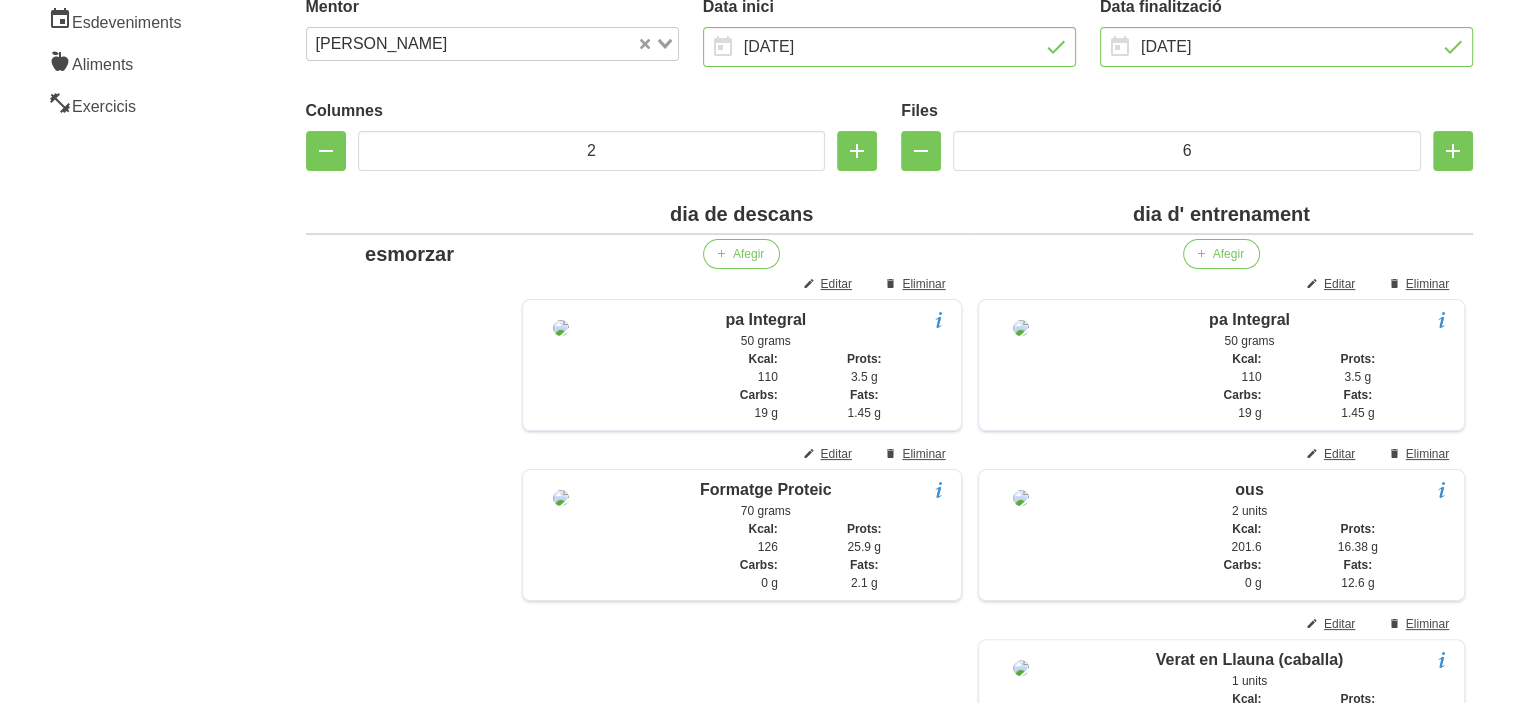 click on "Editar dieta
false
8ffbf7d0-373c-4ea6-a4c8-2c2dd8f187e2
[GEOGRAPHIC_DATA]?
Mentor
[PERSON_NAME]
Loading...
Data inici
[DATE]
January
February
March
April
May" at bounding box center [890, 1719] 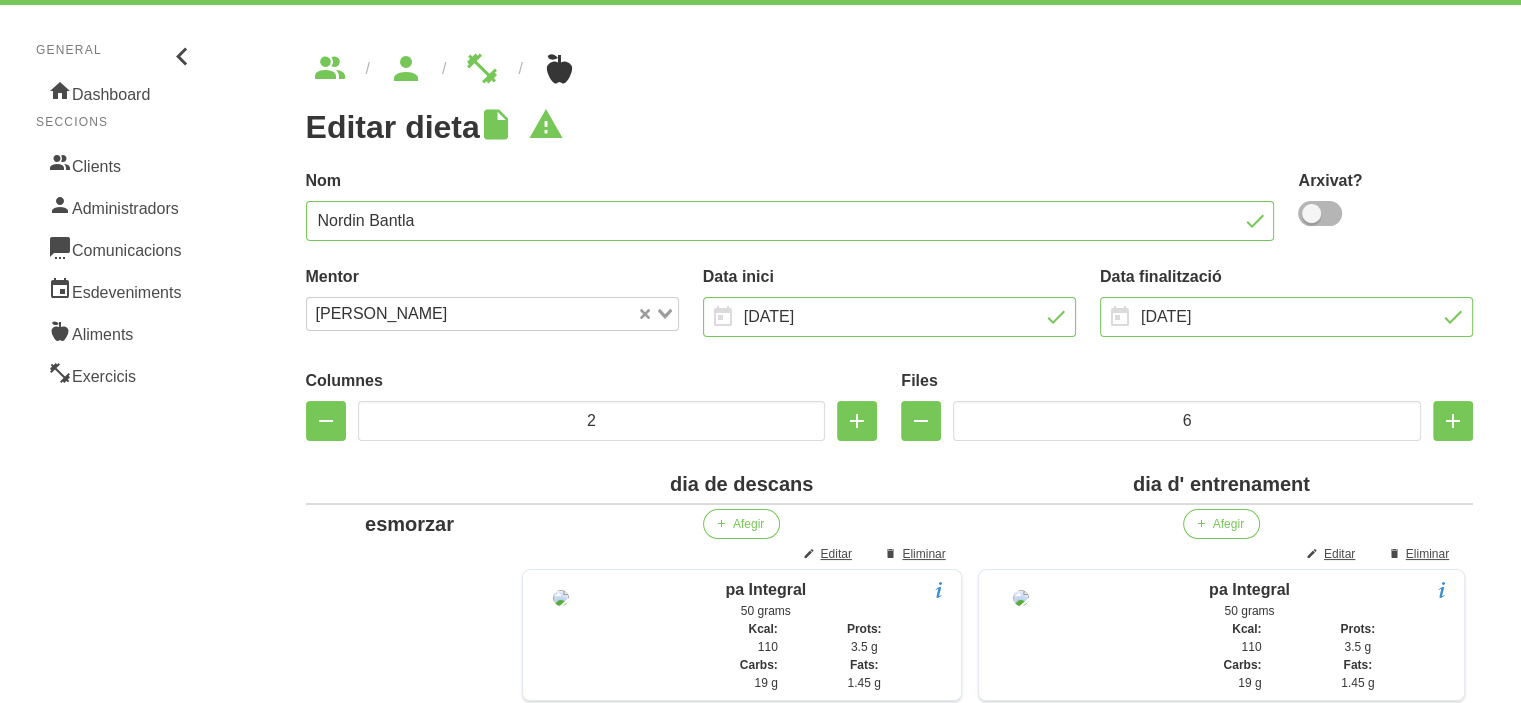 scroll, scrollTop: 11, scrollLeft: 0, axis: vertical 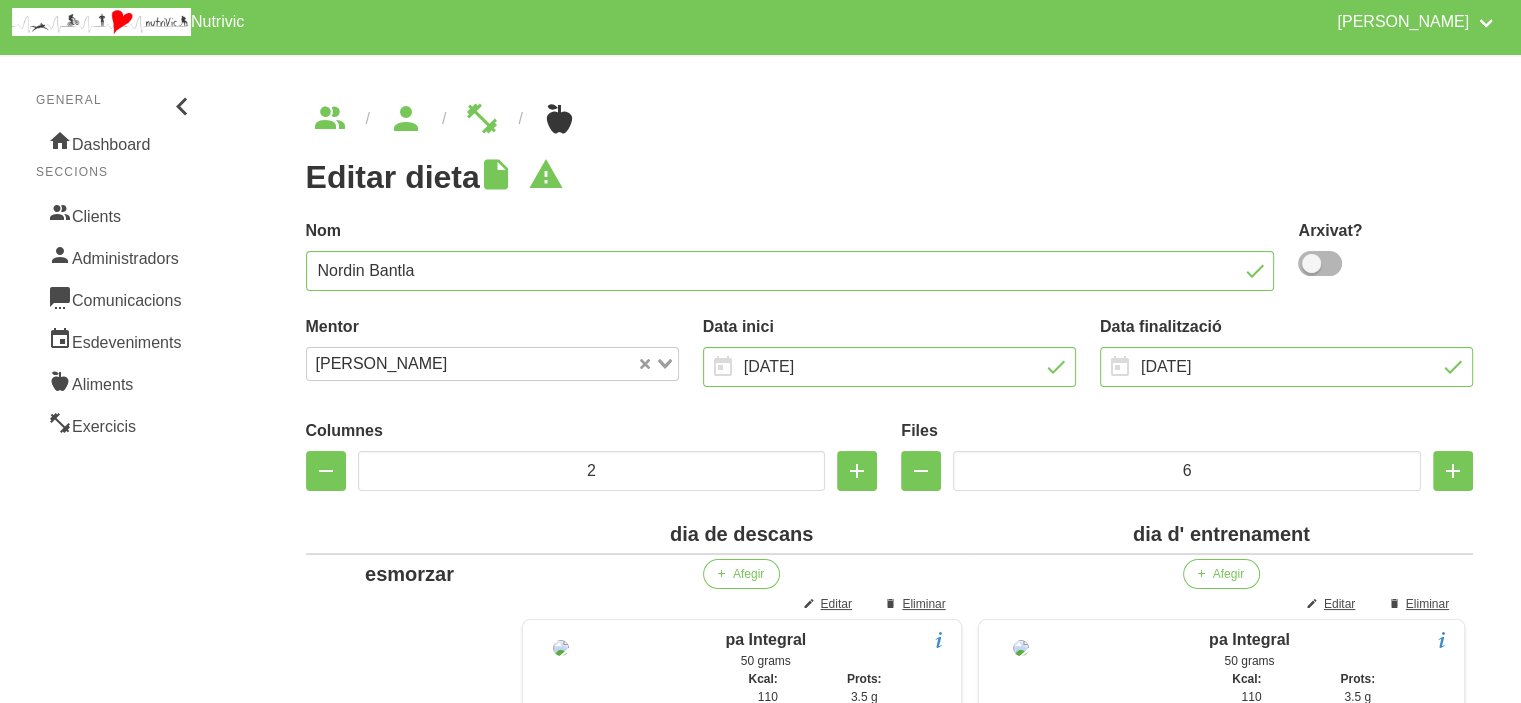 click on "Editar dieta" at bounding box center [890, 177] 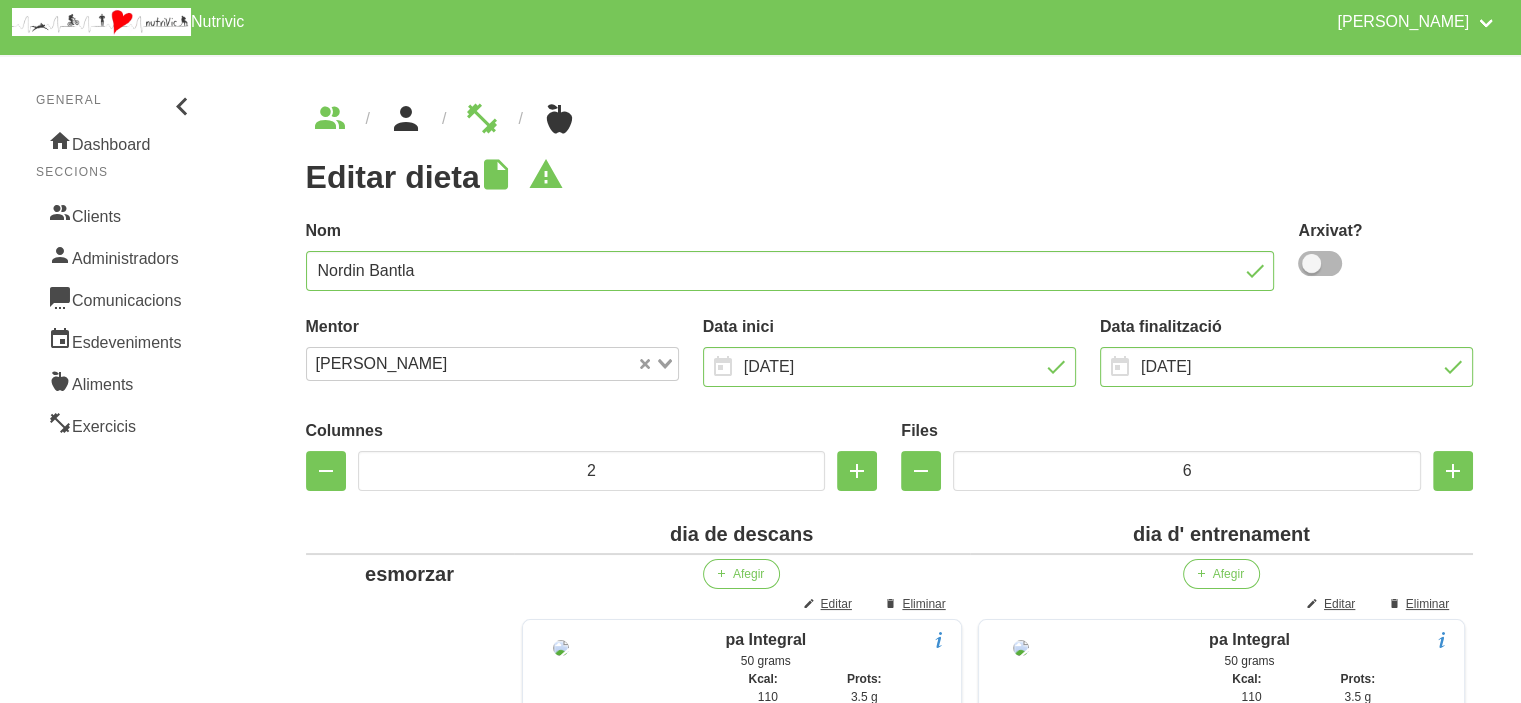 click at bounding box center (406, 119) 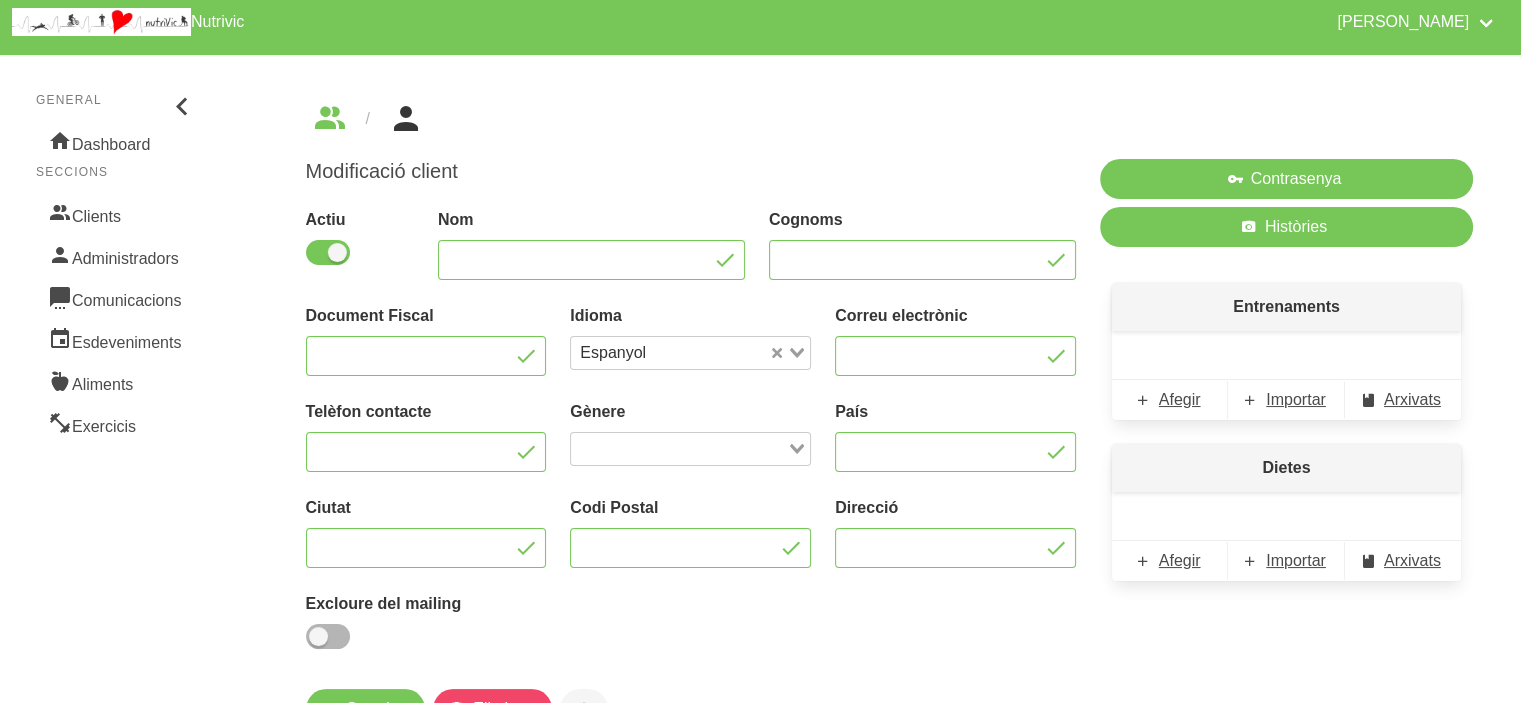 scroll, scrollTop: 0, scrollLeft: 0, axis: both 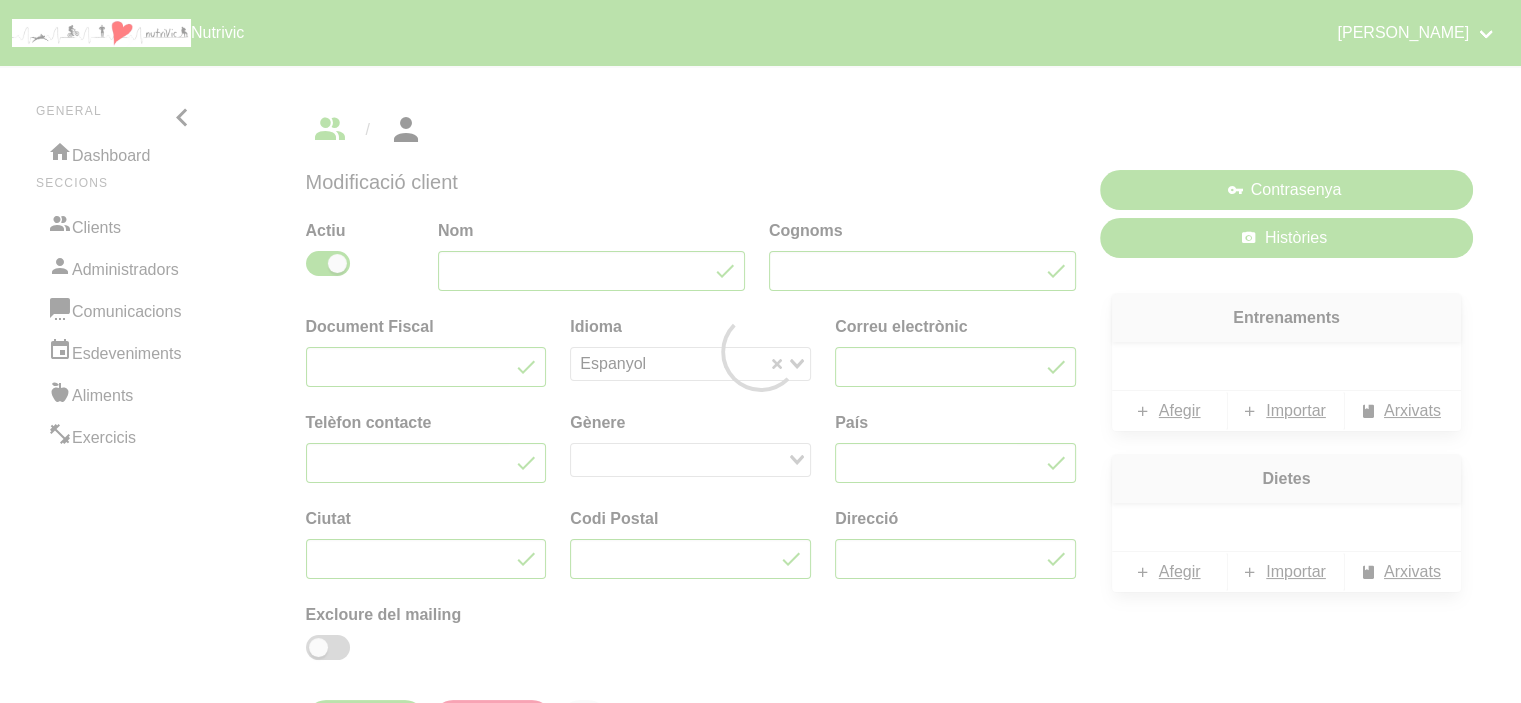 type on "Nordin" 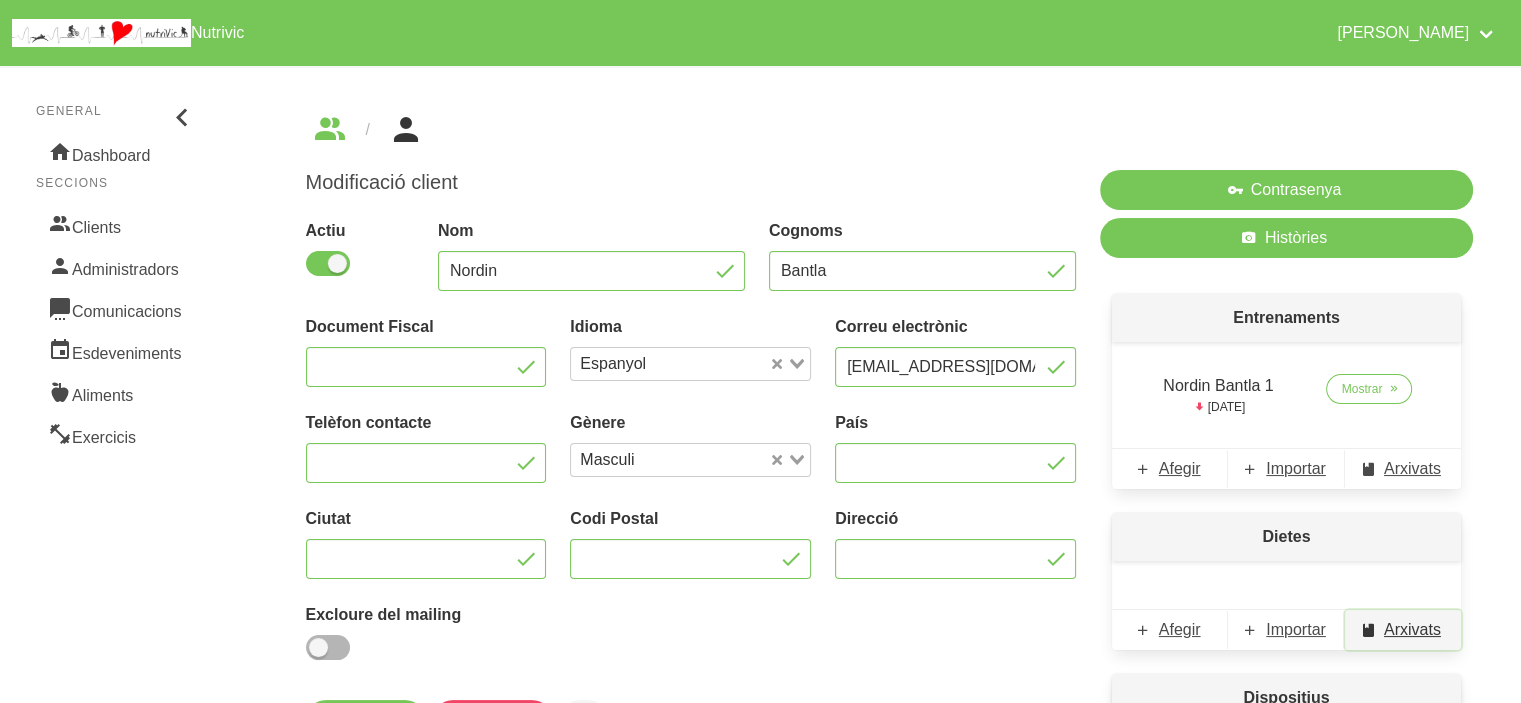 click on "Arxivats" at bounding box center [1412, 630] 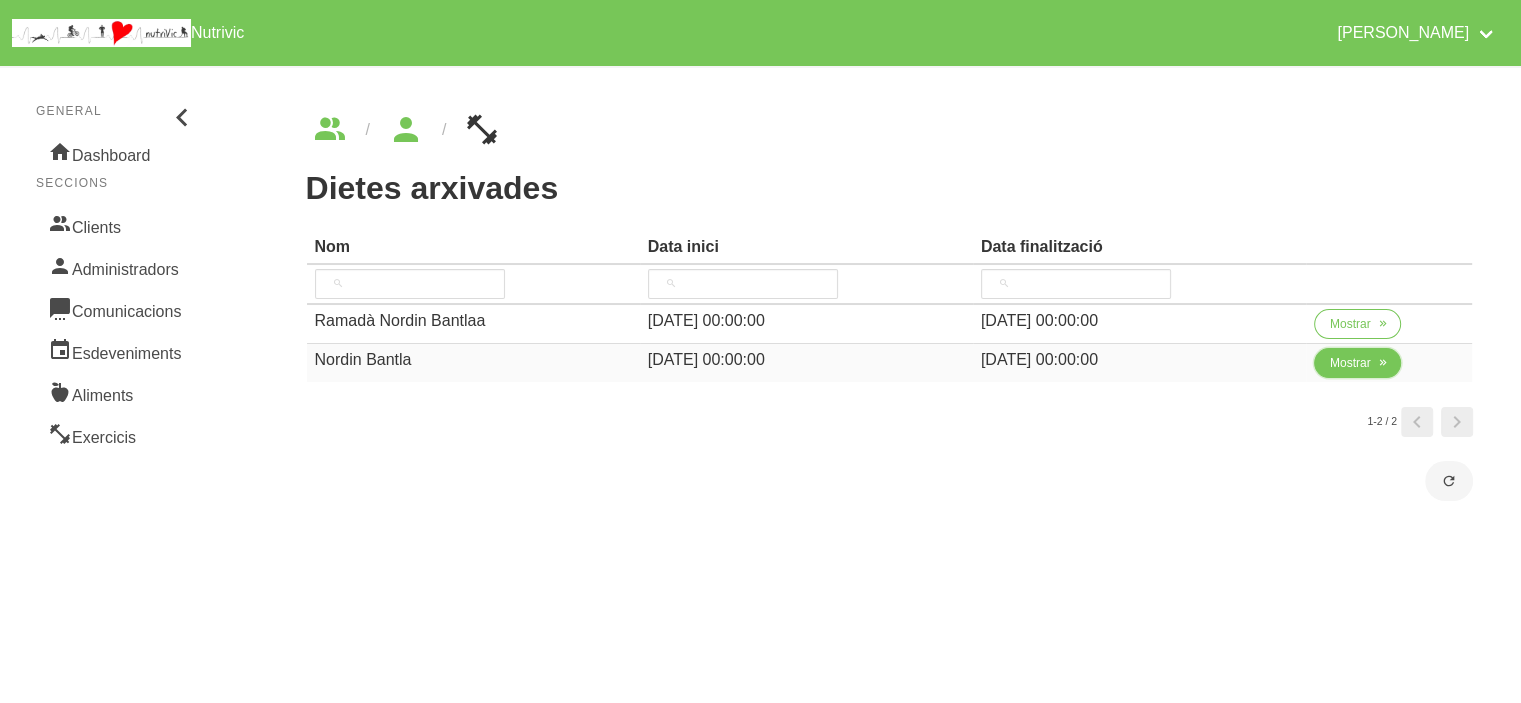 click on "Mostrar" at bounding box center (1350, 363) 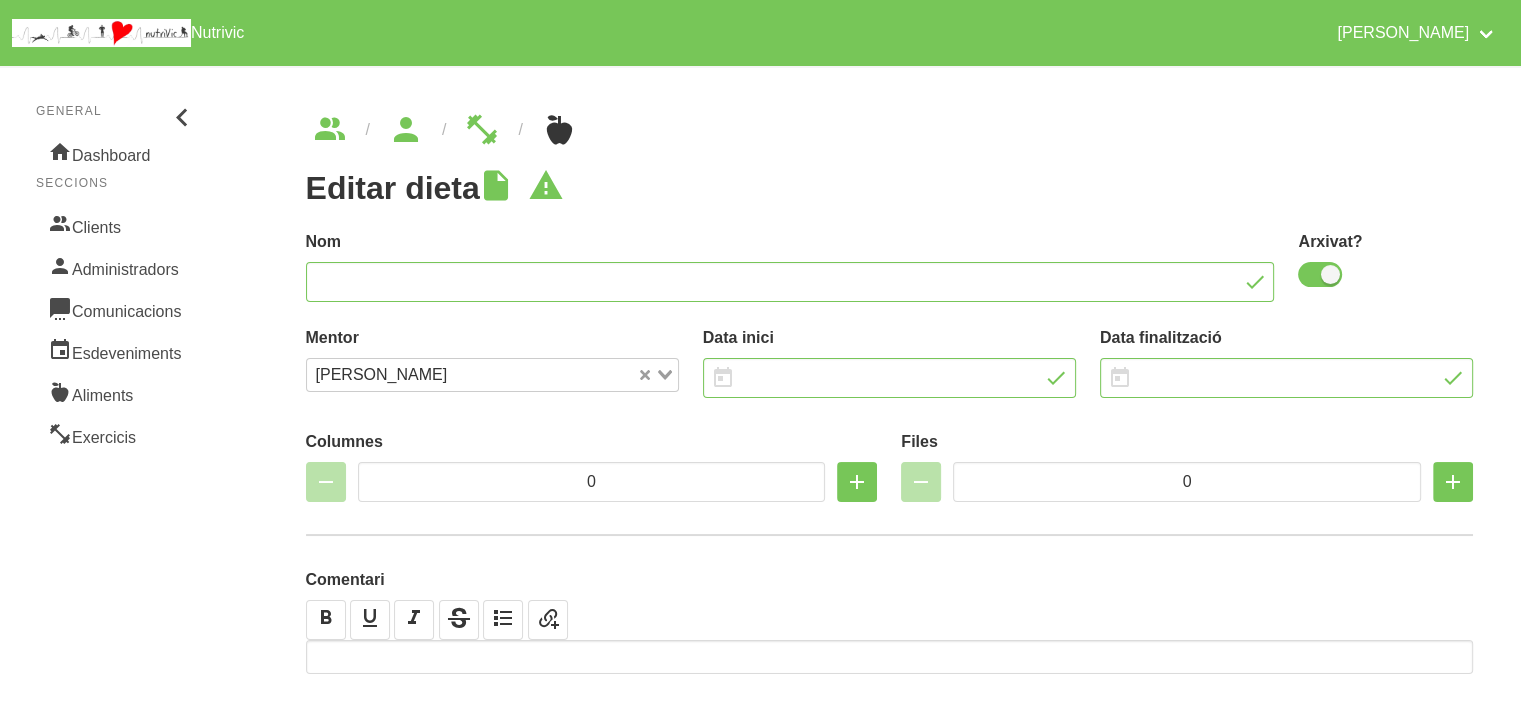 type on "Nordin Bantla" 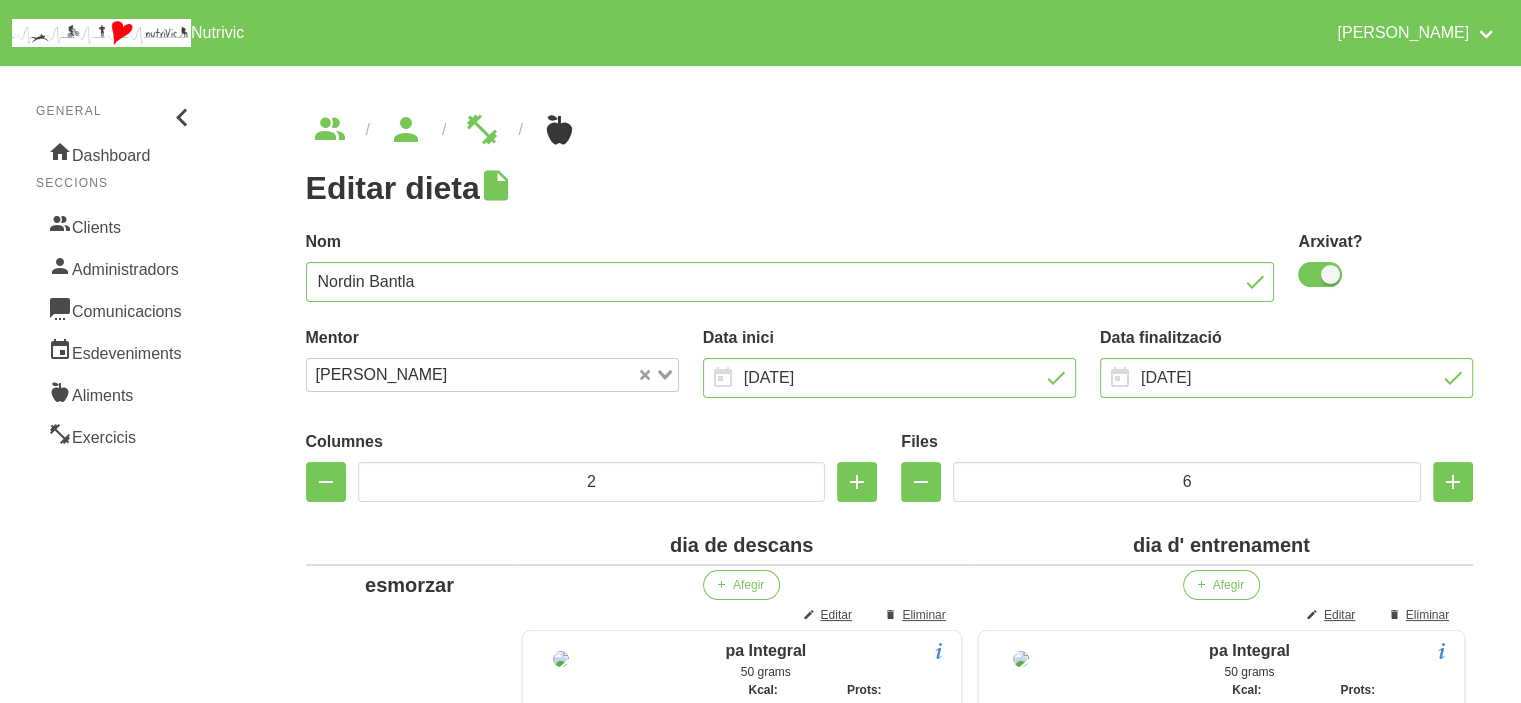 click at bounding box center [890, 130] 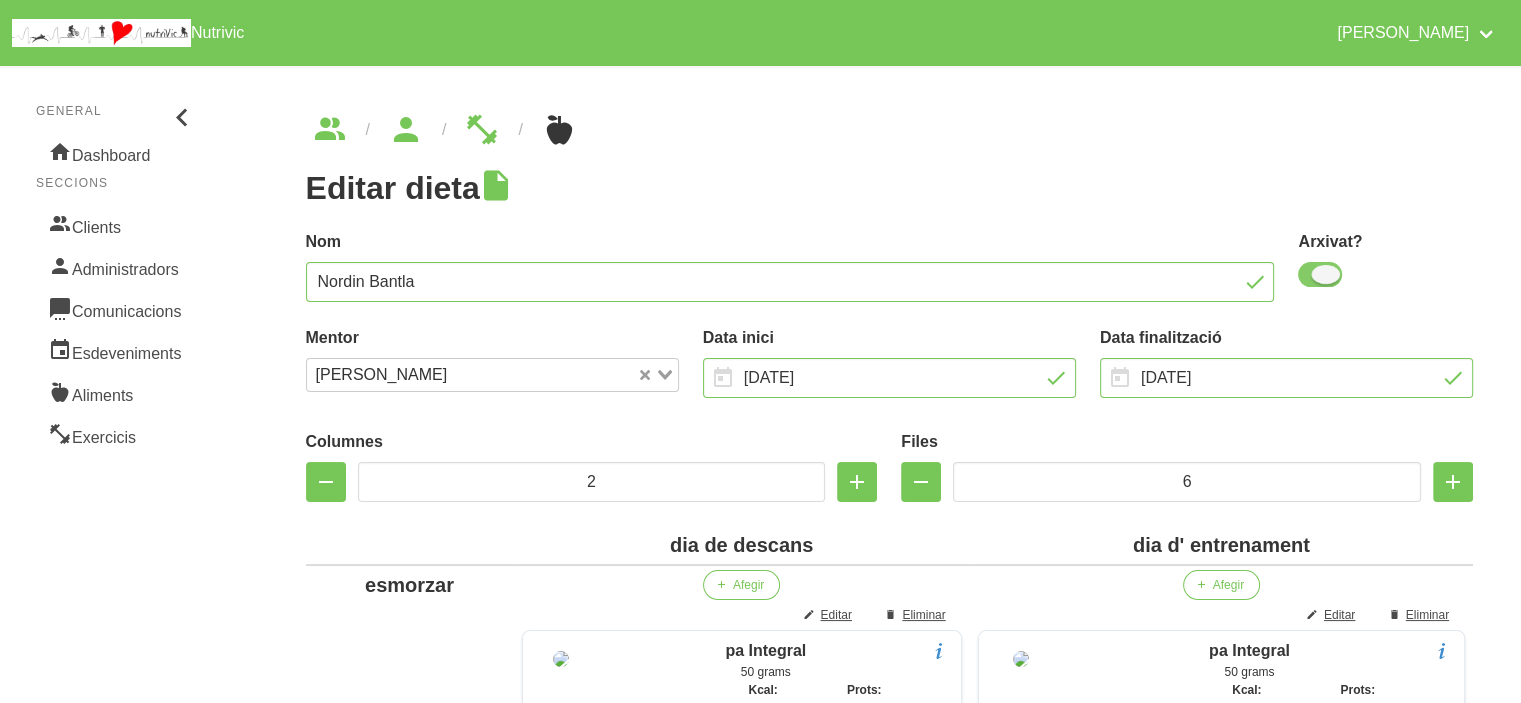 click at bounding box center (1320, 274) 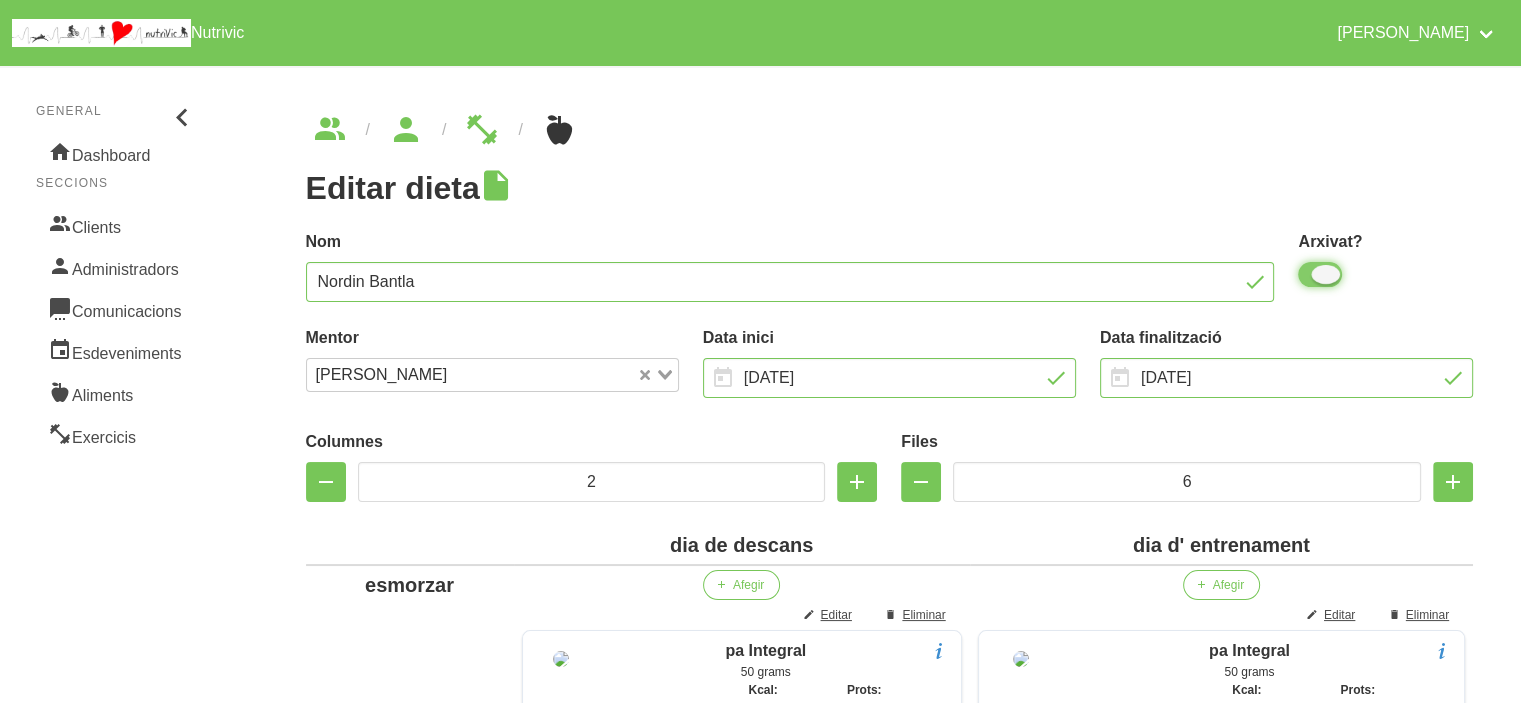 click at bounding box center (1304, 274) 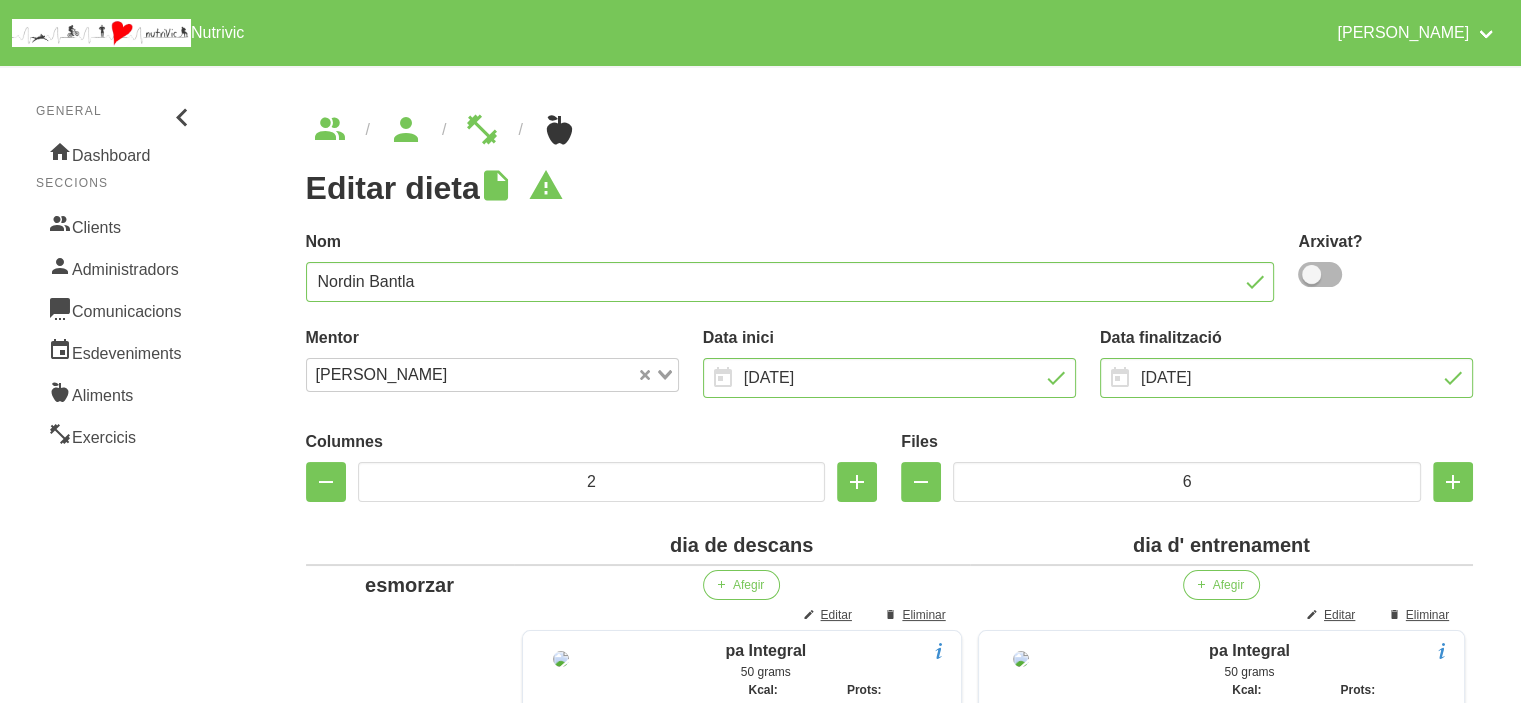 click on "Editar dieta
false
8ffbf7d0-373c-4ea6-a4c8-2c2dd8f187e2
[GEOGRAPHIC_DATA]?
Mentor
[PERSON_NAME]
Loading...
Data inici
[DATE]
January
February
March
April
May" at bounding box center [890, 2050] 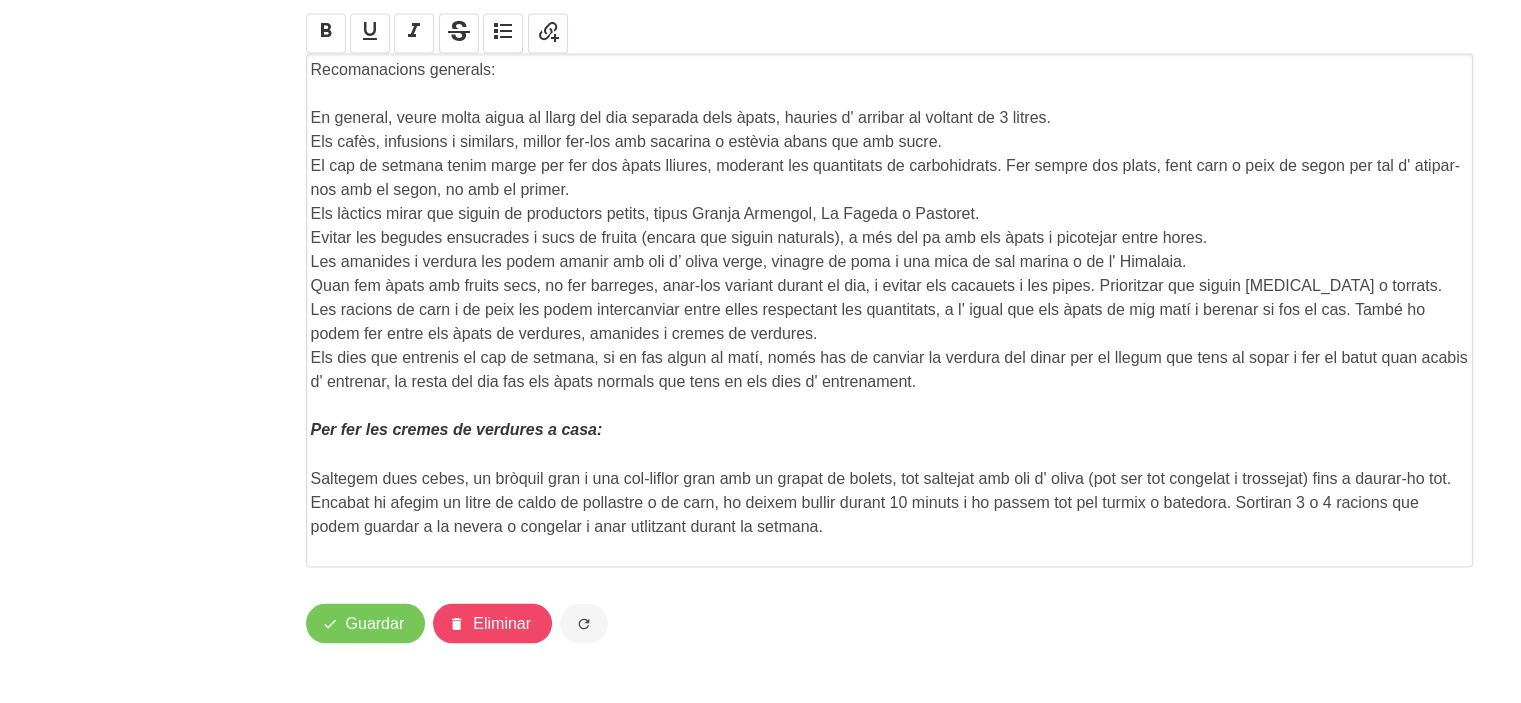 scroll, scrollTop: 3453, scrollLeft: 0, axis: vertical 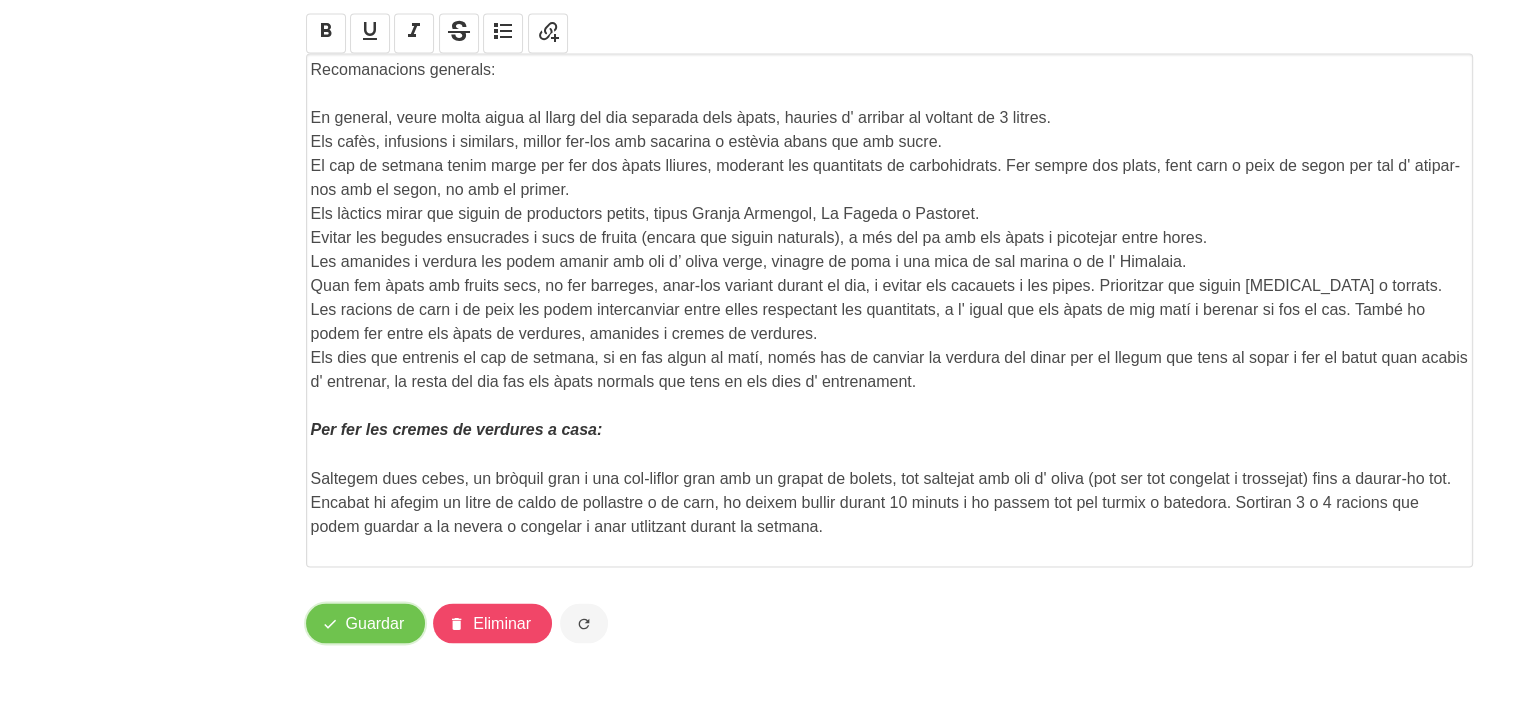 click on "Guardar" at bounding box center [375, 623] 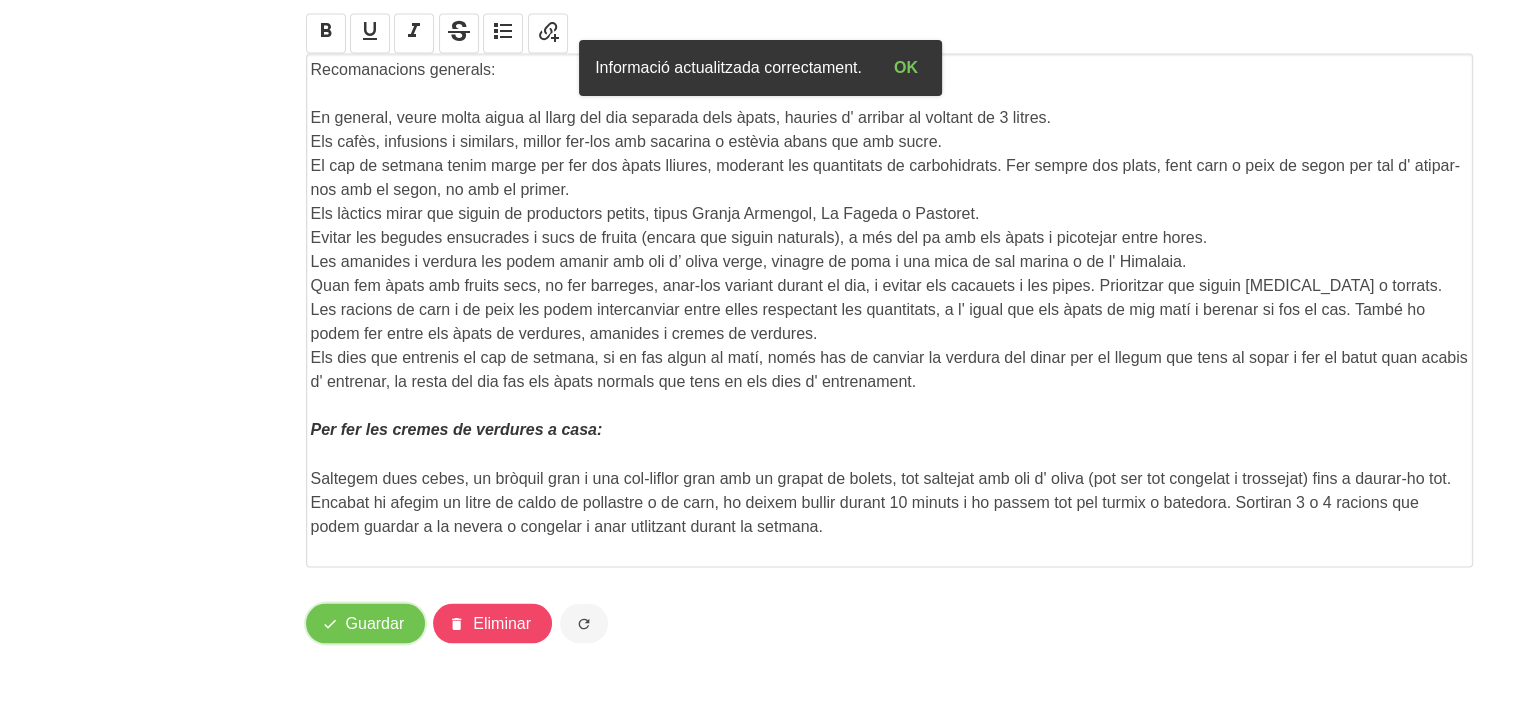 type 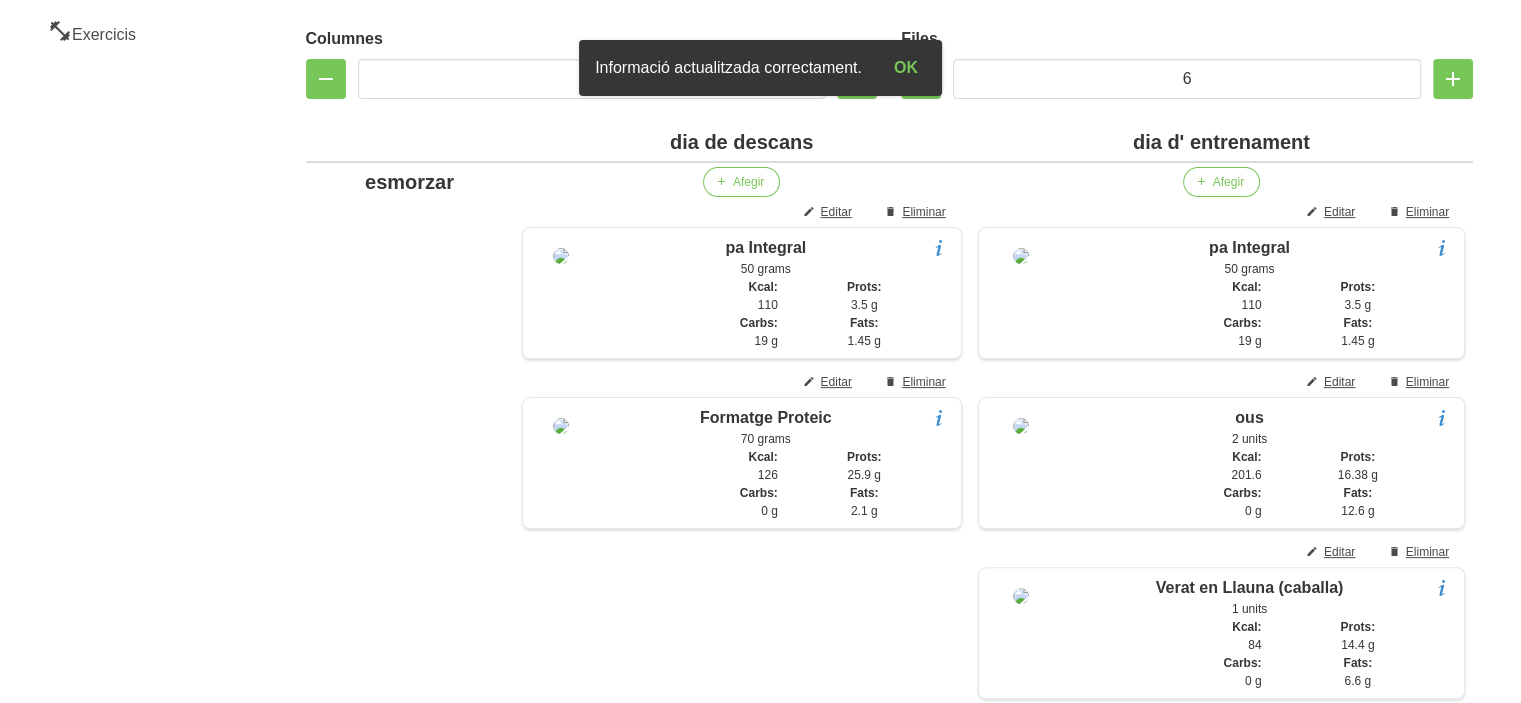 scroll, scrollTop: 0, scrollLeft: 0, axis: both 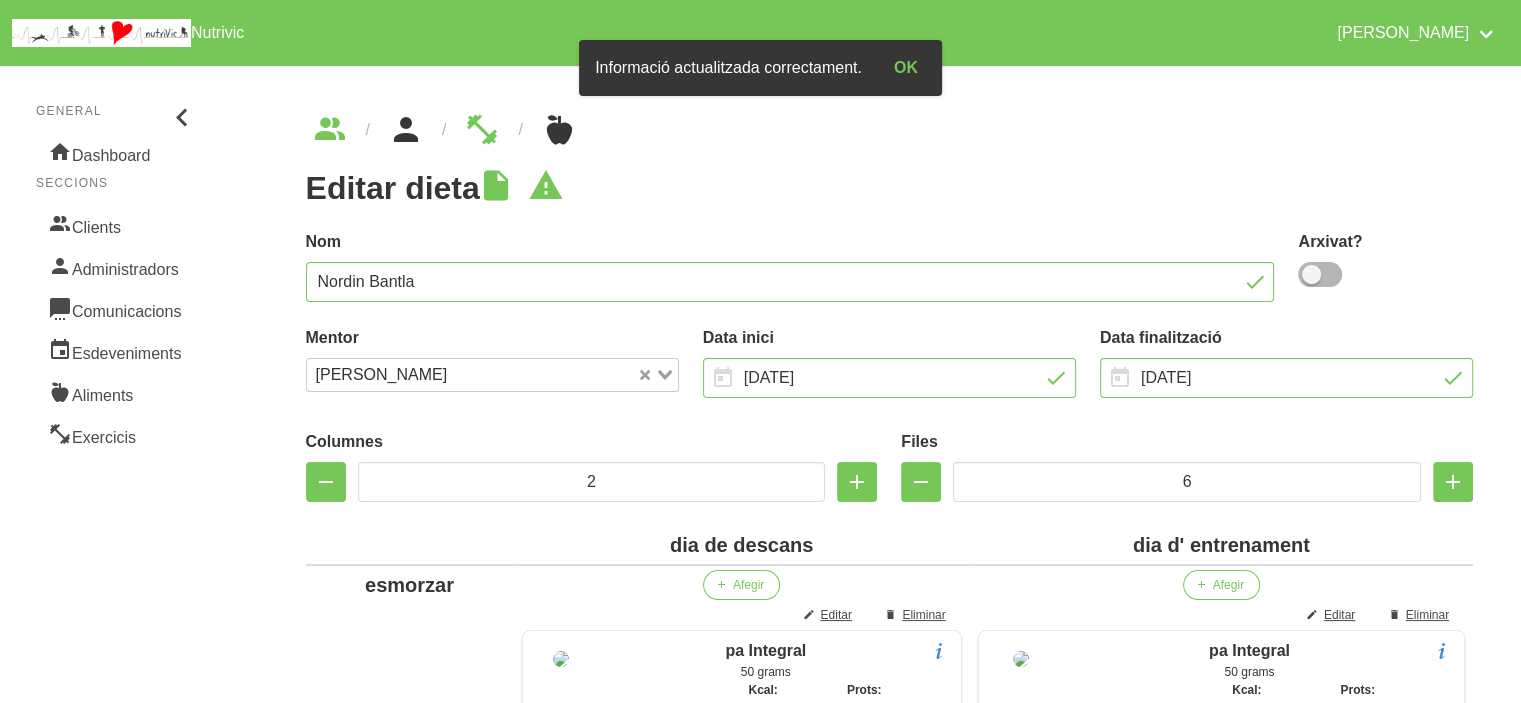 click at bounding box center [406, 130] 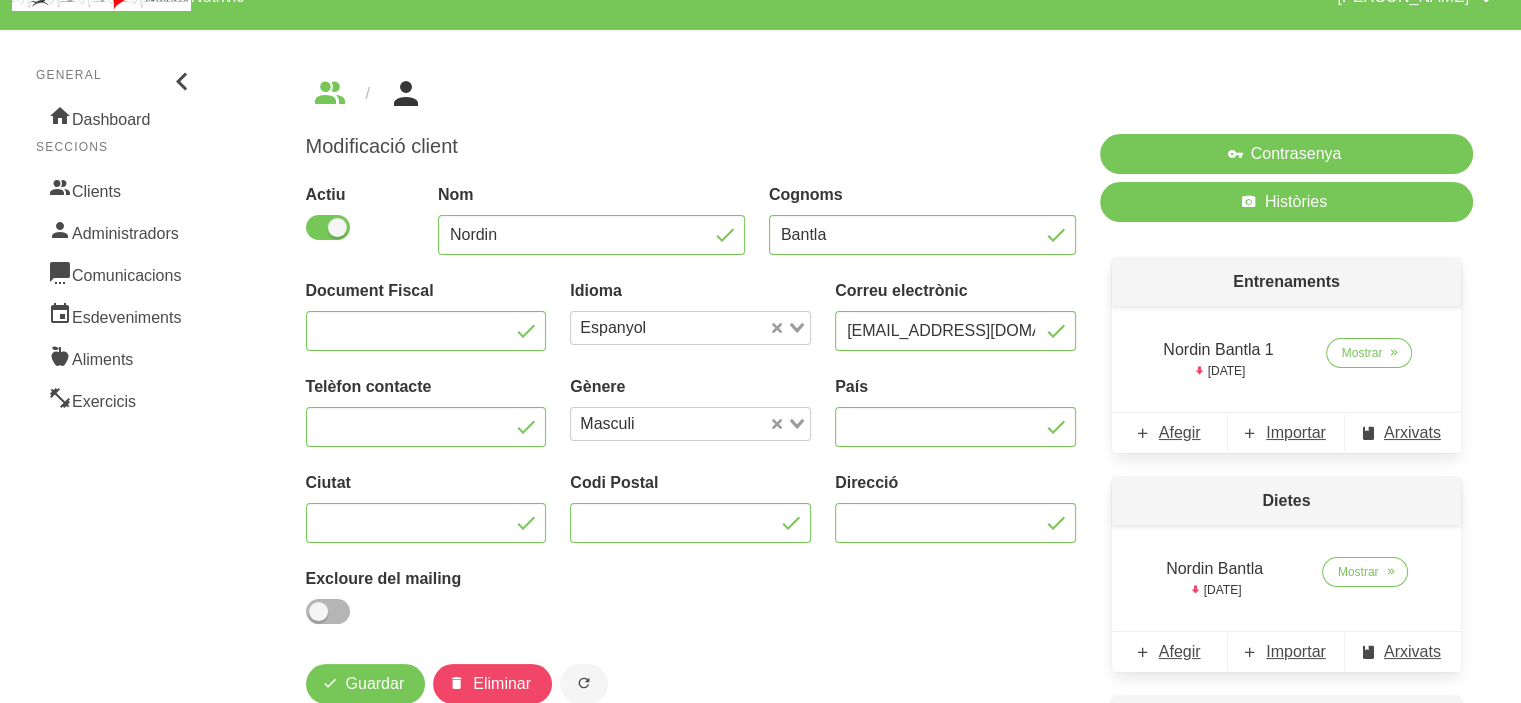 scroll, scrollTop: 0, scrollLeft: 0, axis: both 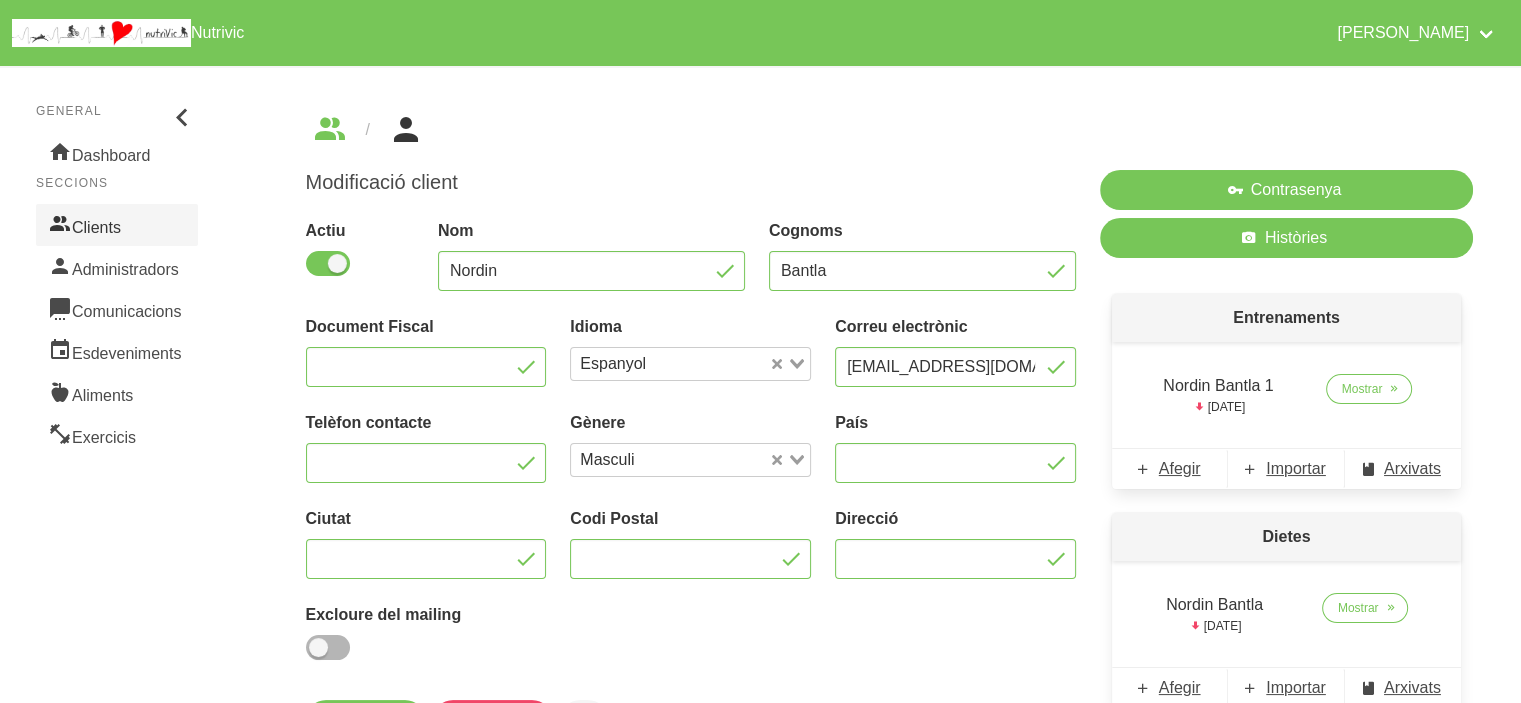 click on "Clients" at bounding box center [117, 225] 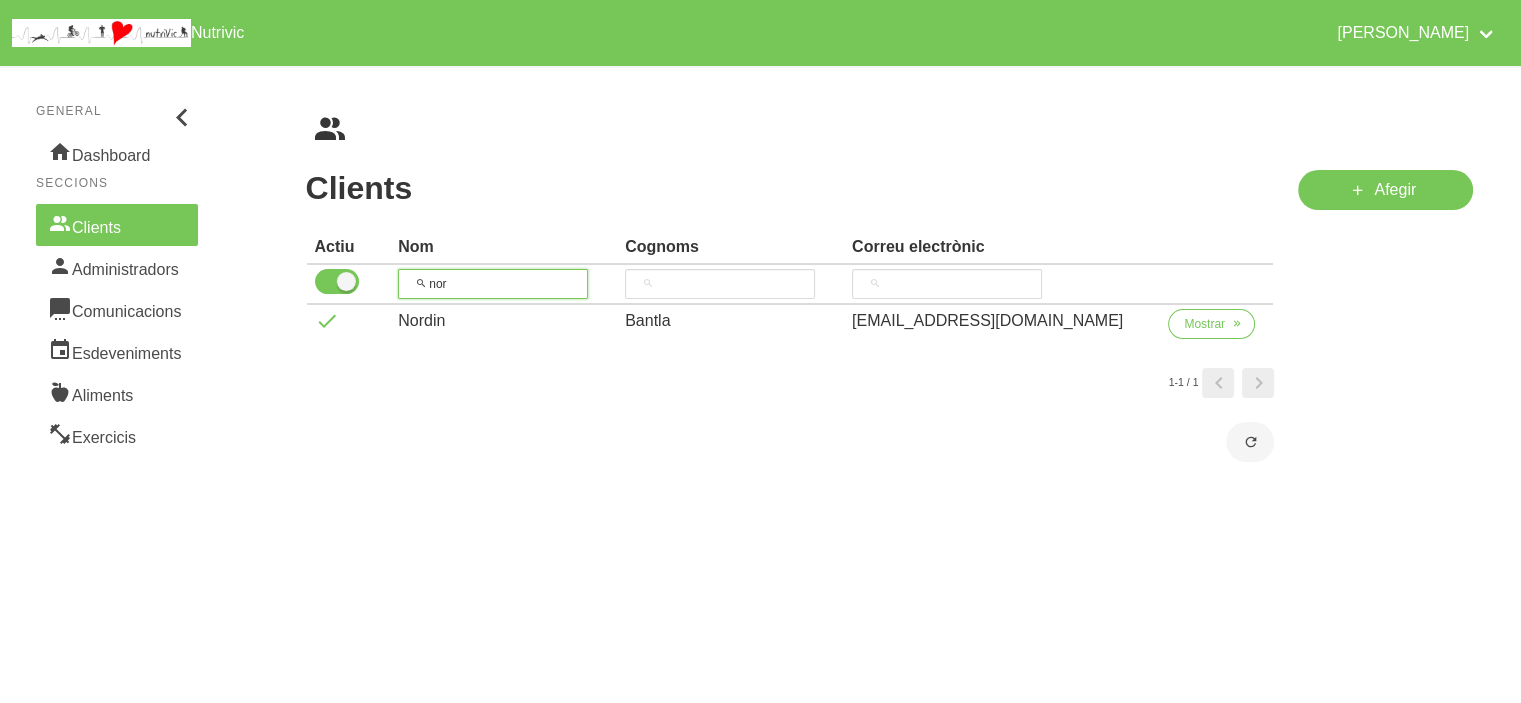 click on "nor" at bounding box center [493, 284] 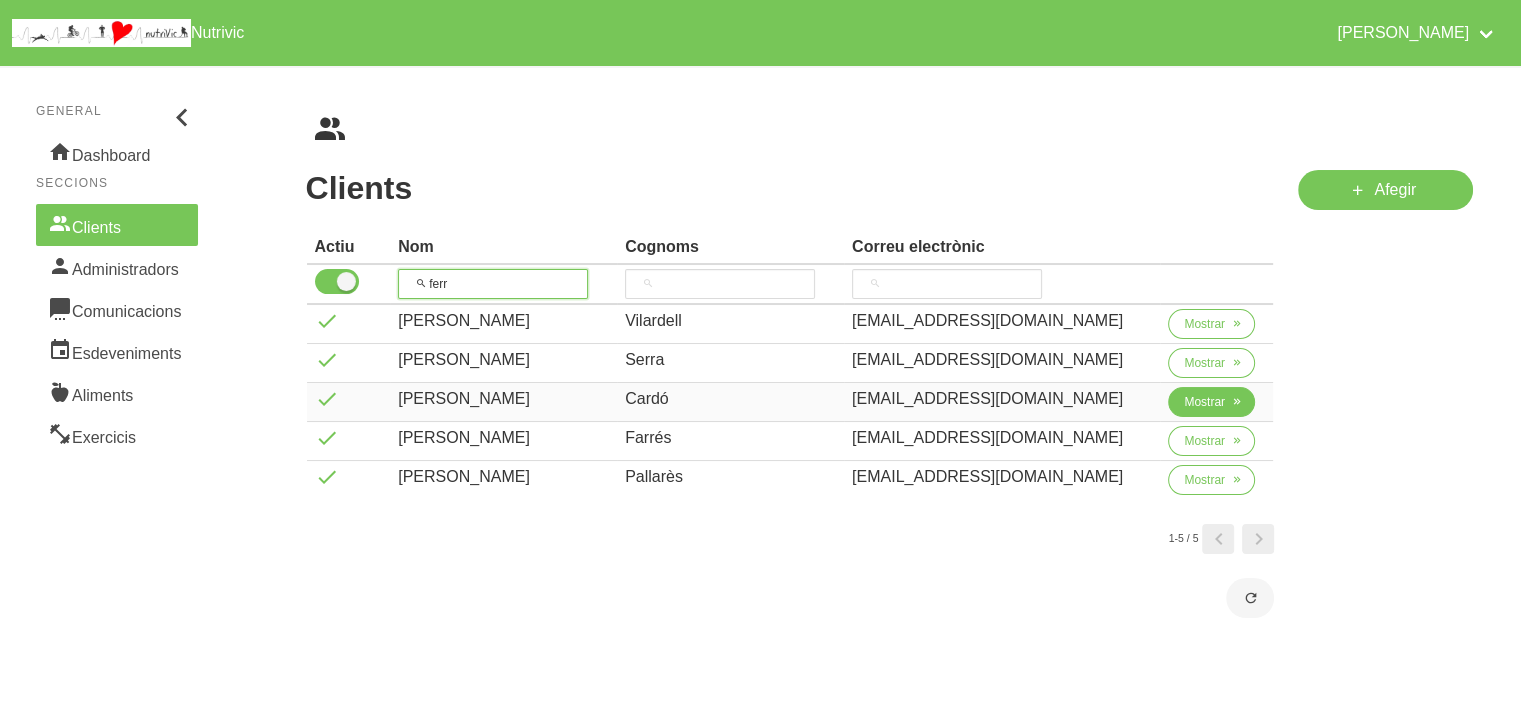 type on "ferr" 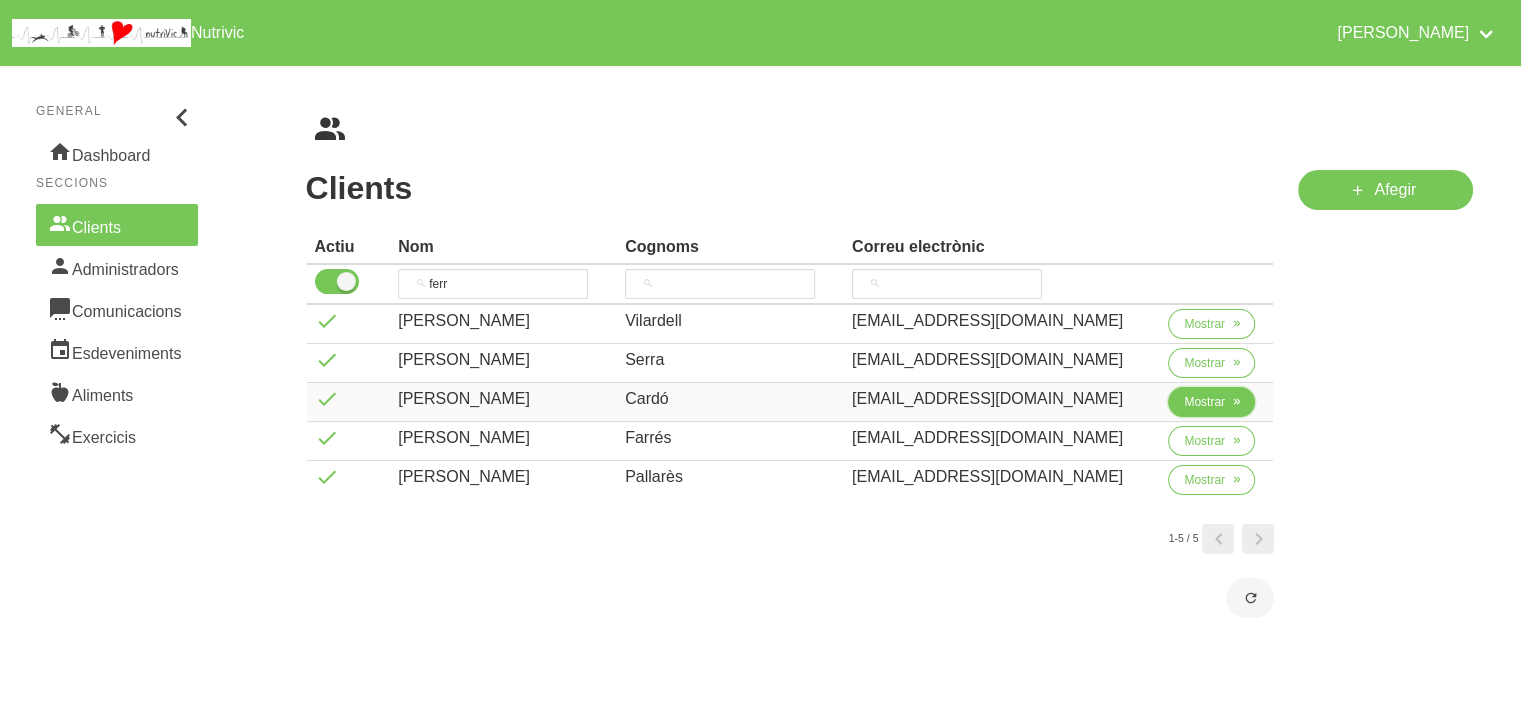click on "Mostrar" at bounding box center (1204, 402) 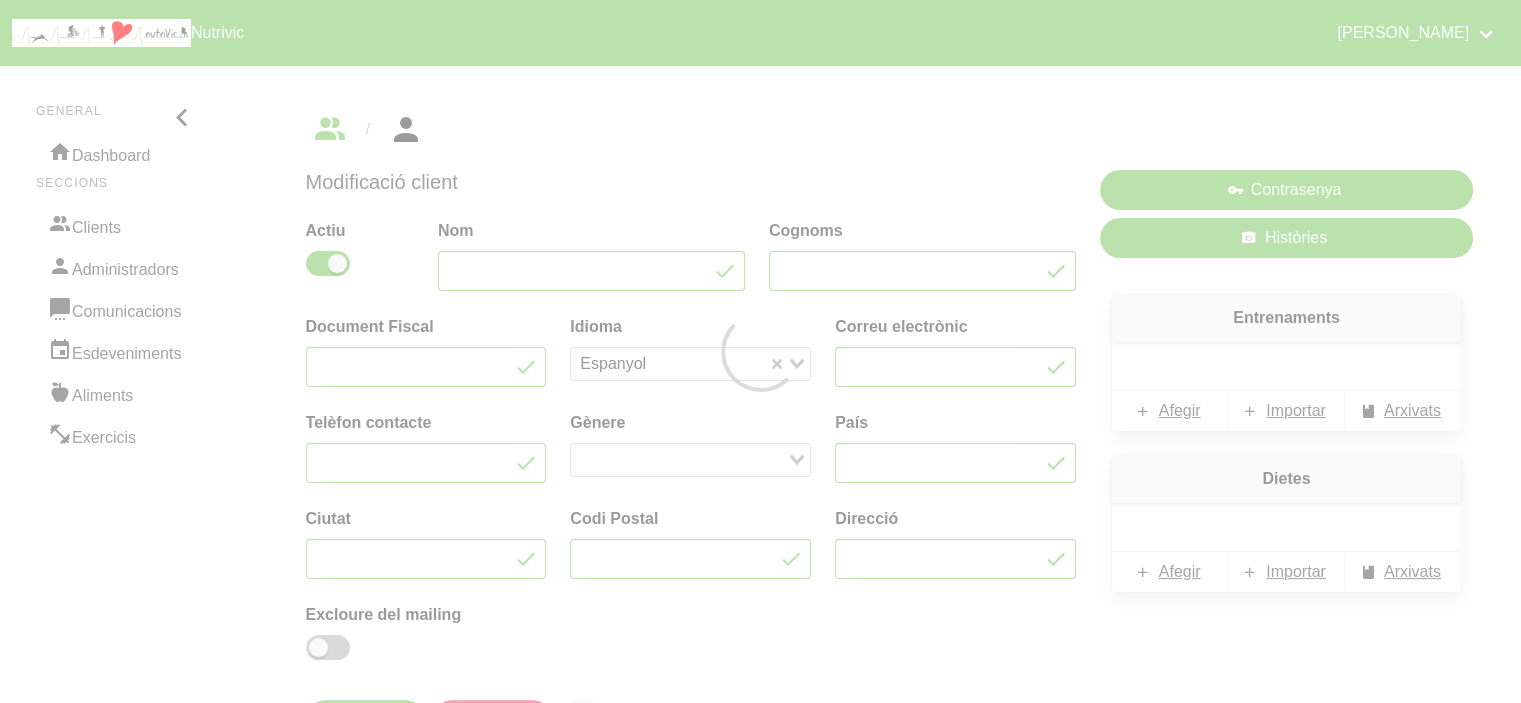 type on "[PERSON_NAME]" 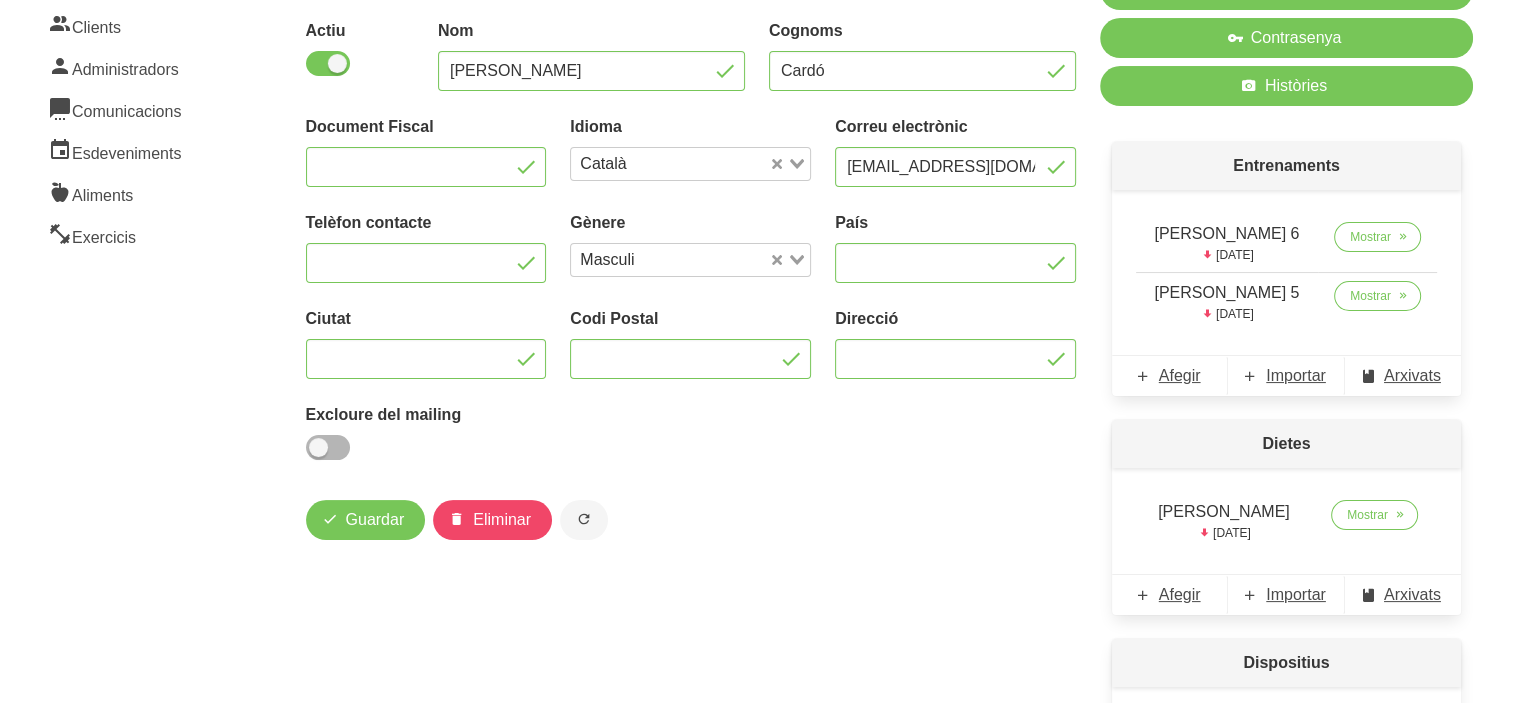 scroll, scrollTop: 240, scrollLeft: 0, axis: vertical 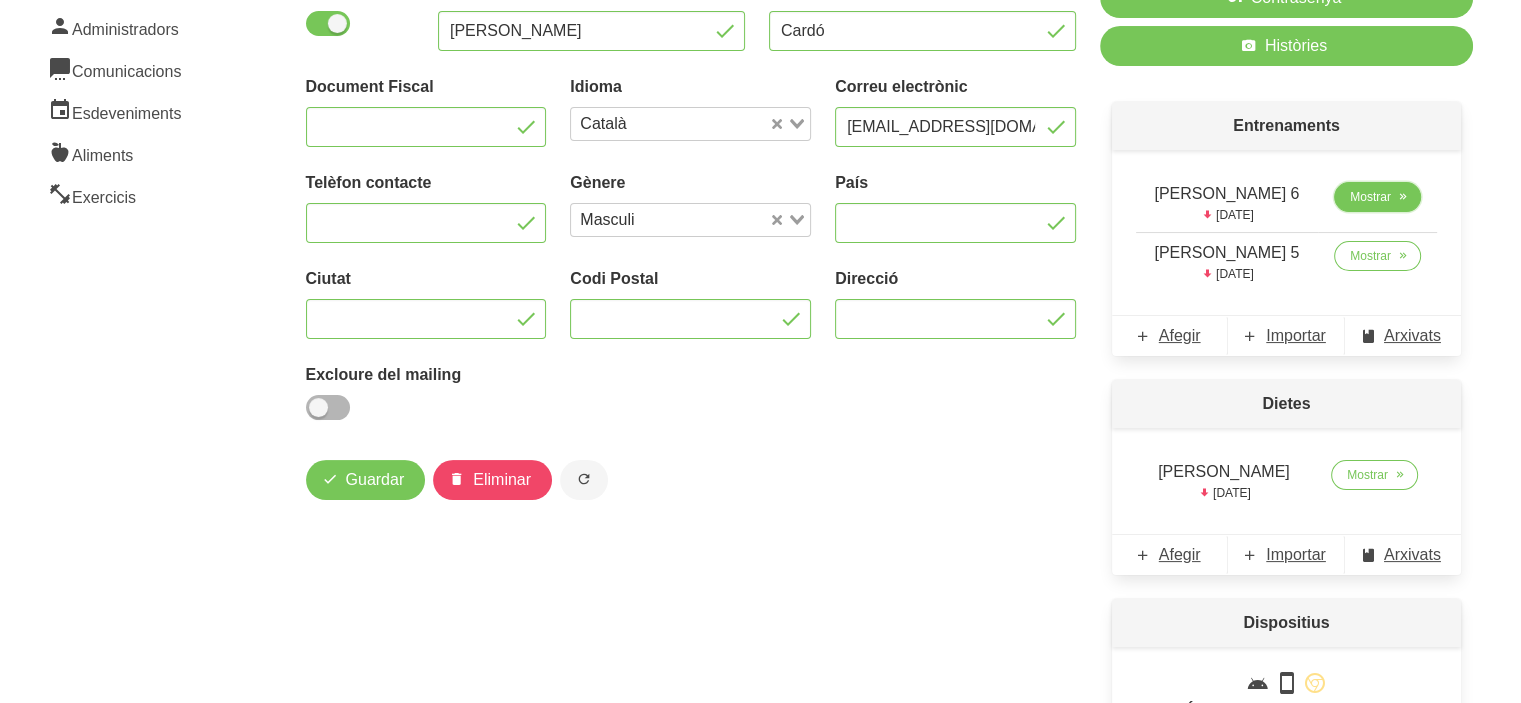 click on "Mostrar" at bounding box center (1377, 197) 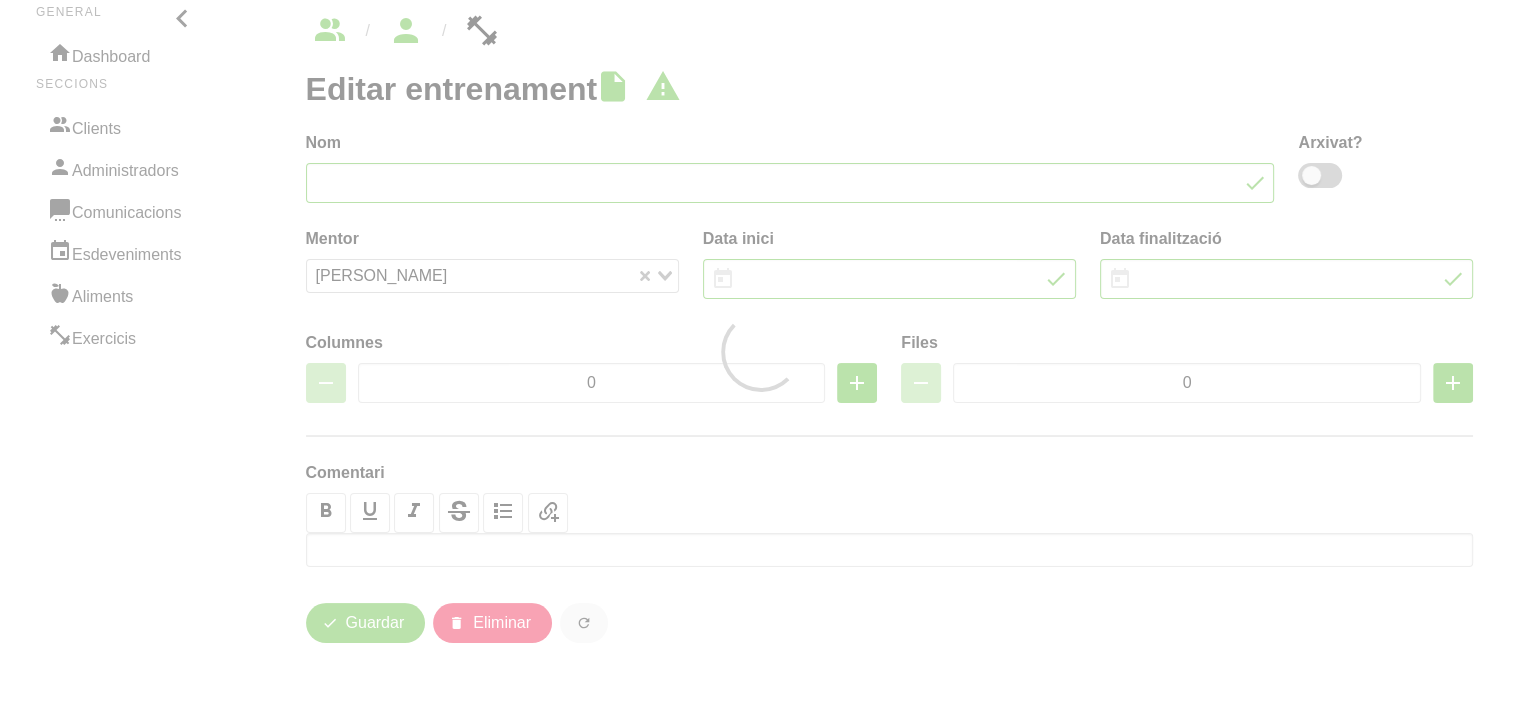 scroll, scrollTop: 0, scrollLeft: 0, axis: both 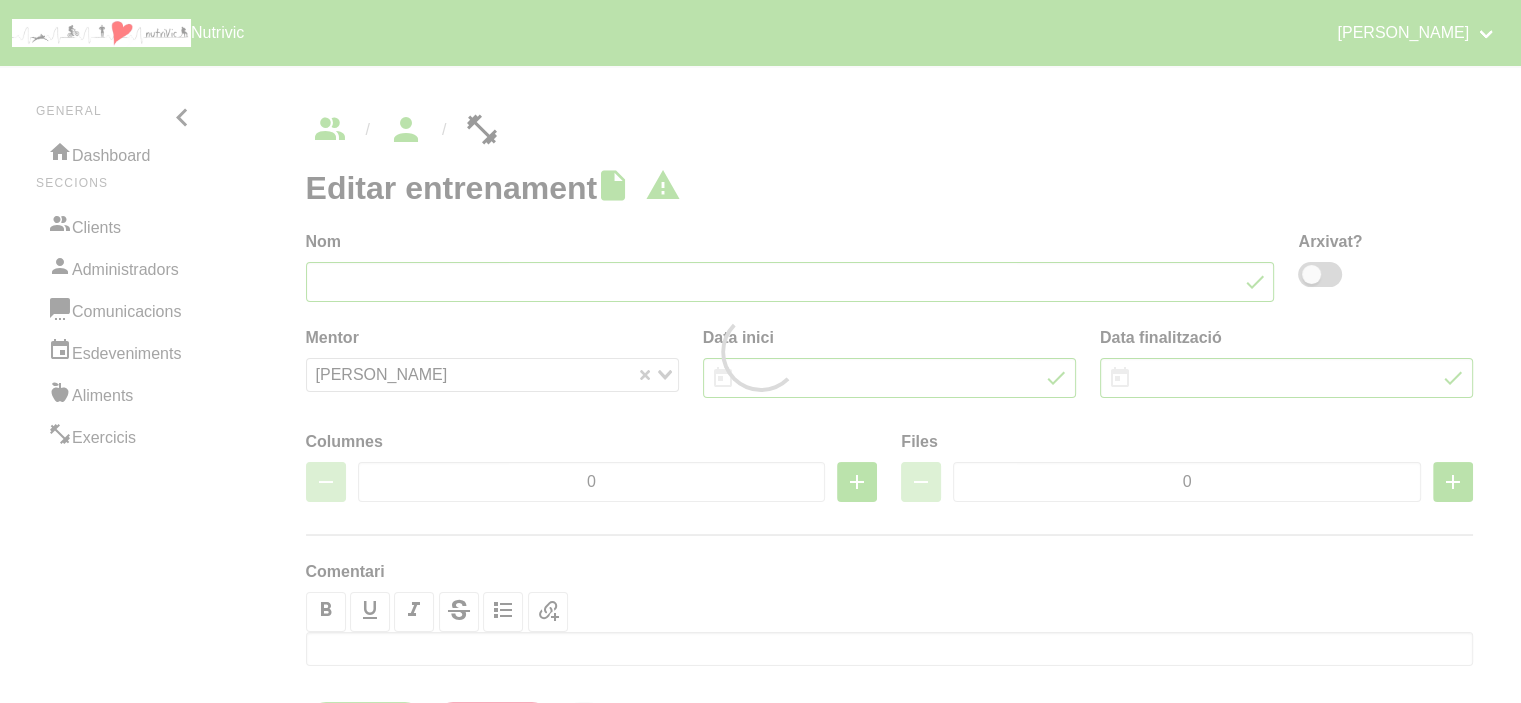 type on "[PERSON_NAME] 6" 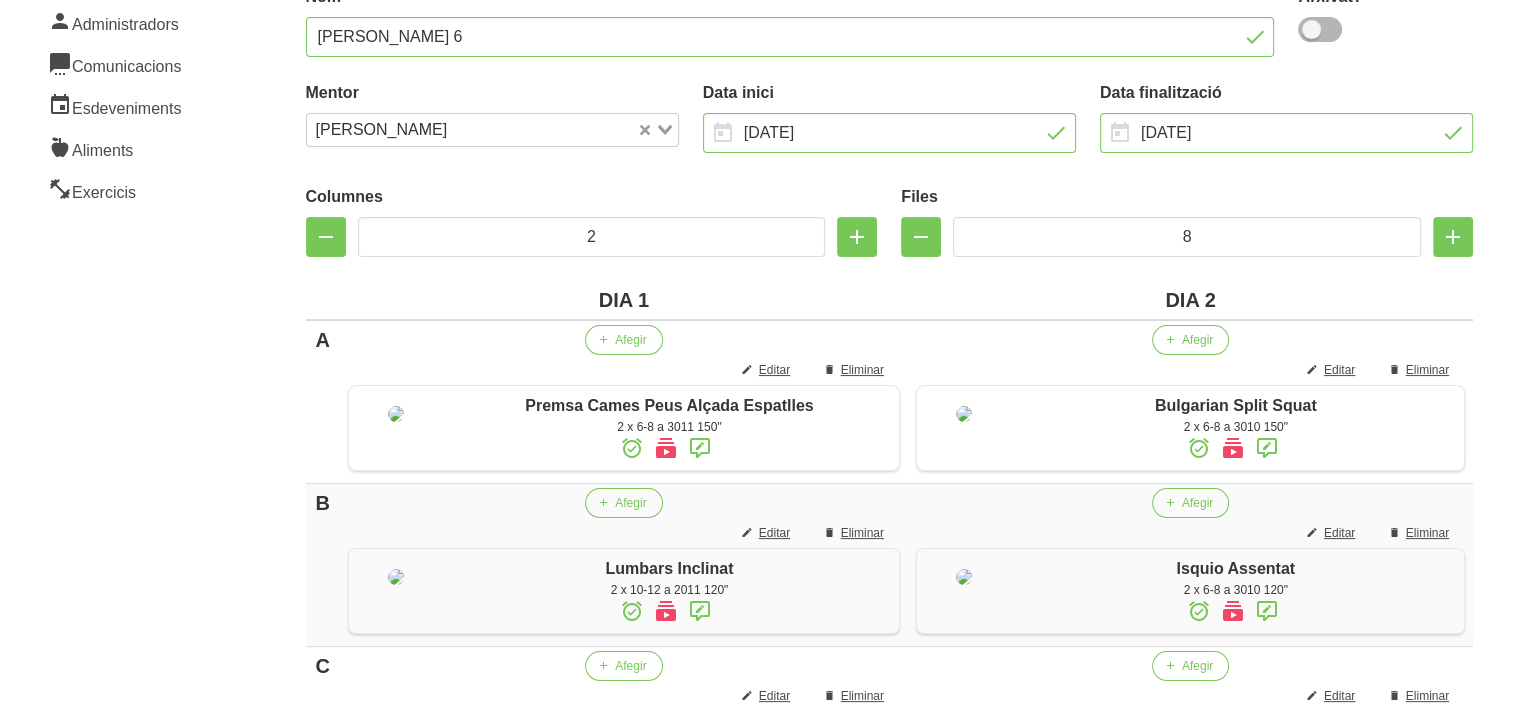 scroll, scrollTop: 0, scrollLeft: 0, axis: both 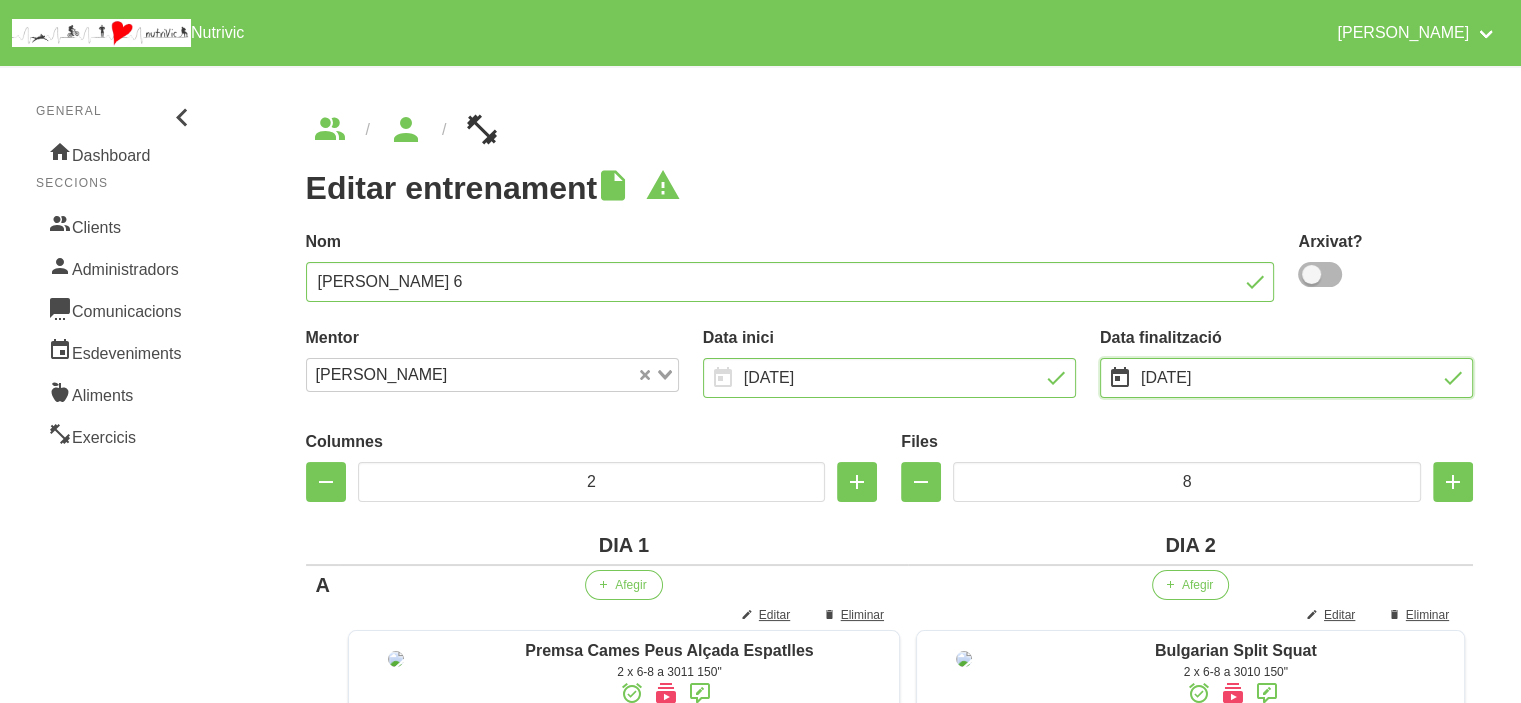click on "[DATE]" at bounding box center [1286, 378] 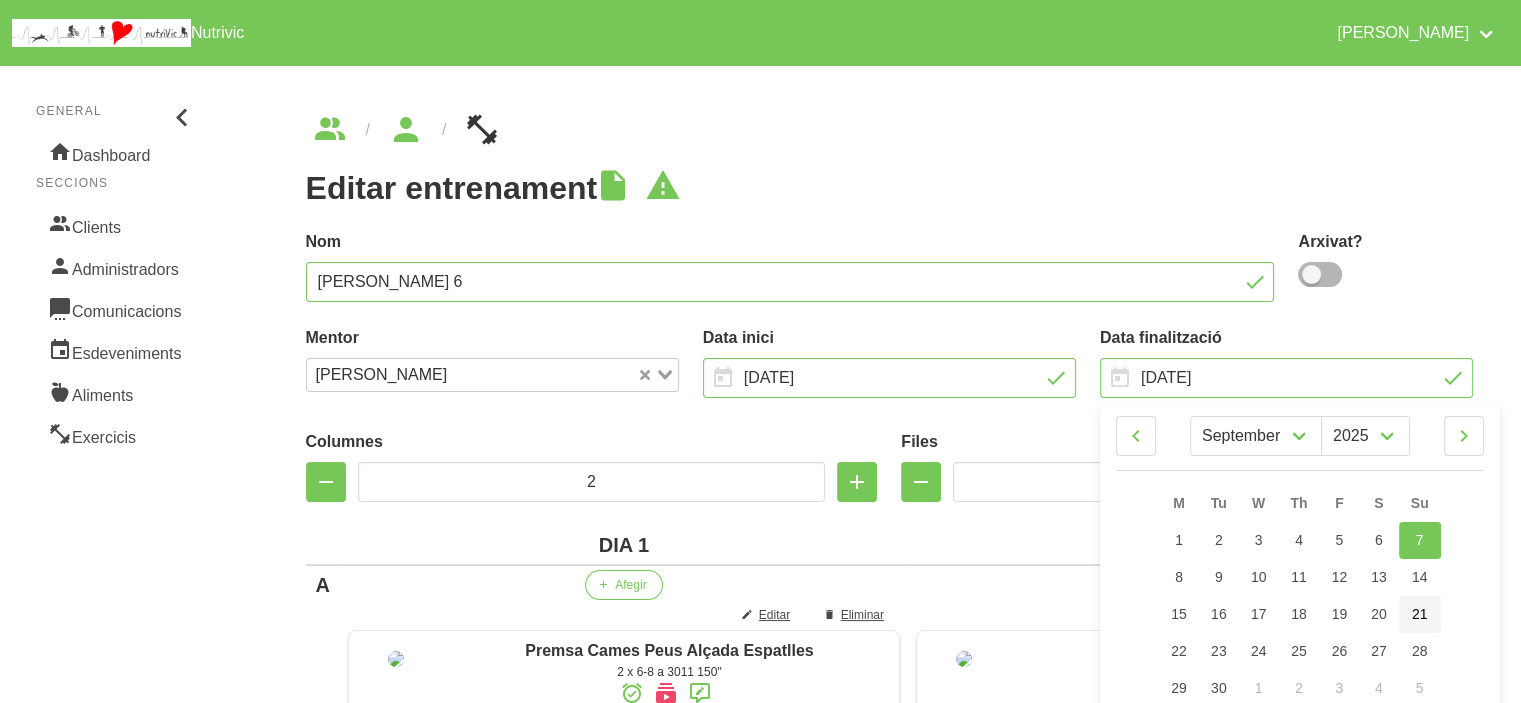 click on "21" at bounding box center (1420, 614) 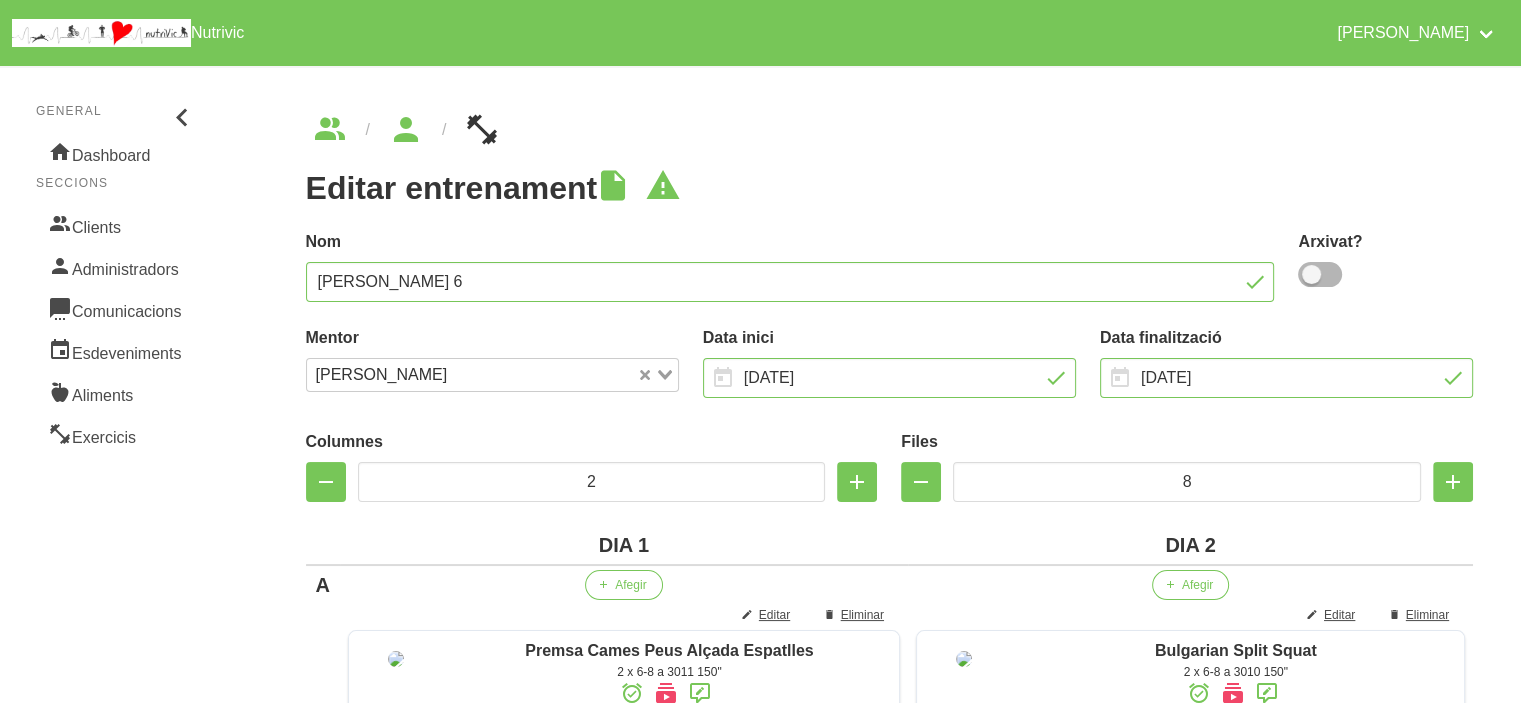 click on "Editar entrenament
false
7e12cde2-2129-4eca-9c3d-60b7cf4f841b
Nom
[PERSON_NAME] 6
Arxivat?
Mentor
[PERSON_NAME]
Loading...
Data inici
[DATE]
January
February
March
April
May" at bounding box center [890, 1103] 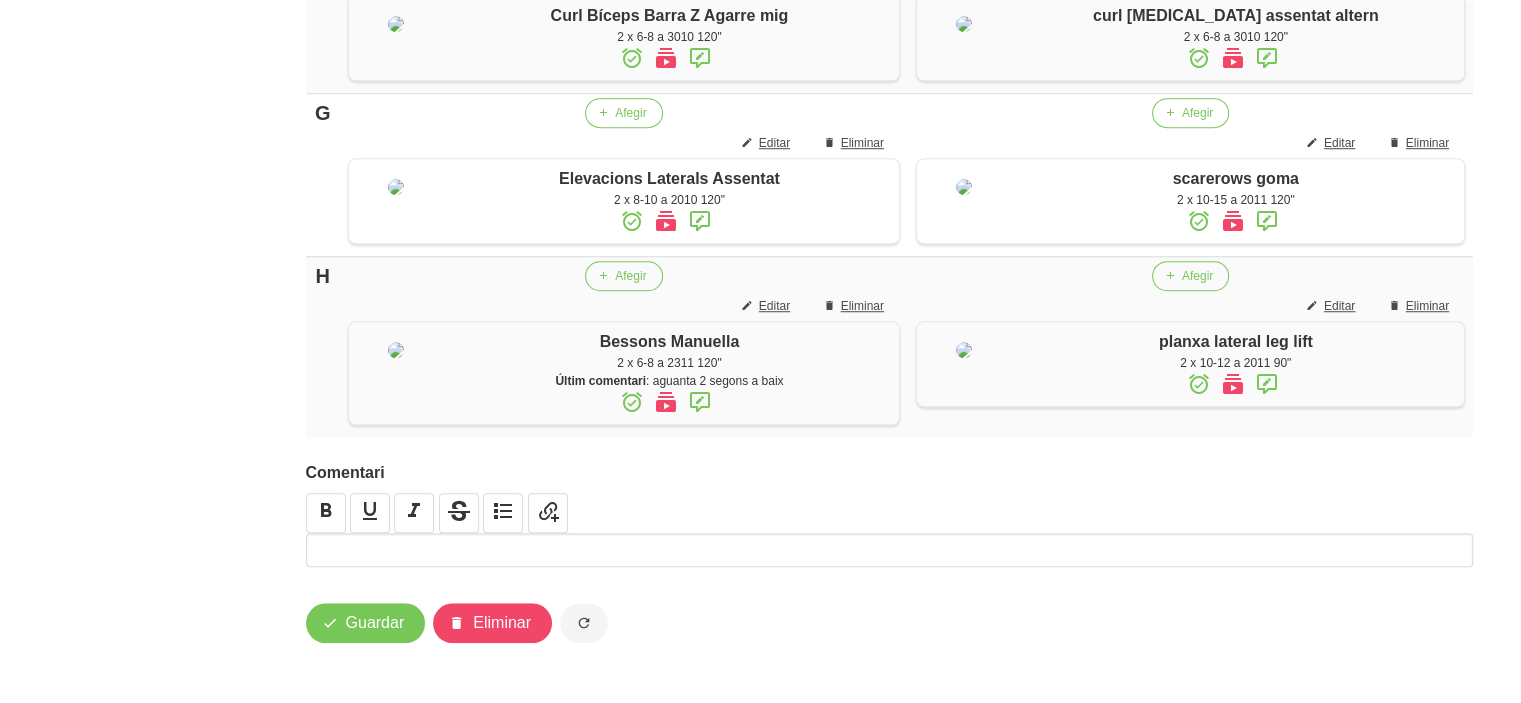 scroll, scrollTop: 1791, scrollLeft: 0, axis: vertical 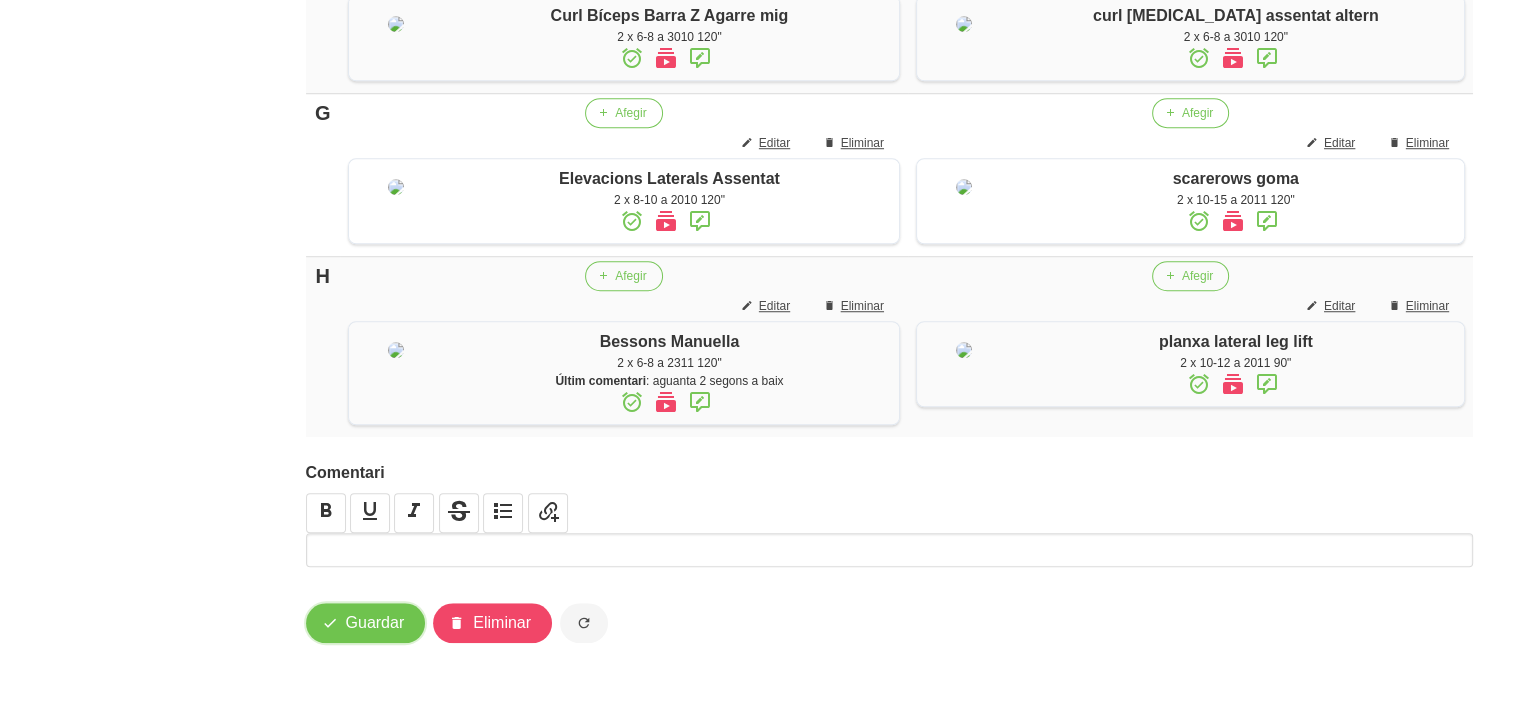 click on "Guardar" at bounding box center (375, 623) 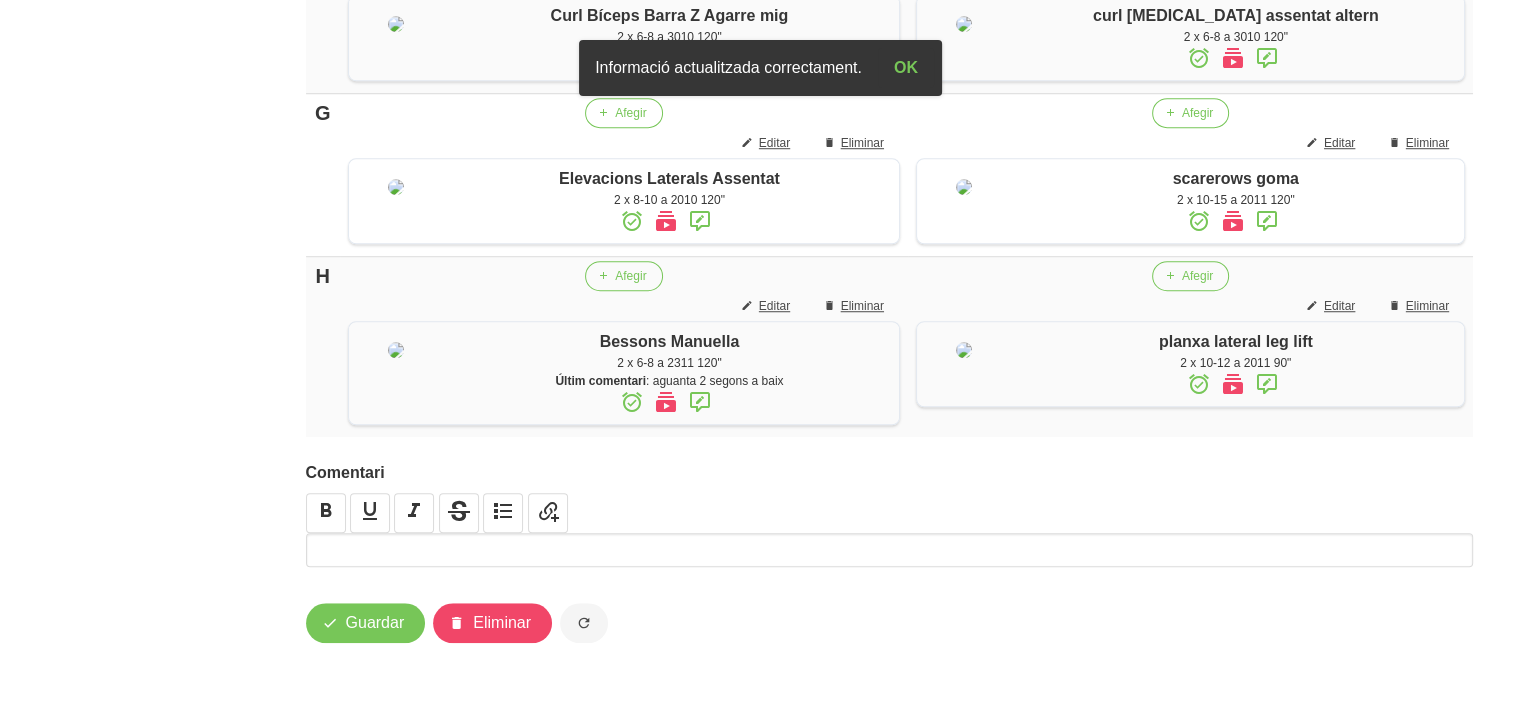 click on "General
Dashboard
Seccions
Clients
Administradors
Comunicacions
Esdeveniments
Aliments
Exercicis" at bounding box center [117, -347] 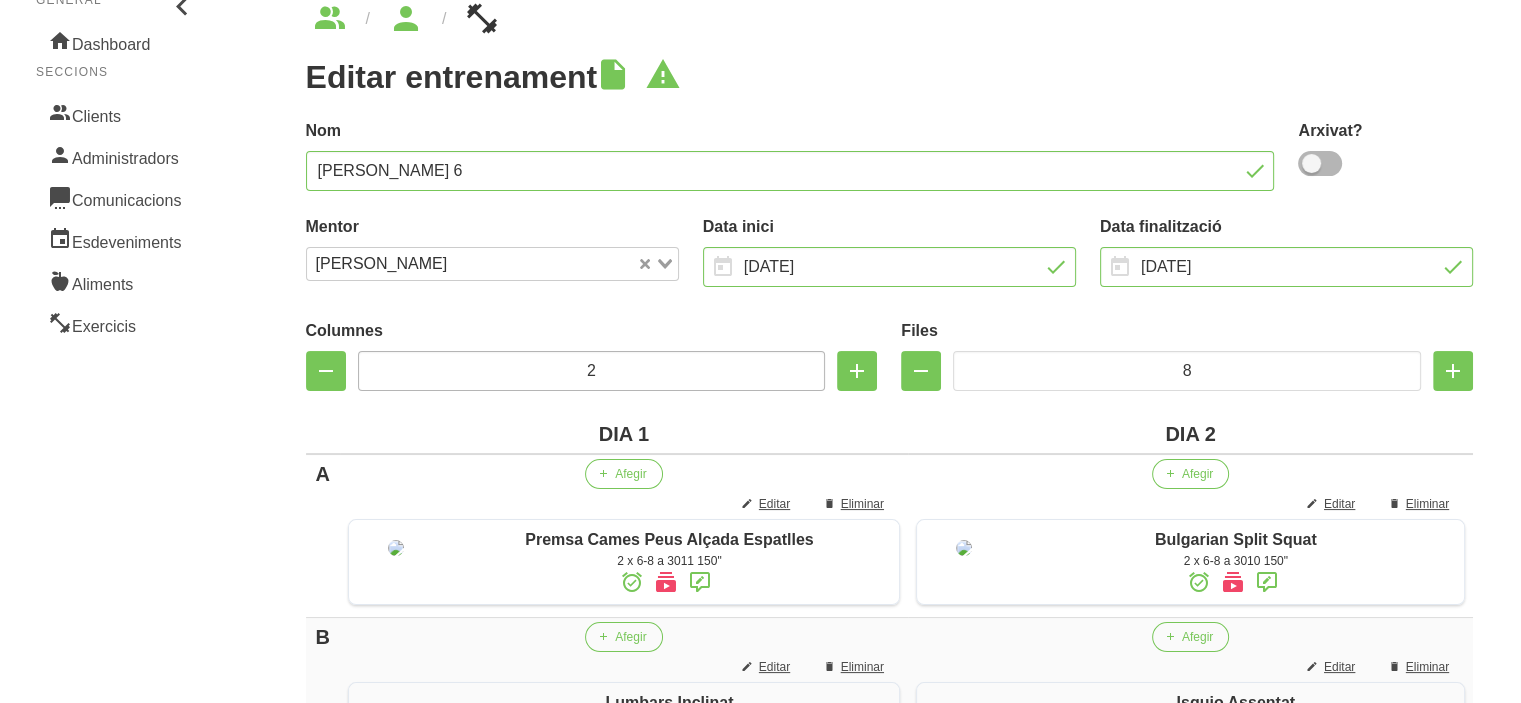 scroll, scrollTop: 71, scrollLeft: 0, axis: vertical 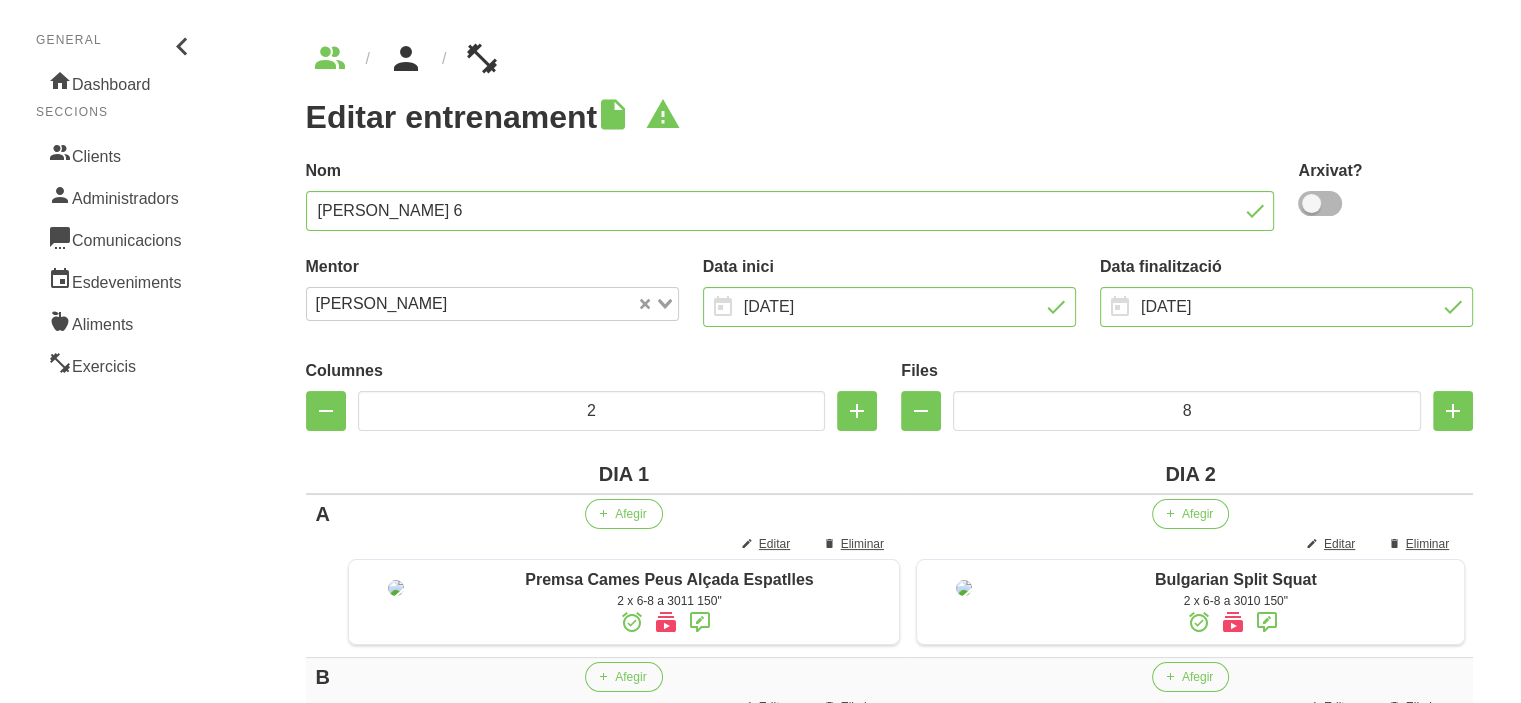 click at bounding box center (406, 59) 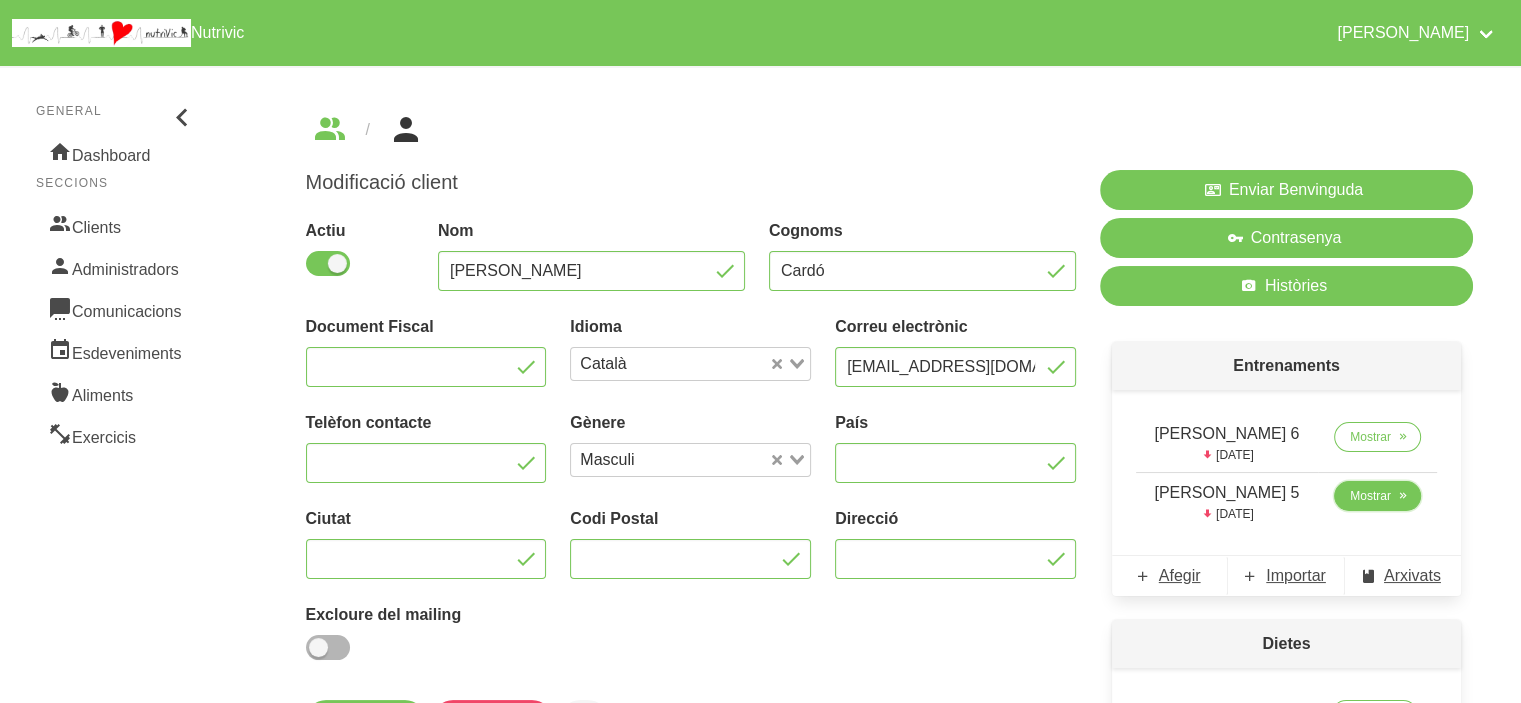 click on "Mostrar" at bounding box center [1370, 496] 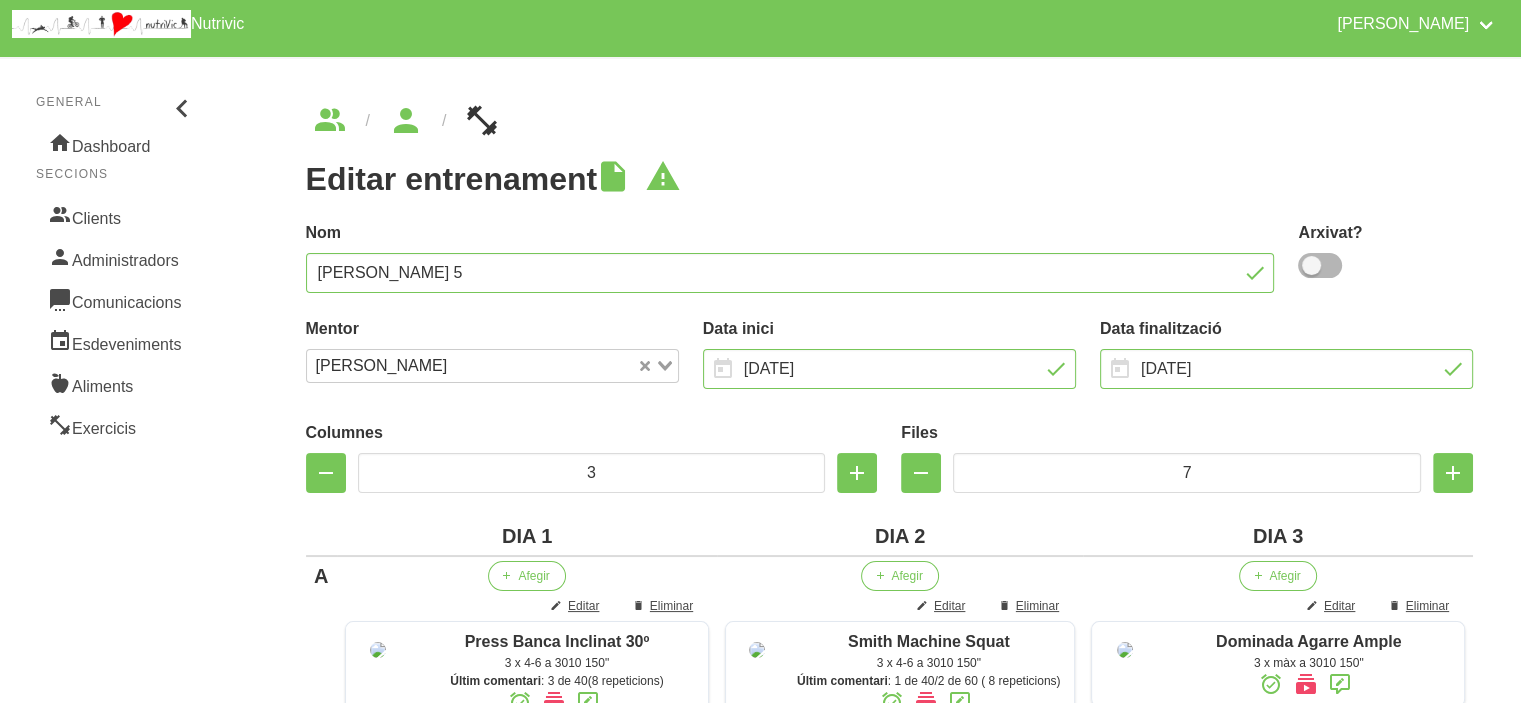 scroll, scrollTop: 0, scrollLeft: 0, axis: both 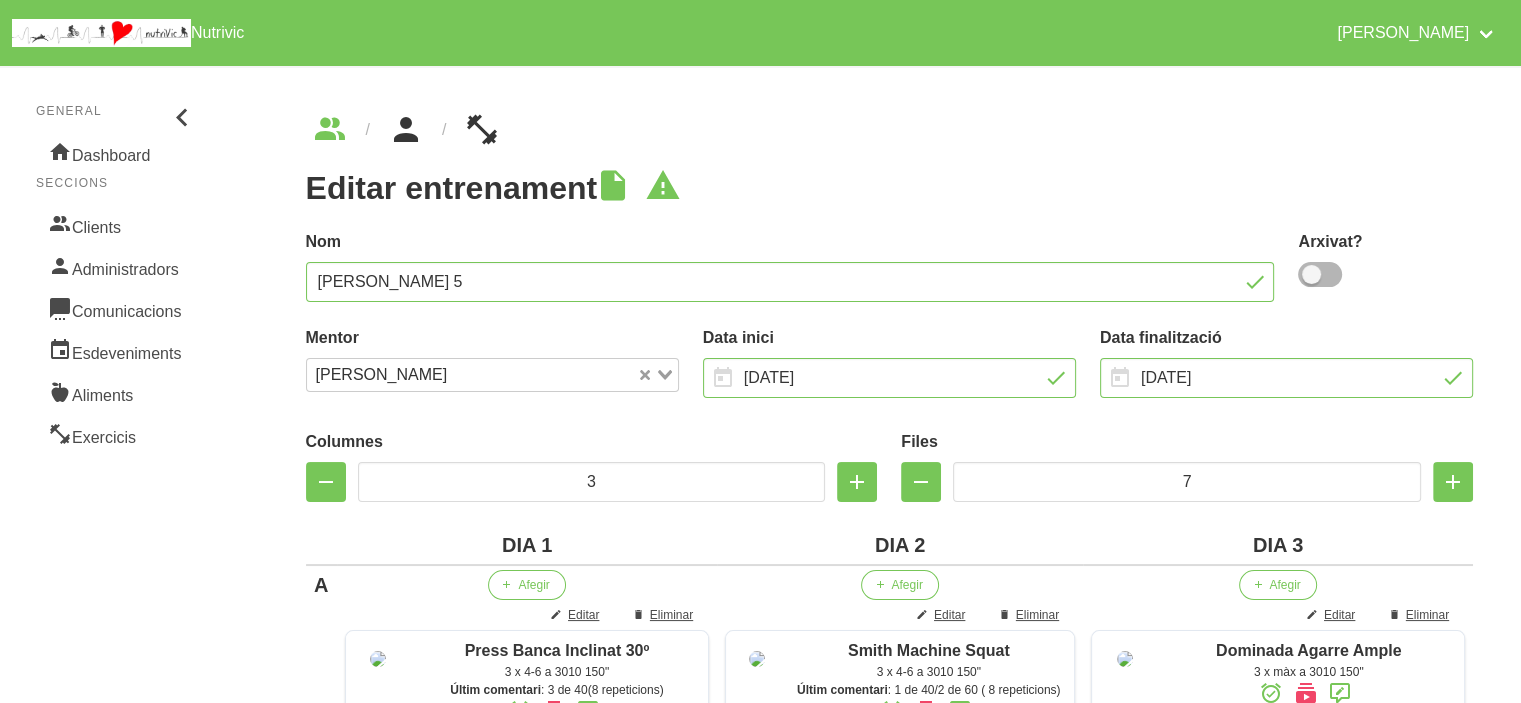 click at bounding box center (406, 130) 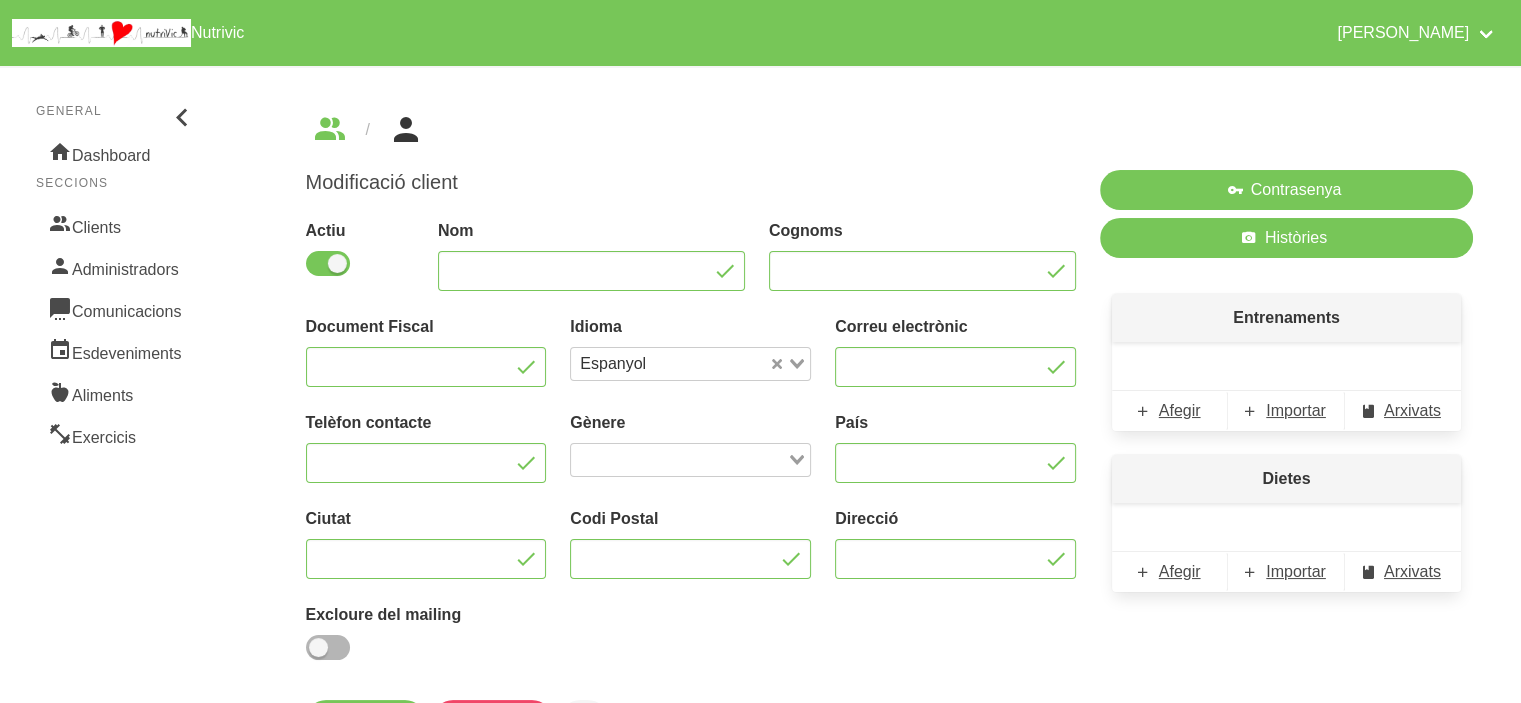 type on "[PERSON_NAME]" 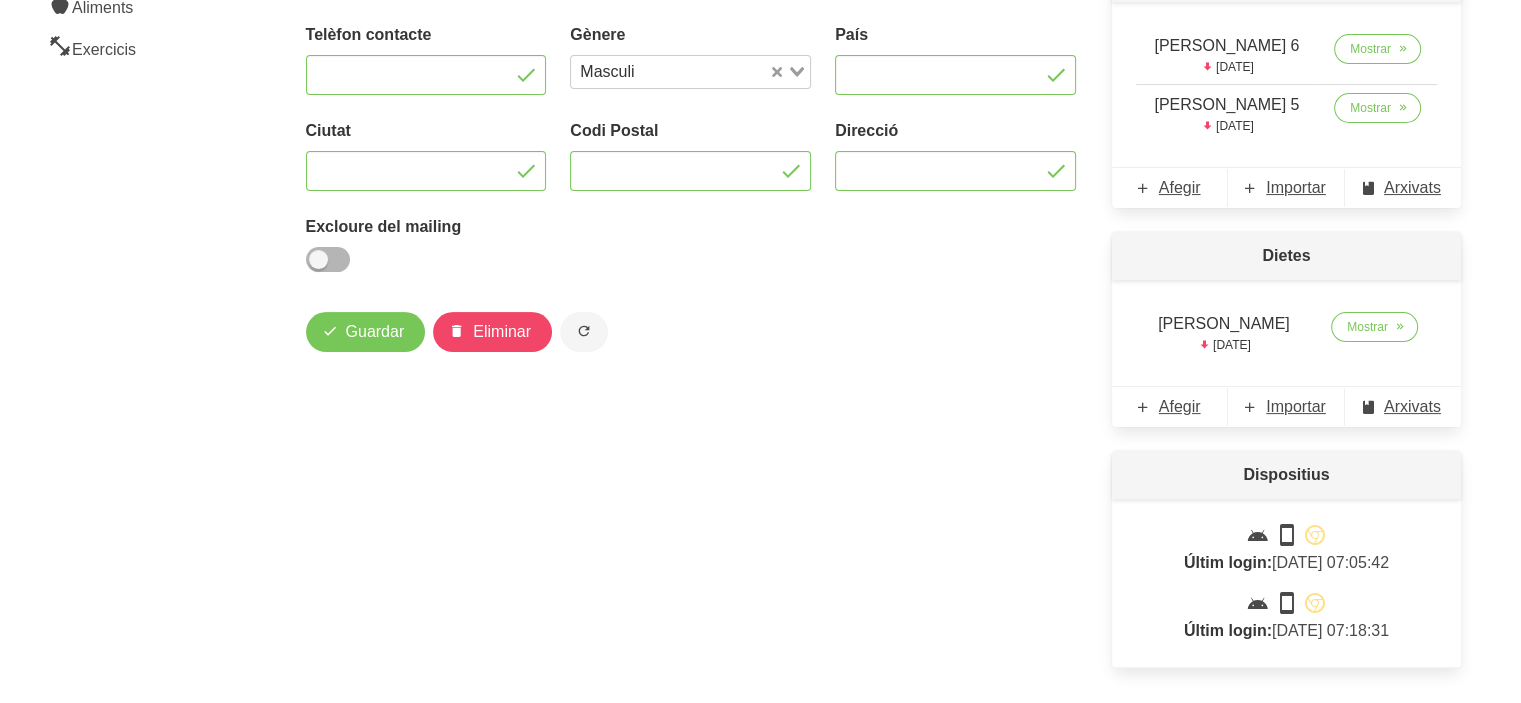 scroll, scrollTop: 423, scrollLeft: 0, axis: vertical 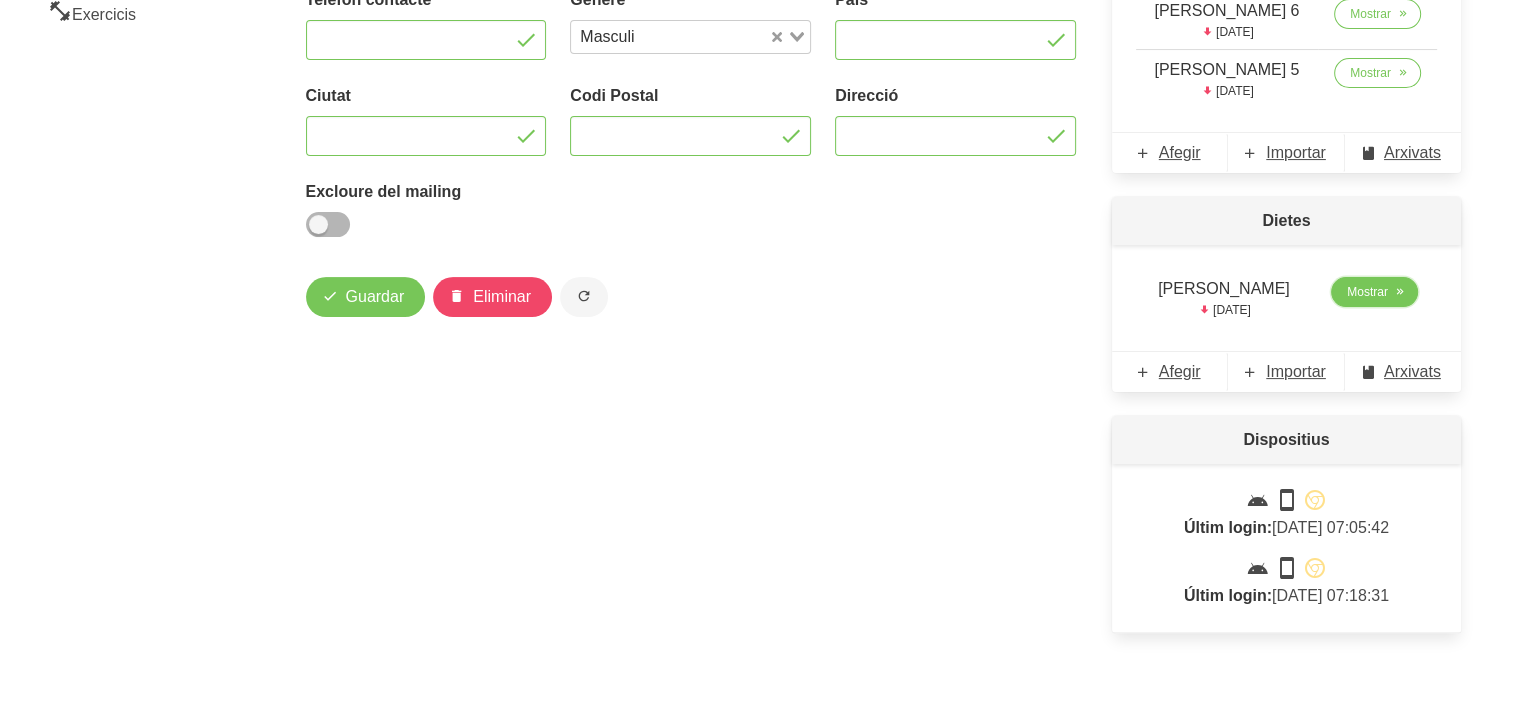 click on "Mostrar" at bounding box center [1374, 292] 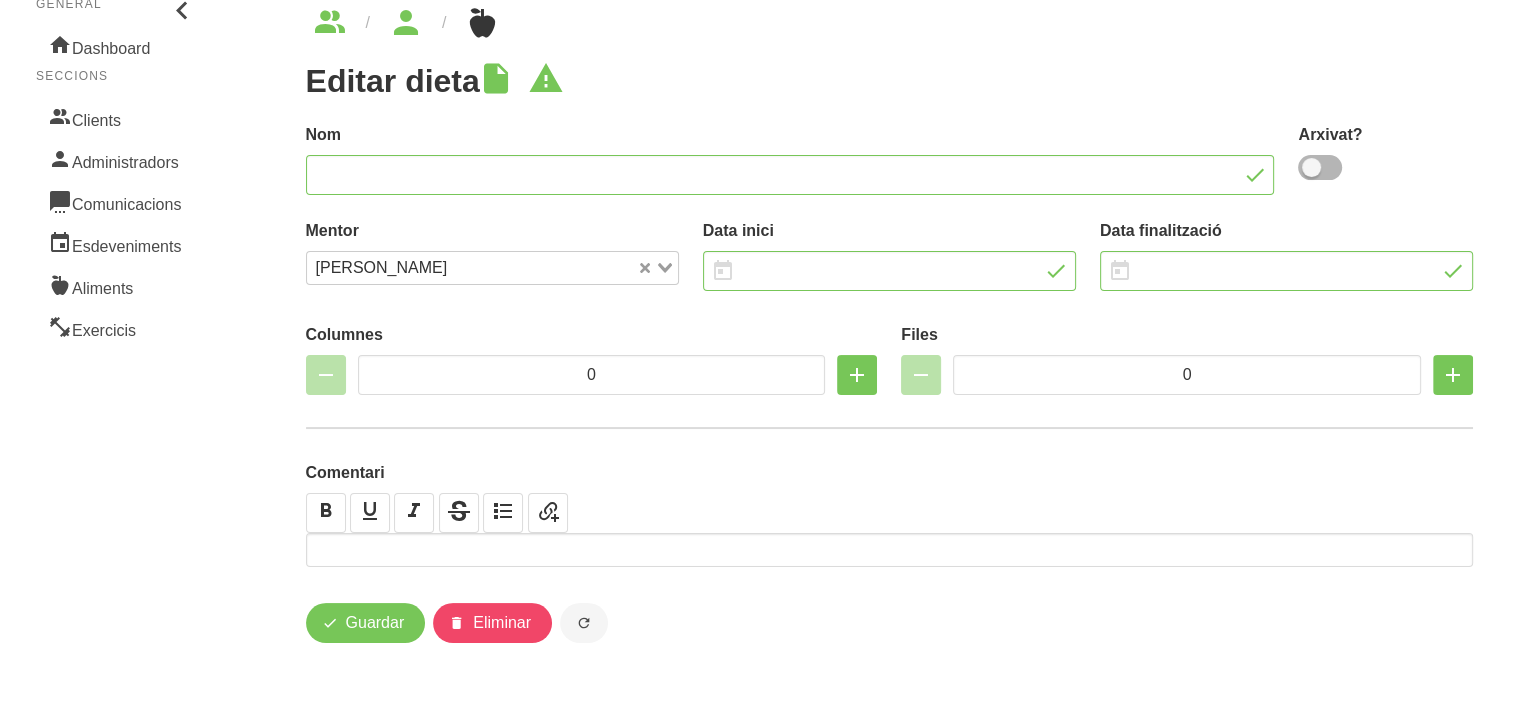 scroll, scrollTop: 0, scrollLeft: 0, axis: both 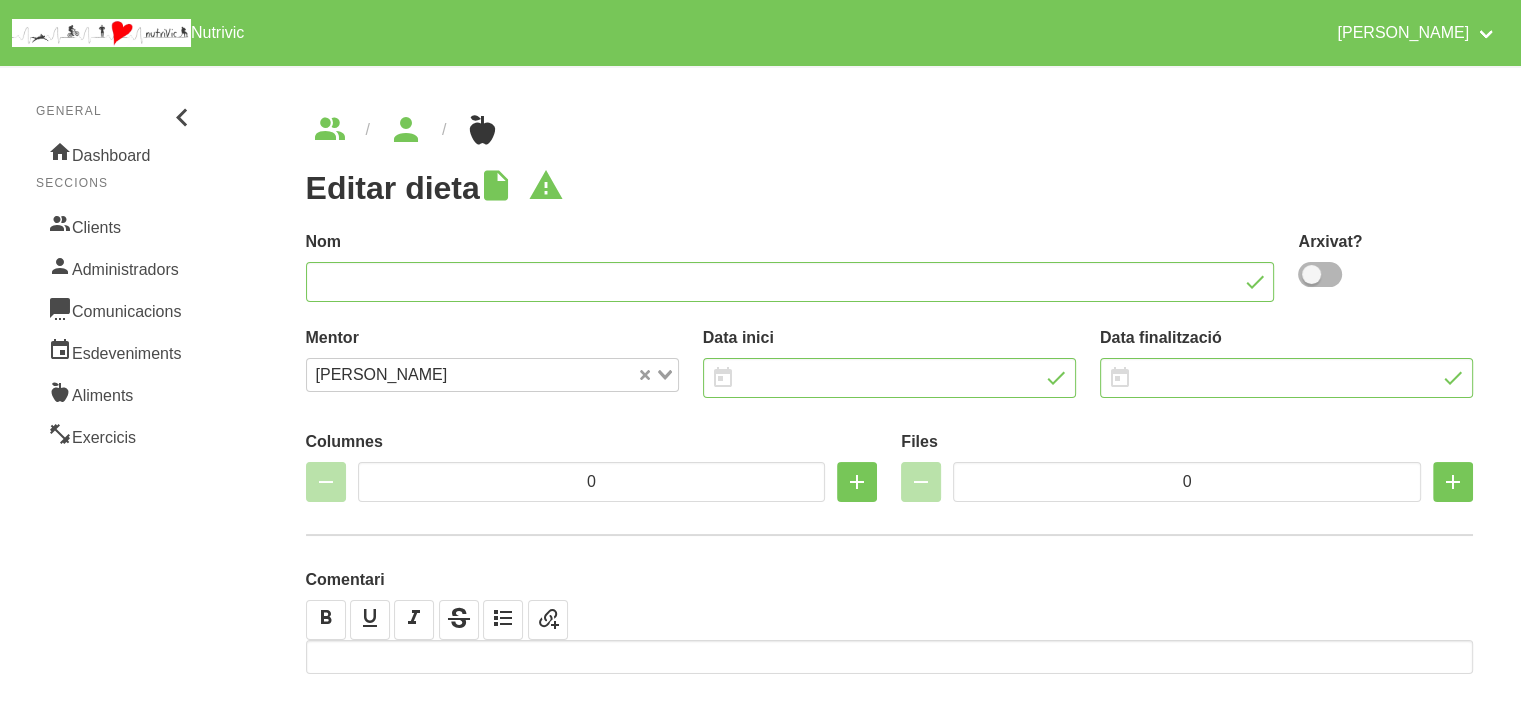 type on "[PERSON_NAME]" 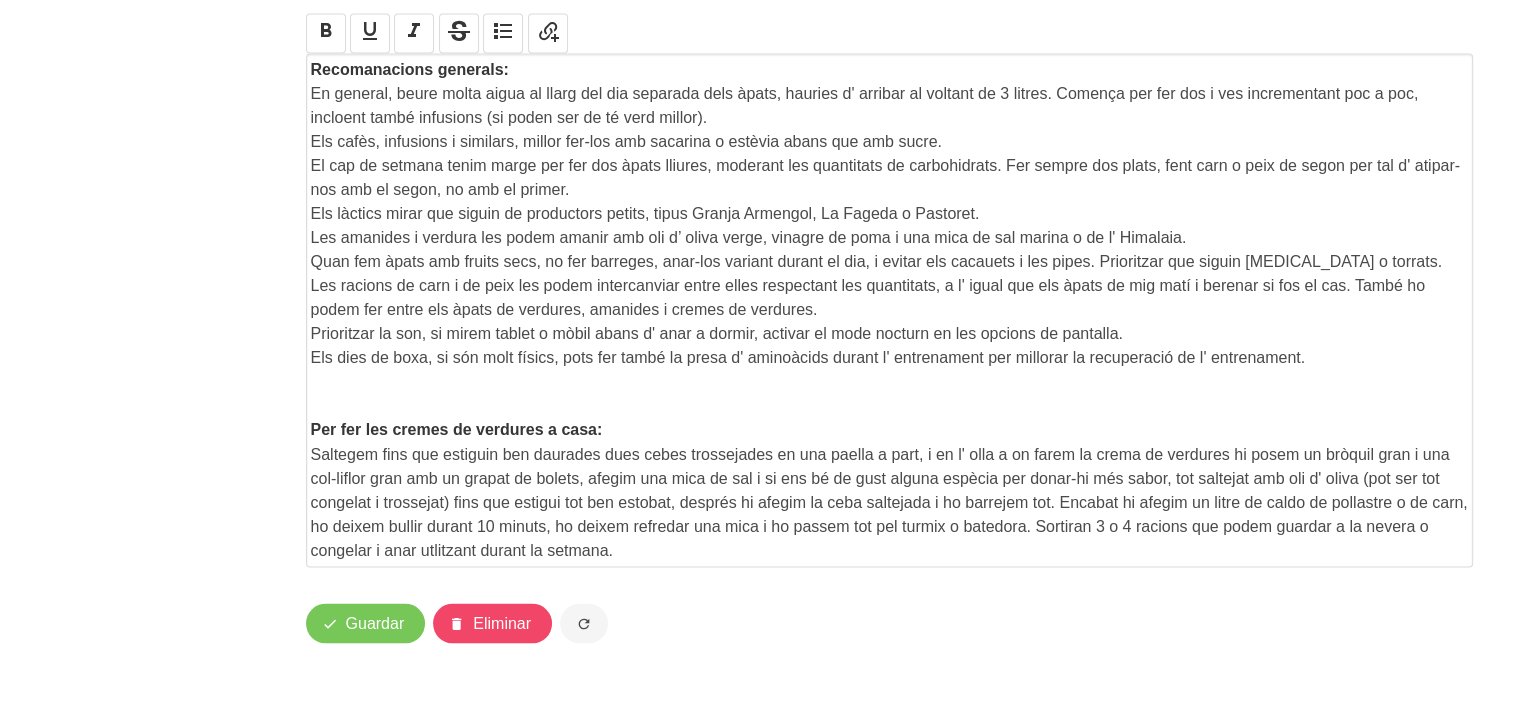 scroll, scrollTop: 3415, scrollLeft: 0, axis: vertical 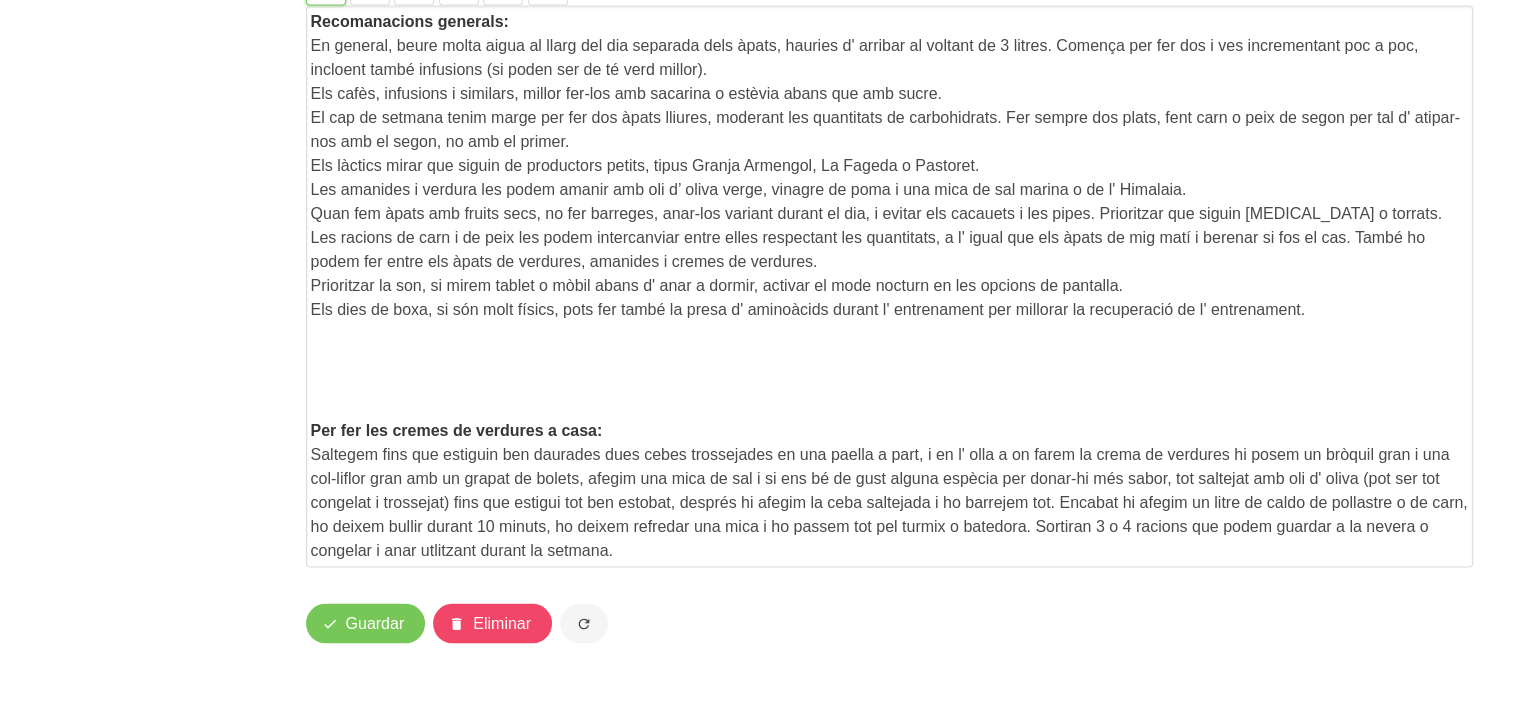 click at bounding box center [326, -17] 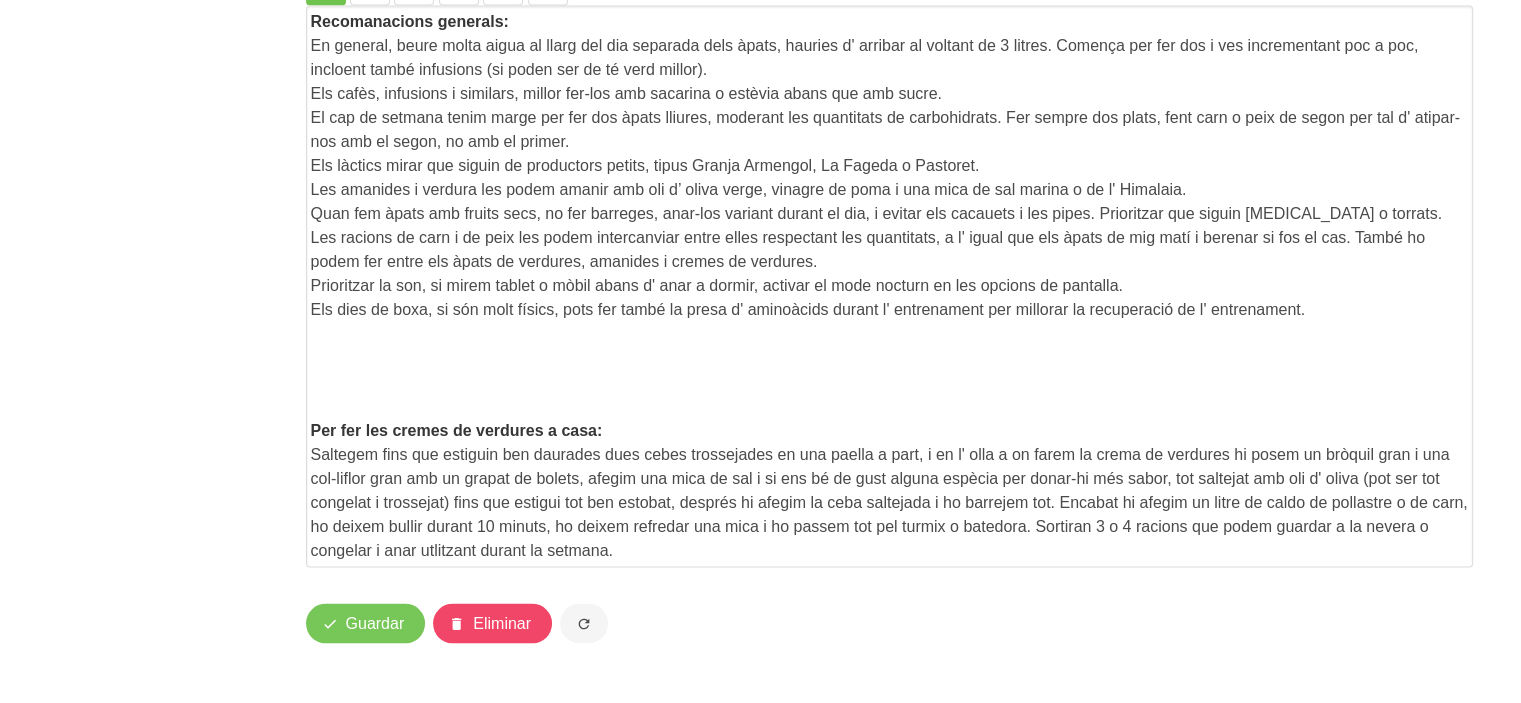 type 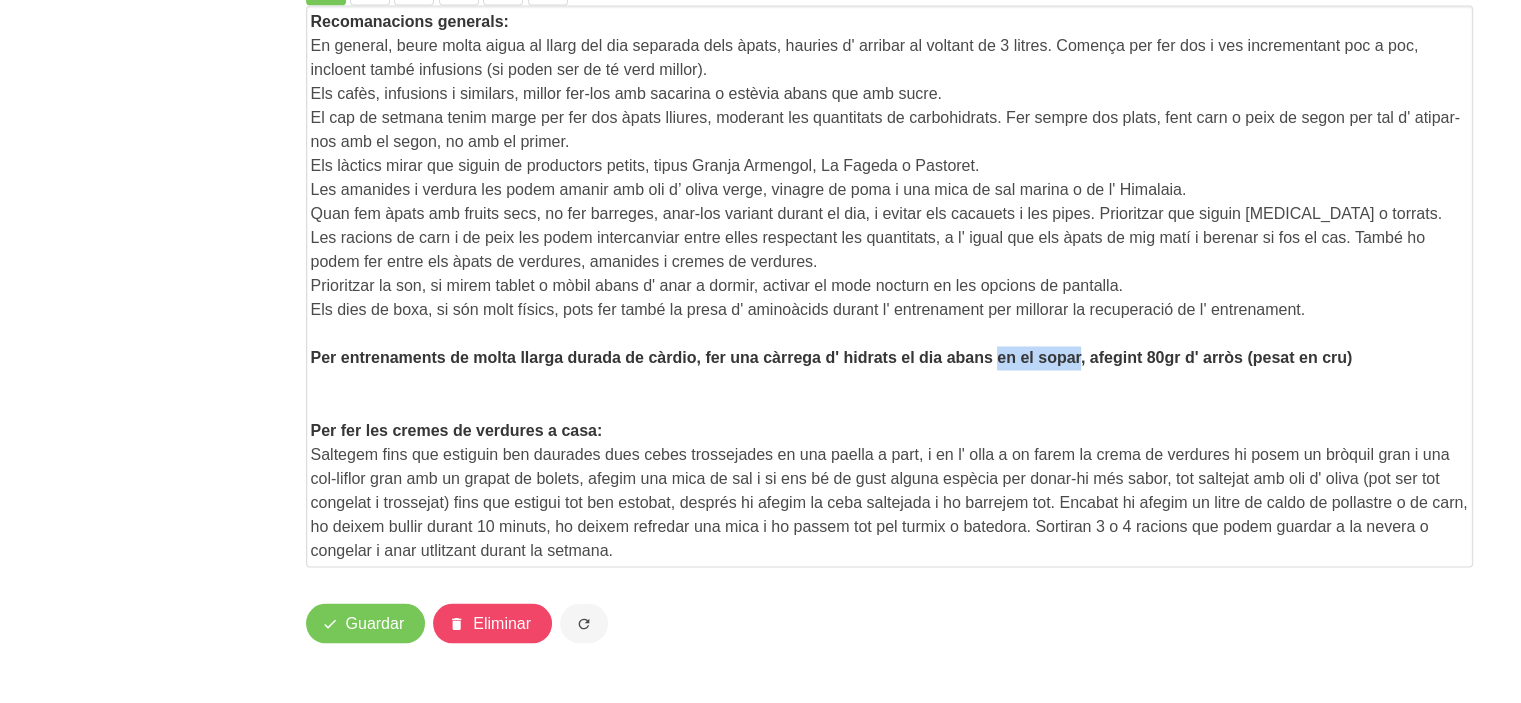 drag, startPoint x: 996, startPoint y: 407, endPoint x: 1080, endPoint y: 411, distance: 84.095184 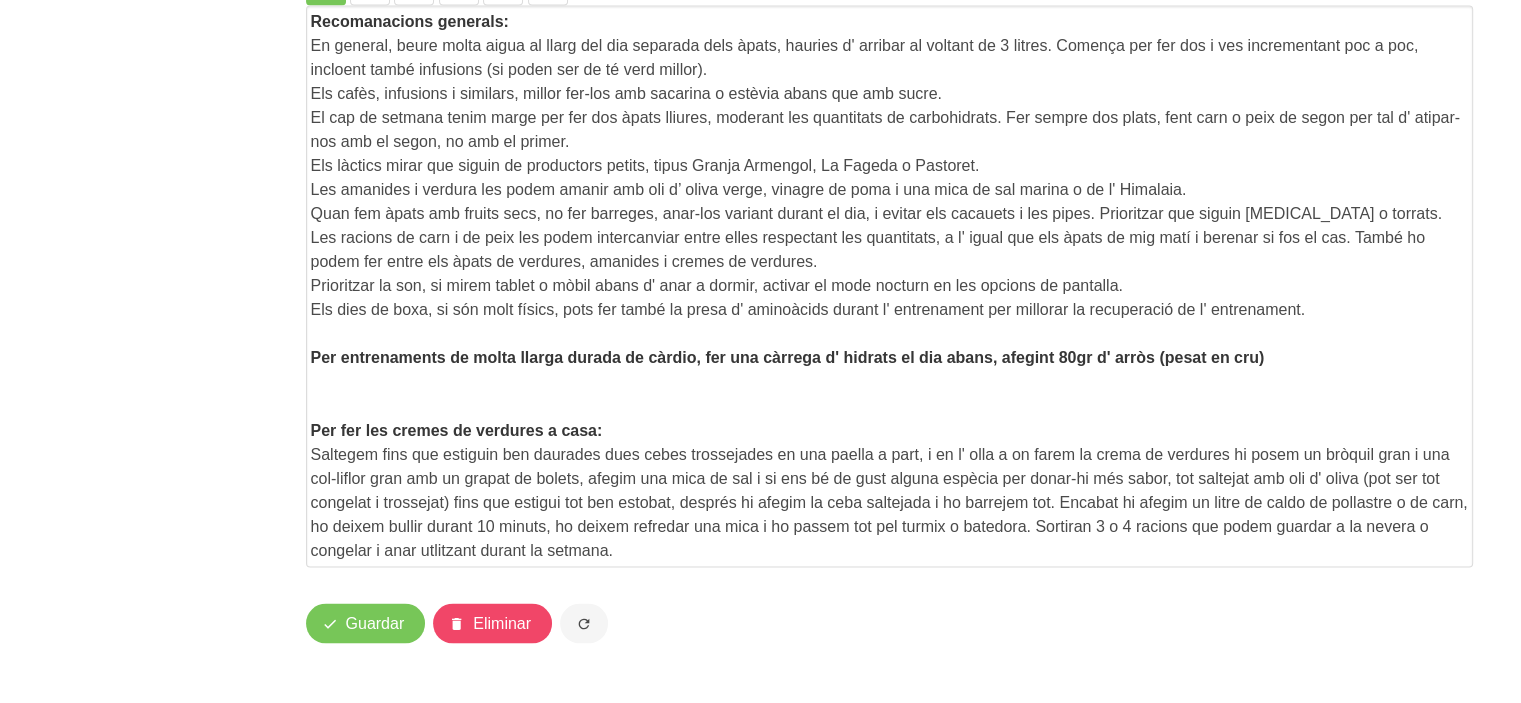 click on "Per entrenaments de molta llarga durada de càrdio, fer una càrrega d' hidrats el dia abans, afegint 80gr d' arròs (pesat en cru)" at bounding box center (890, 358) 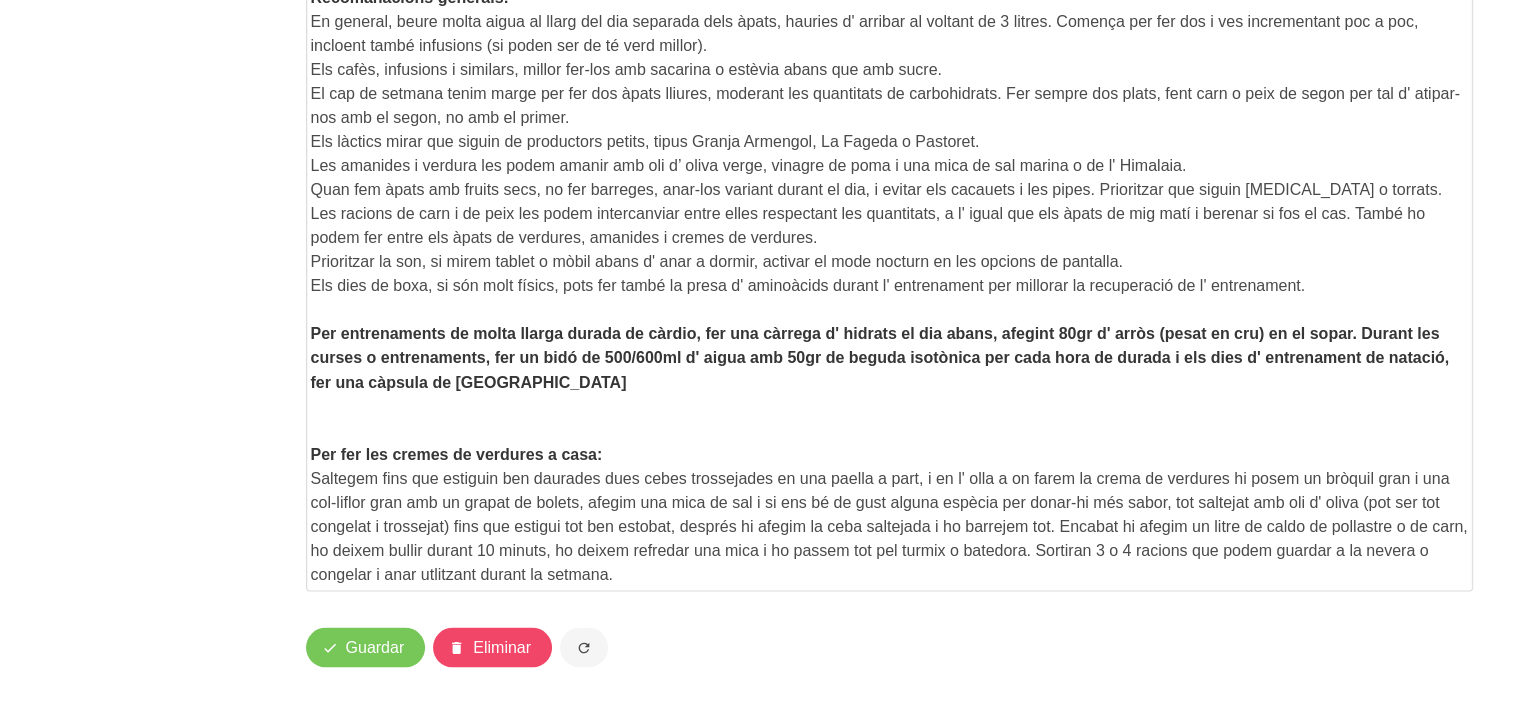 click on "Per entrenaments de molta llarga durada de càrdio, fer una càrrega d' hidrats el dia abans, afegint 80gr d' arròs (pesat en cru) en el sopar. Durant les curses o entrenaments, fer un bidó de 500/600ml d' aigua amb 50gr de beguda isotònica per cada hora de durada i els dies d' entrenament de natació, fer una càpsula de [GEOGRAPHIC_DATA]" at bounding box center (882, 357) 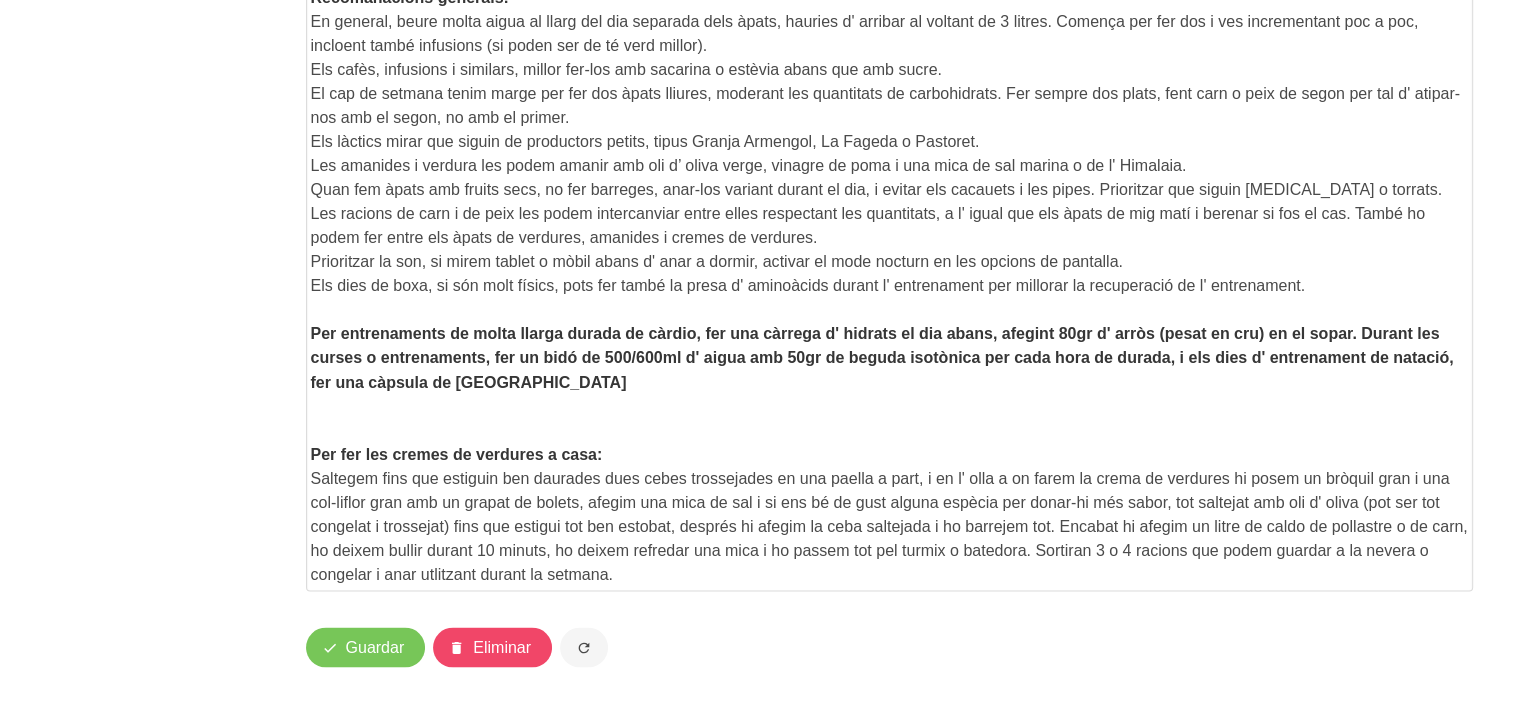 click on "Per entrenaments de molta llarga durada de càrdio, fer una càrrega d' hidrats el dia abans, afegint 80gr d' arròs (pesat en cru) en el sopar. Durant les curses o entrenaments, fer un bidó de 500/600ml d' aigua amb 50gr de beguda isotònica per cada hora de durada, i els dies d' entrenament de natació, fer una càpsula de [GEOGRAPHIC_DATA]" at bounding box center (885, 357) 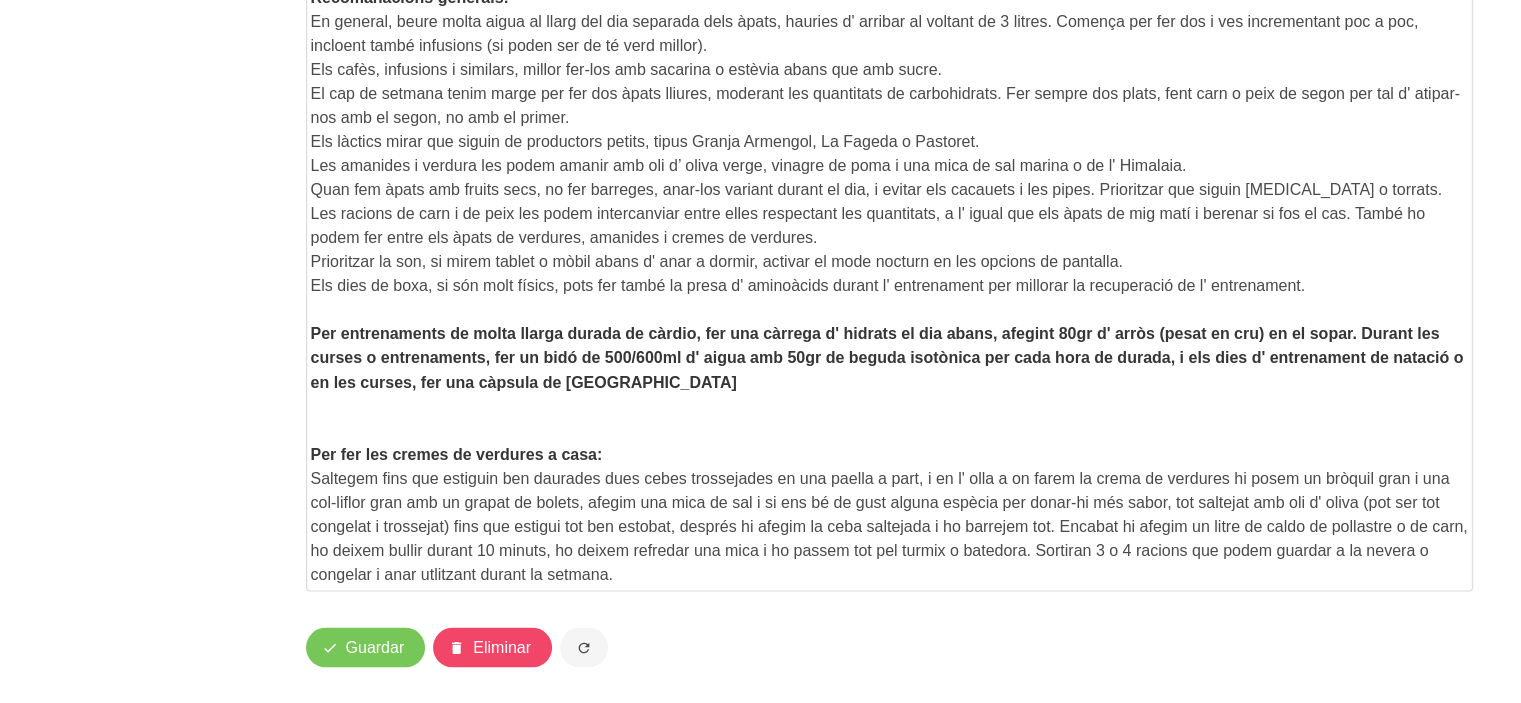 click on "Per entrenaments de molta llarga durada de càrdio, fer una càrrega d' hidrats el dia abans, afegint 80gr d' arròs (pesat en cru) en el sopar. Durant les curses o entrenaments, fer un bidó de 500/600ml d' aigua amb 50gr de beguda isotònica per cada hora de durada, i els dies d' entrenament de natació o en les curses, fer una càpsula de [GEOGRAPHIC_DATA]" at bounding box center (890, 358) 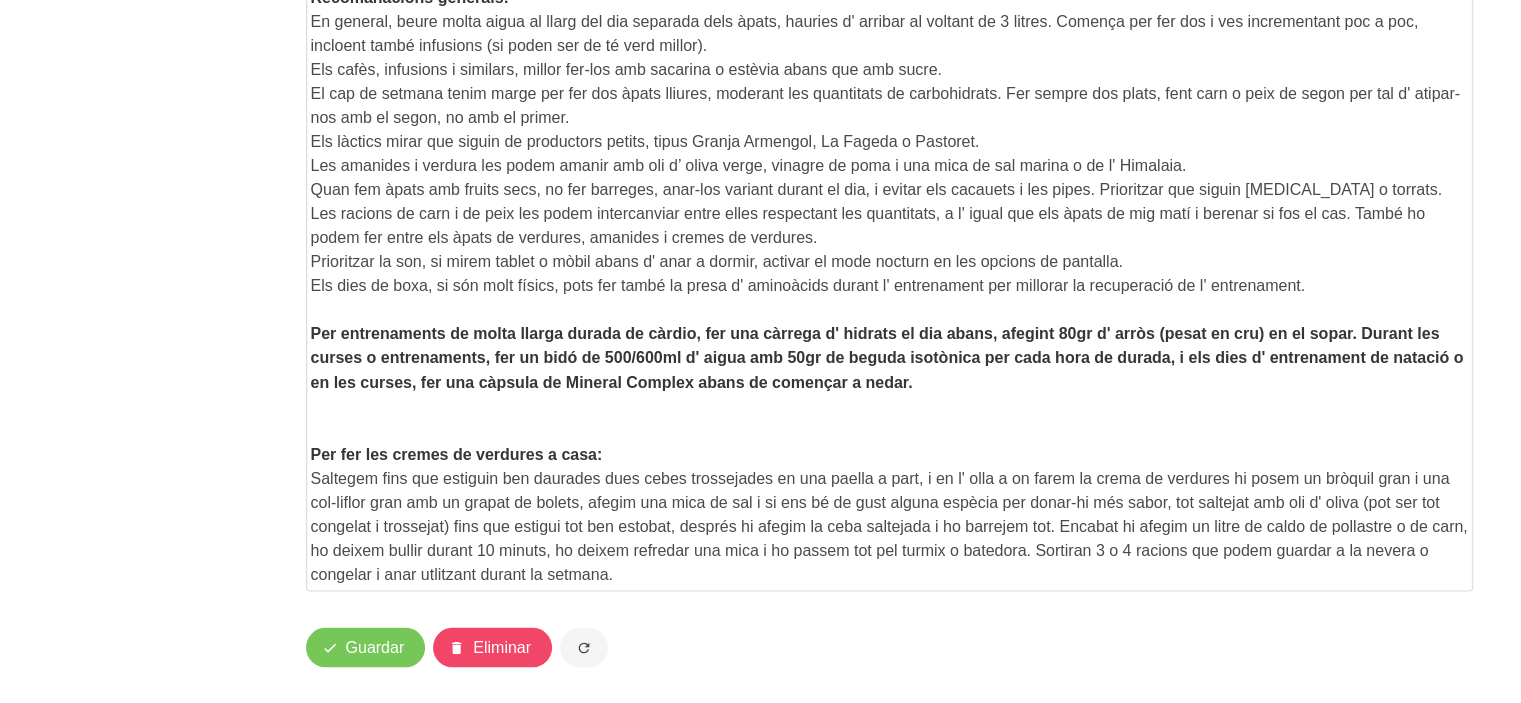 click on "Per entrenaments de molta llarga durada de càrdio, fer una càrrega d' hidrats el dia abans, afegint 80gr d' arròs (pesat en cru) en el sopar. Durant les curses o entrenaments, fer un bidó de 500/600ml d' aigua amb 50gr de beguda isotònica per cada hora de durada, i els dies d' entrenament de natació o en les curses, fer una càpsula de Mineral Complex abans de començar a nedar." at bounding box center (890, 358) 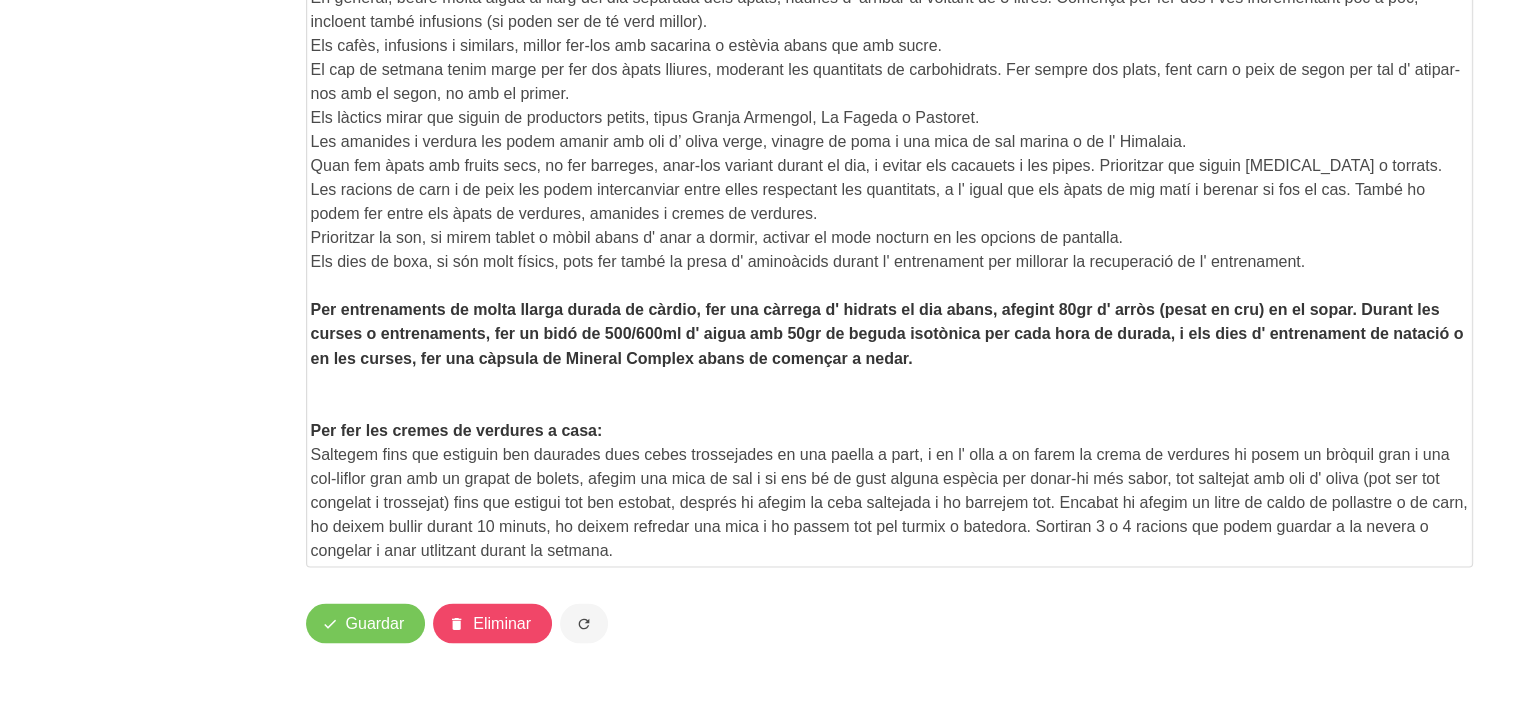 scroll, scrollTop: 3511, scrollLeft: 0, axis: vertical 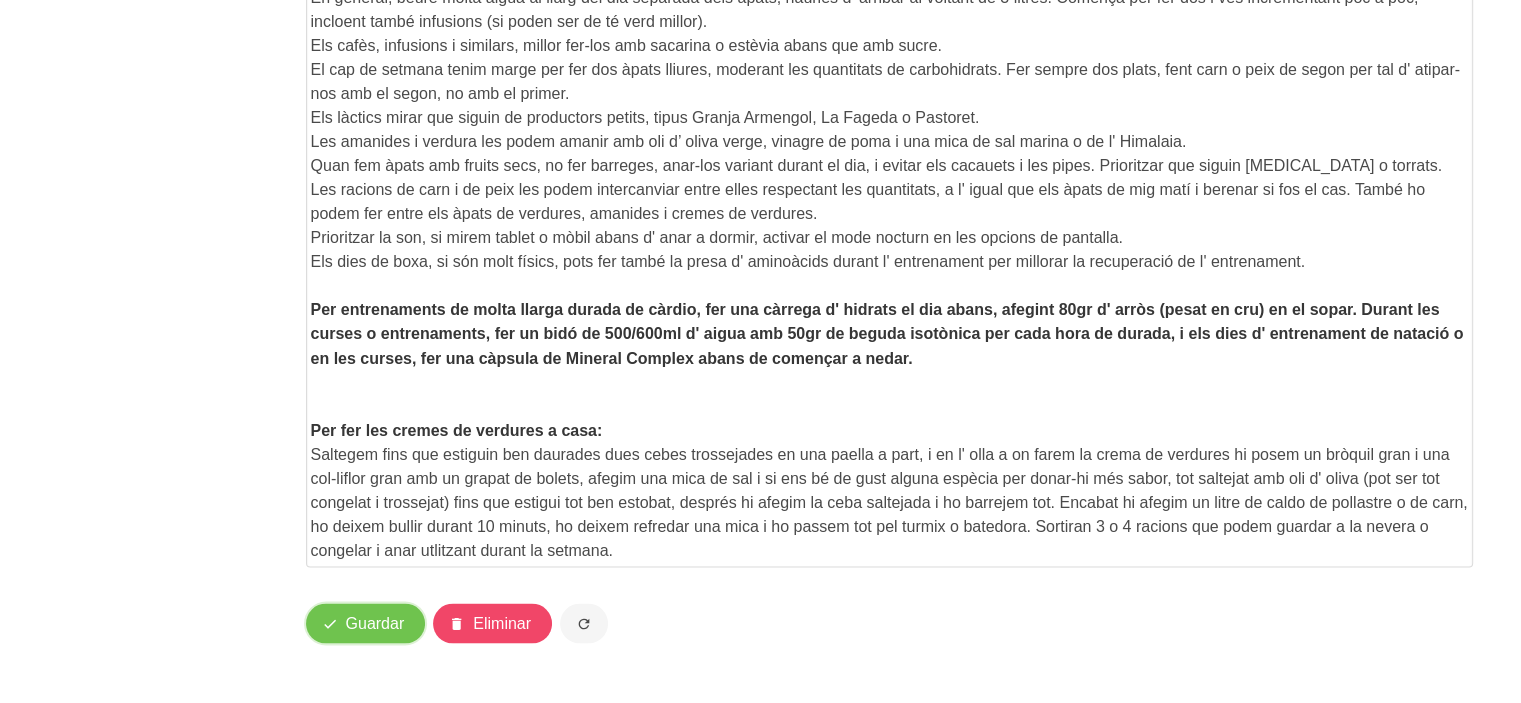 click on "Guardar" at bounding box center (375, 623) 